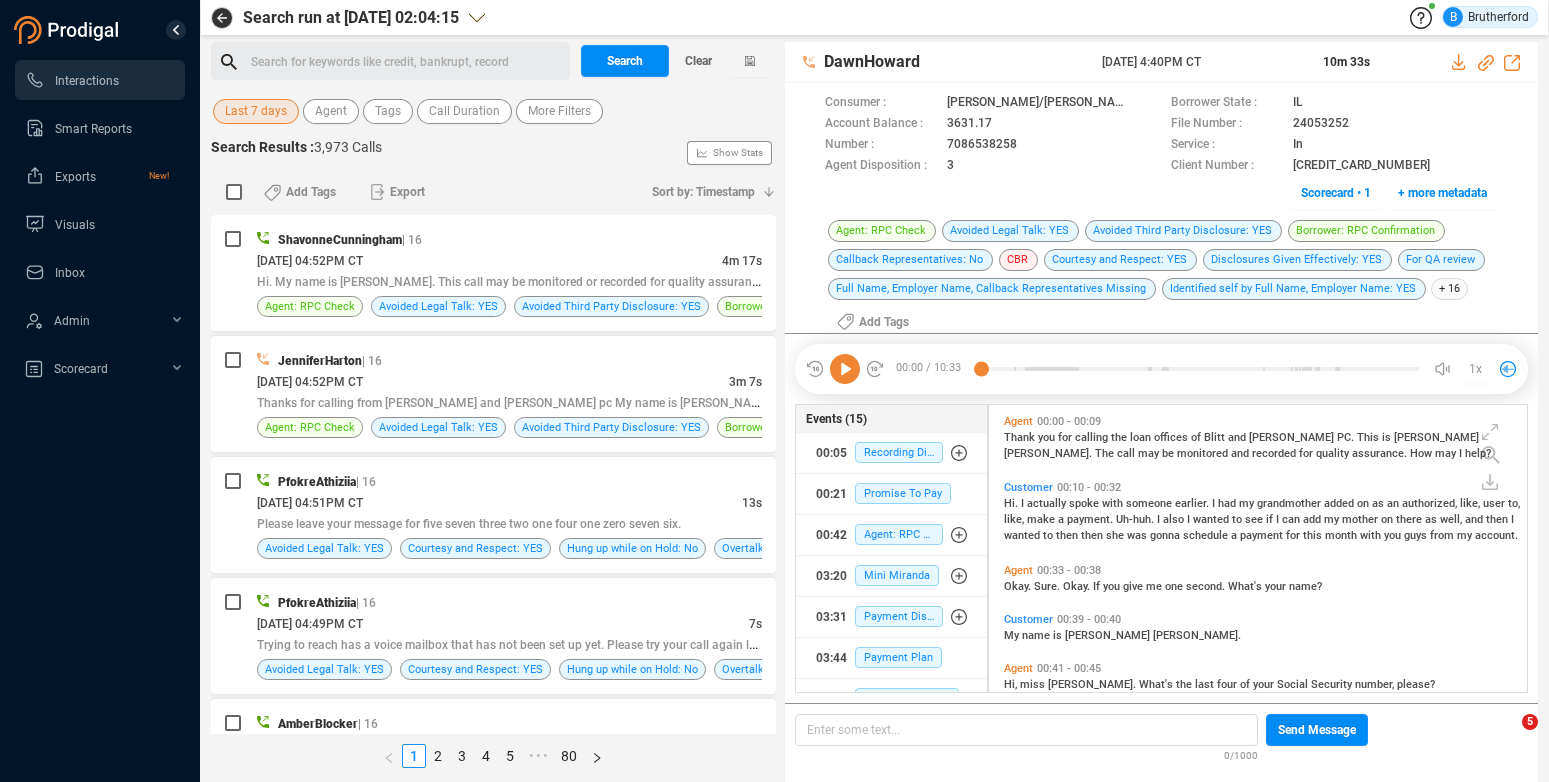 scroll, scrollTop: 0, scrollLeft: 0, axis: both 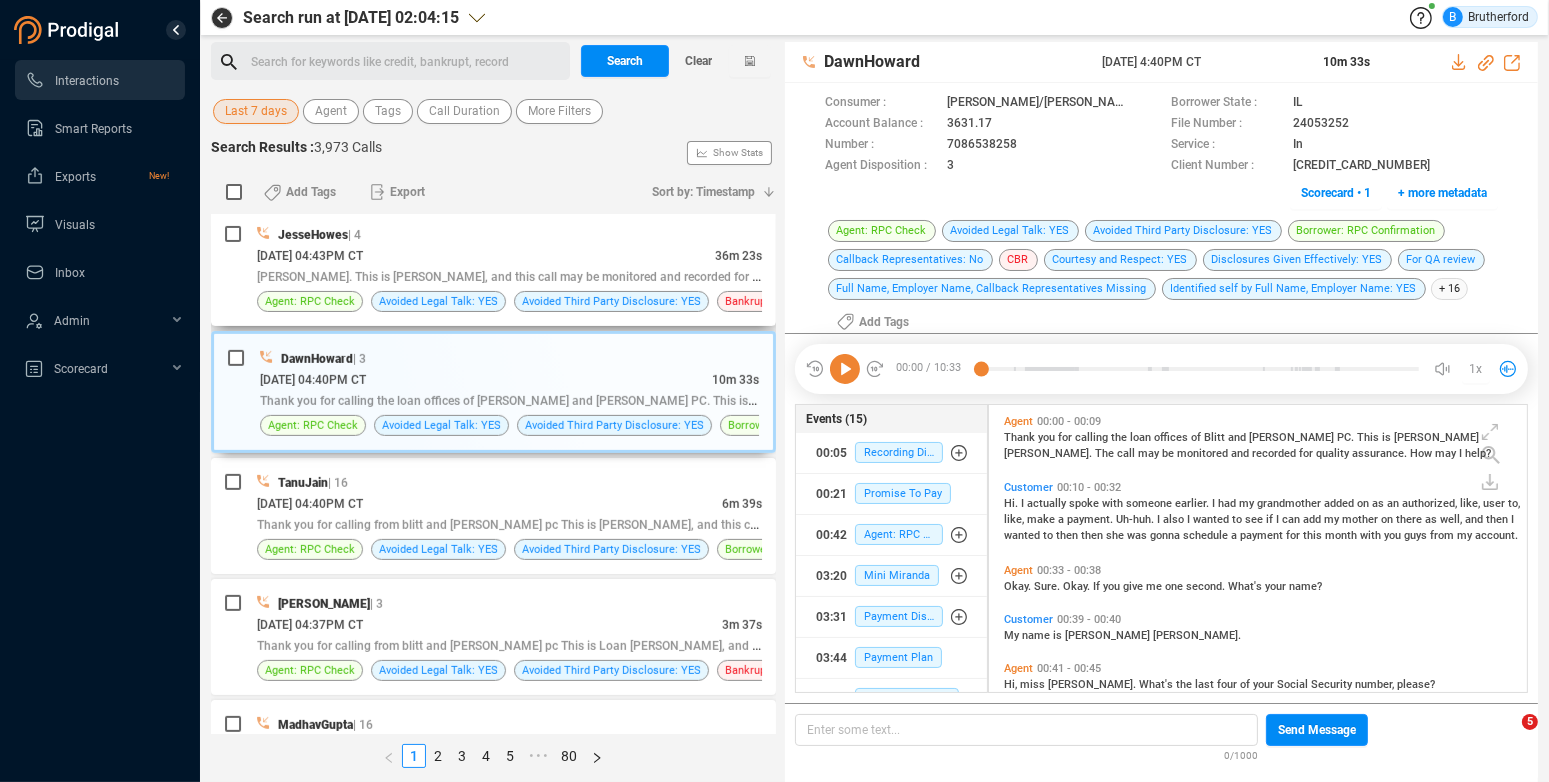 click on "[DATE] 04:43PM CT" at bounding box center [486, 255] 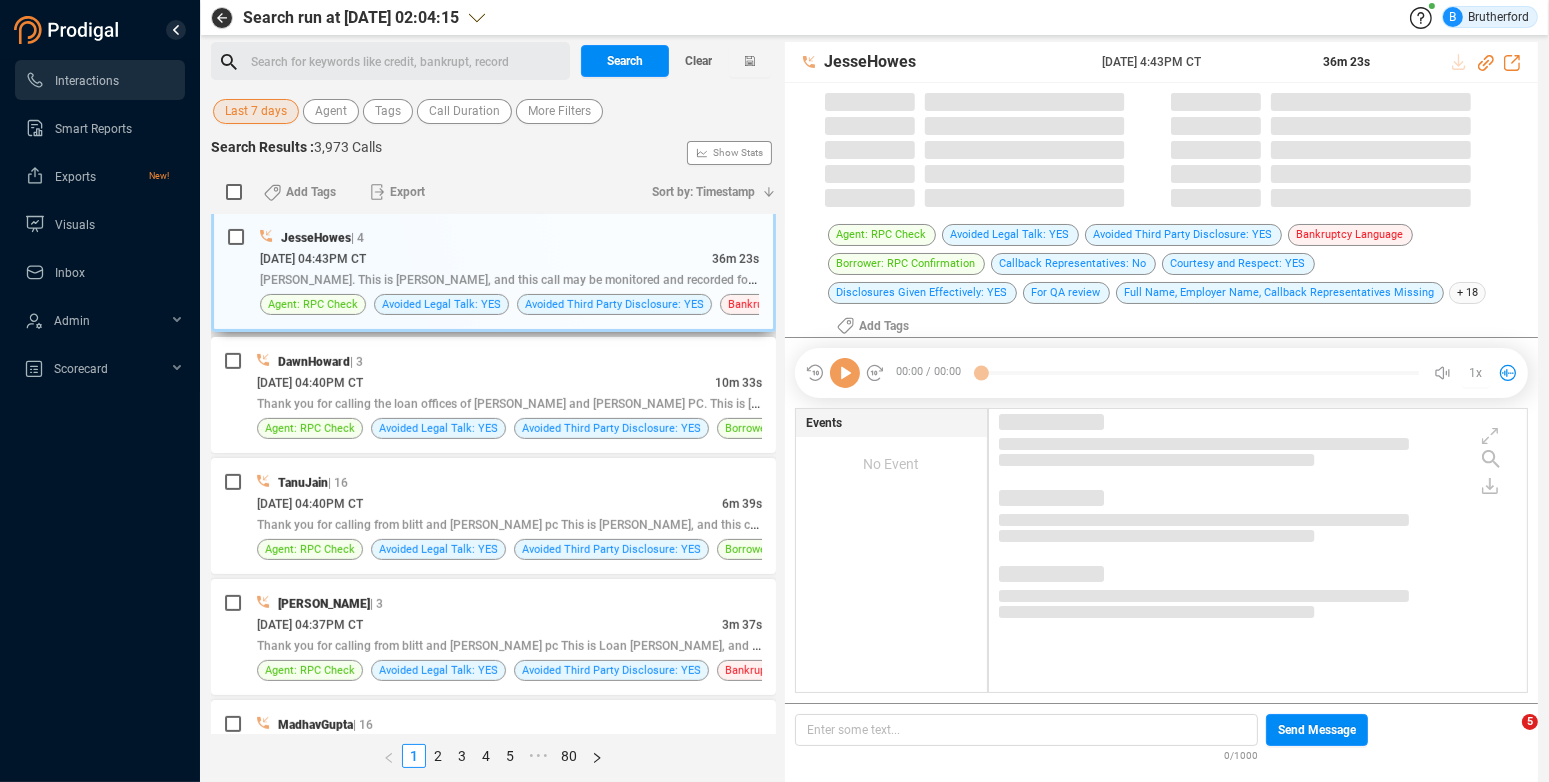 scroll, scrollTop: 1096, scrollLeft: 0, axis: vertical 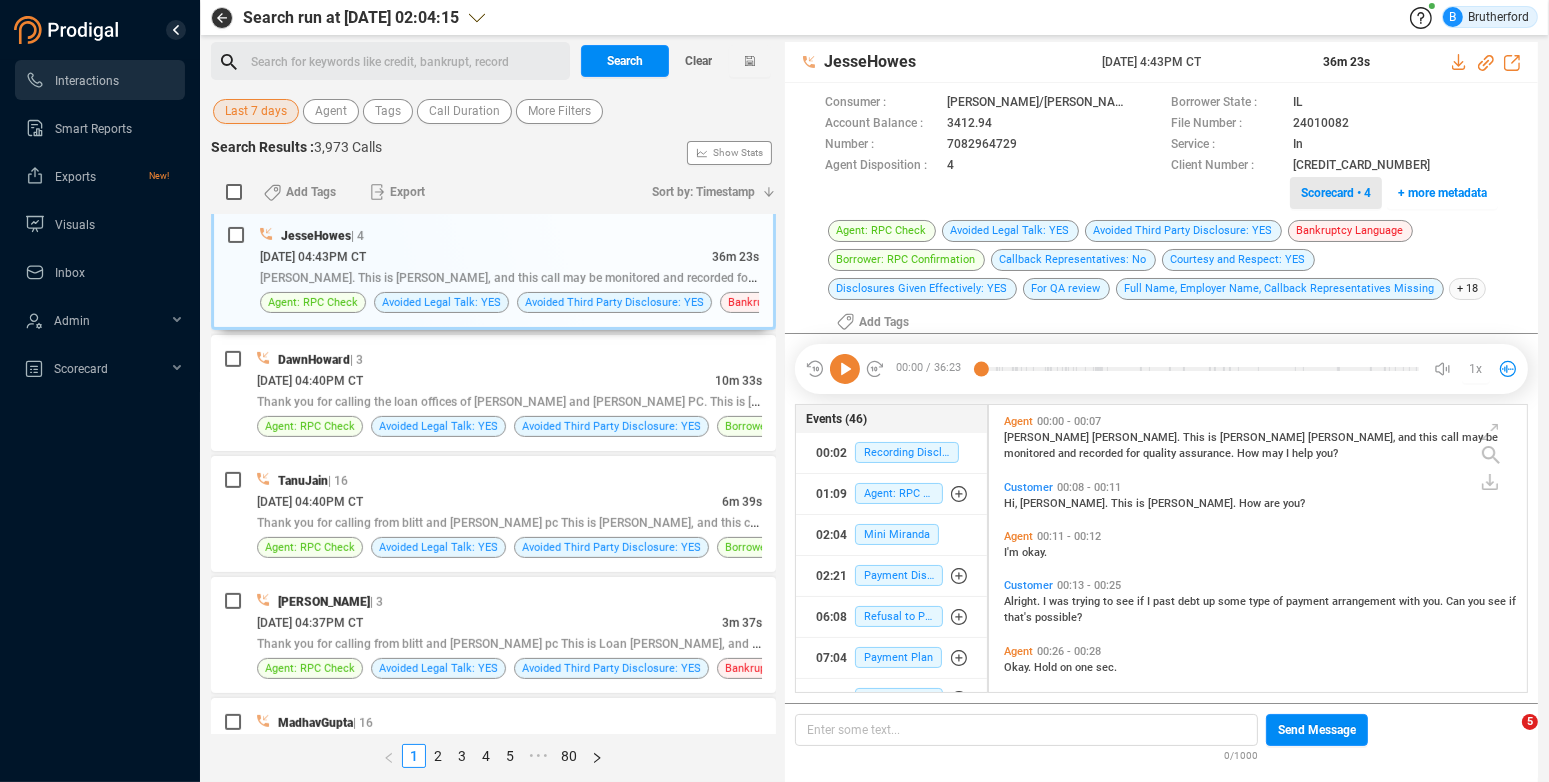 click on "Scorecard • 4" at bounding box center (1336, 193) 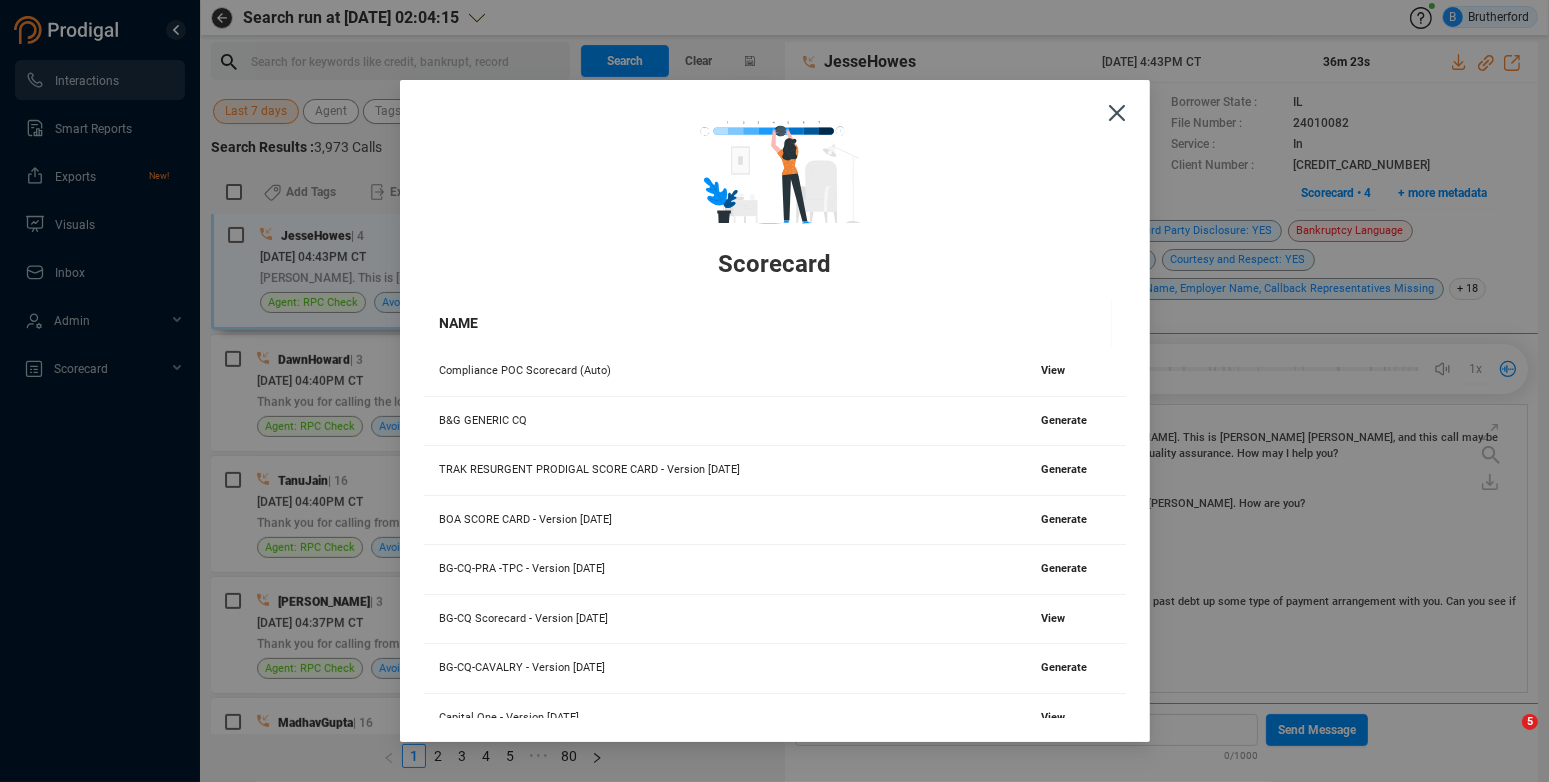 scroll, scrollTop: 0, scrollLeft: 0, axis: both 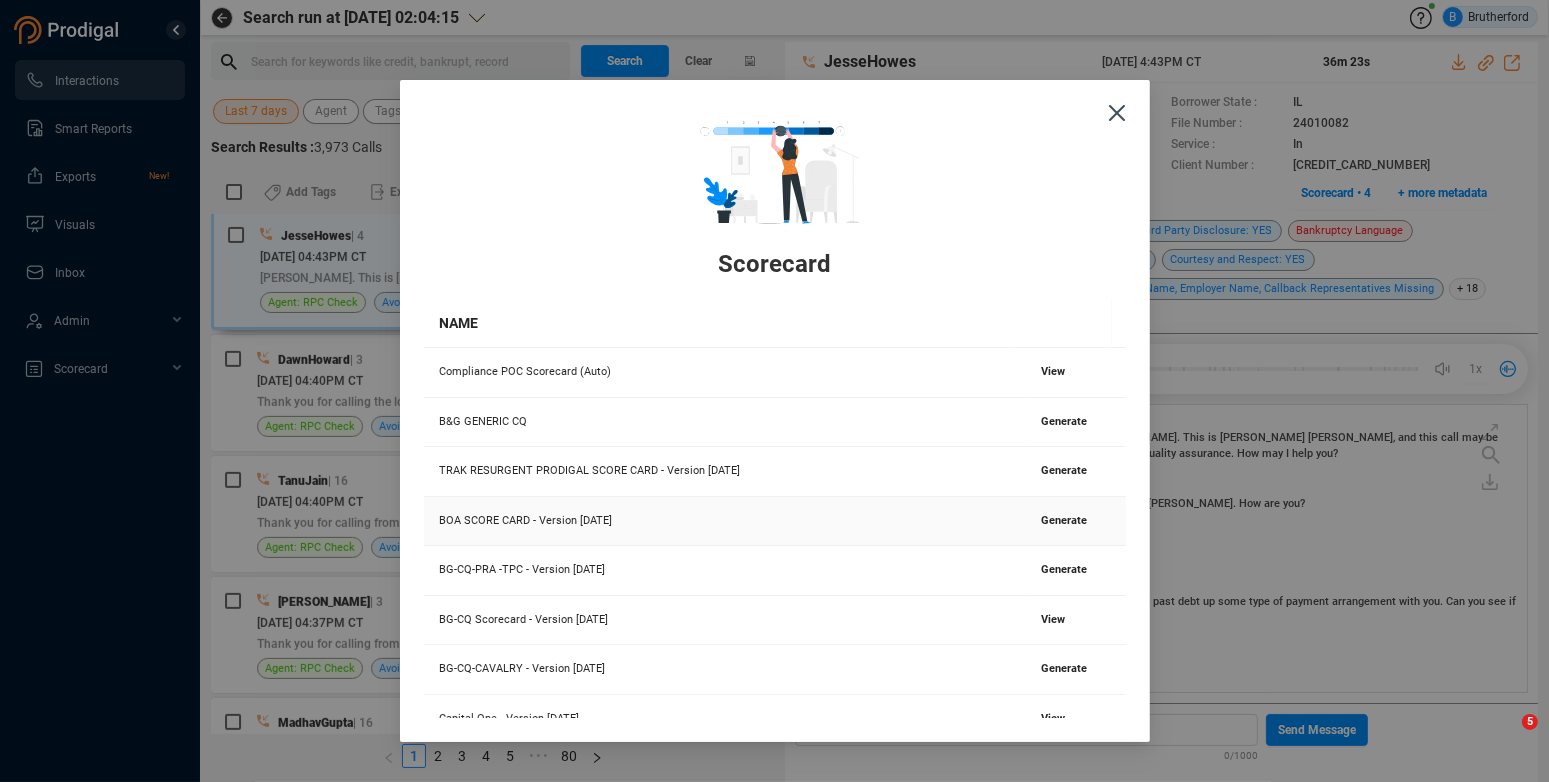 click on "Generate" at bounding box center (1065, 520) 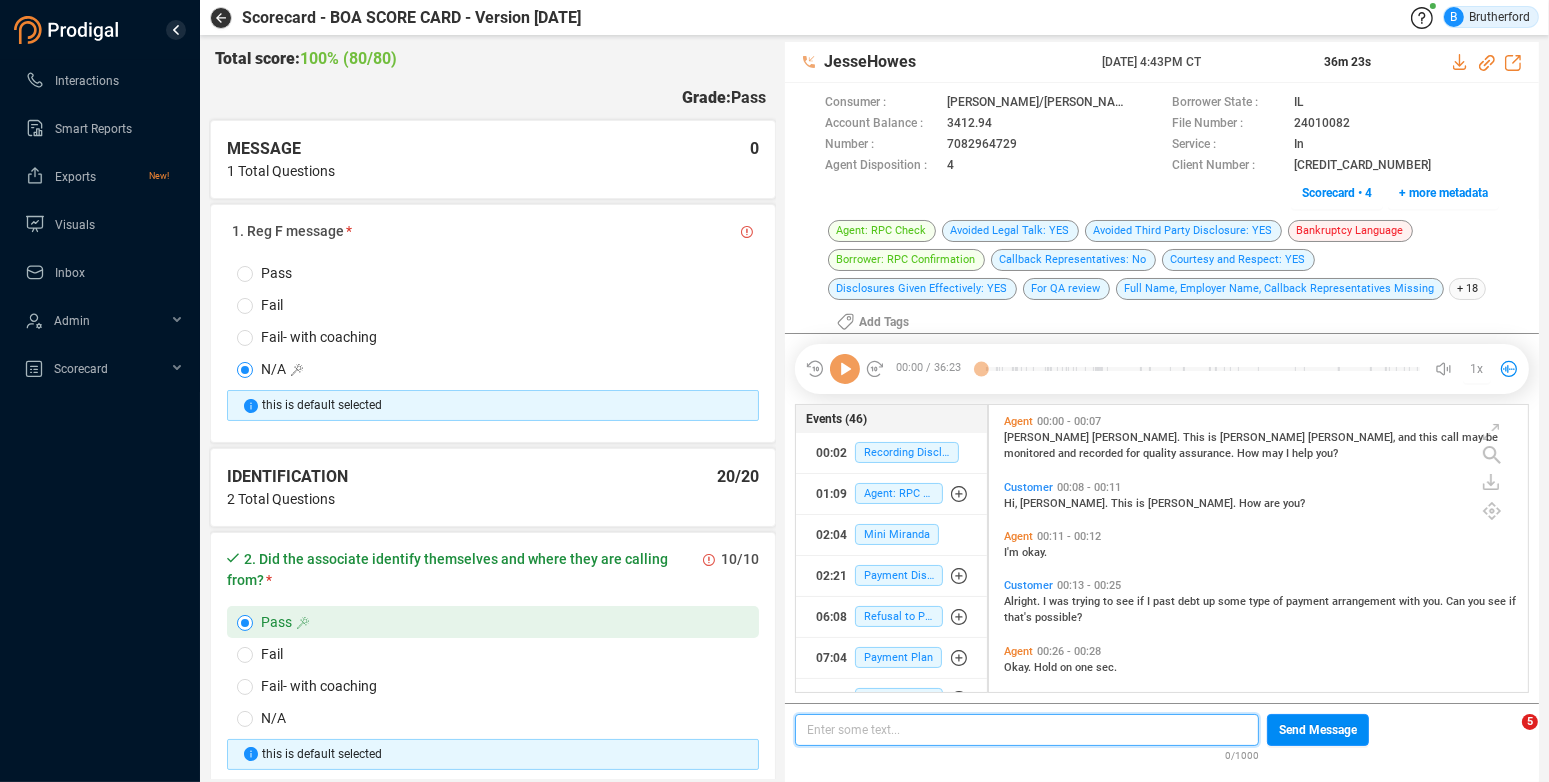 scroll, scrollTop: 287, scrollLeft: 524, axis: both 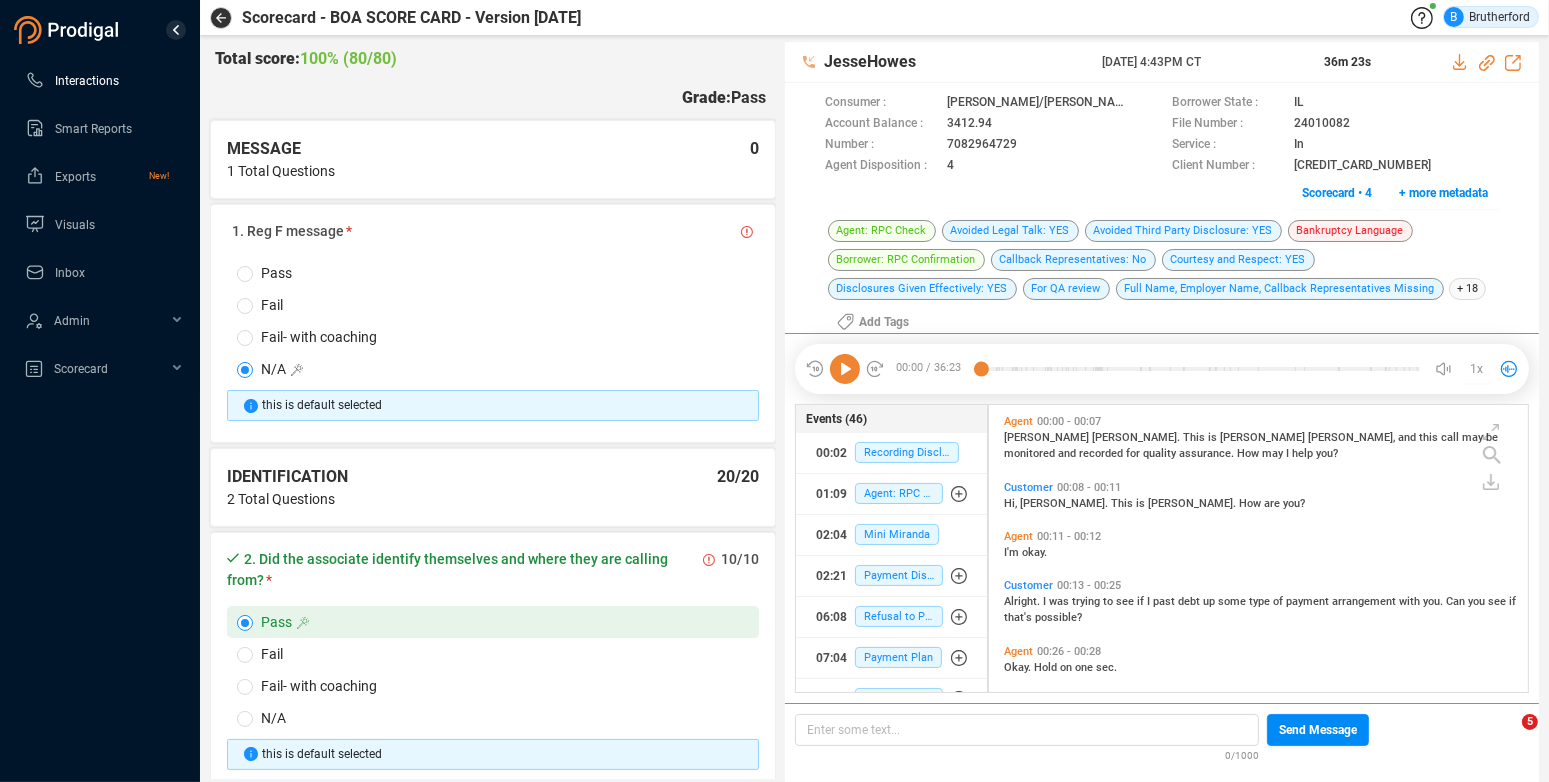 click on "Interactions" at bounding box center [87, 81] 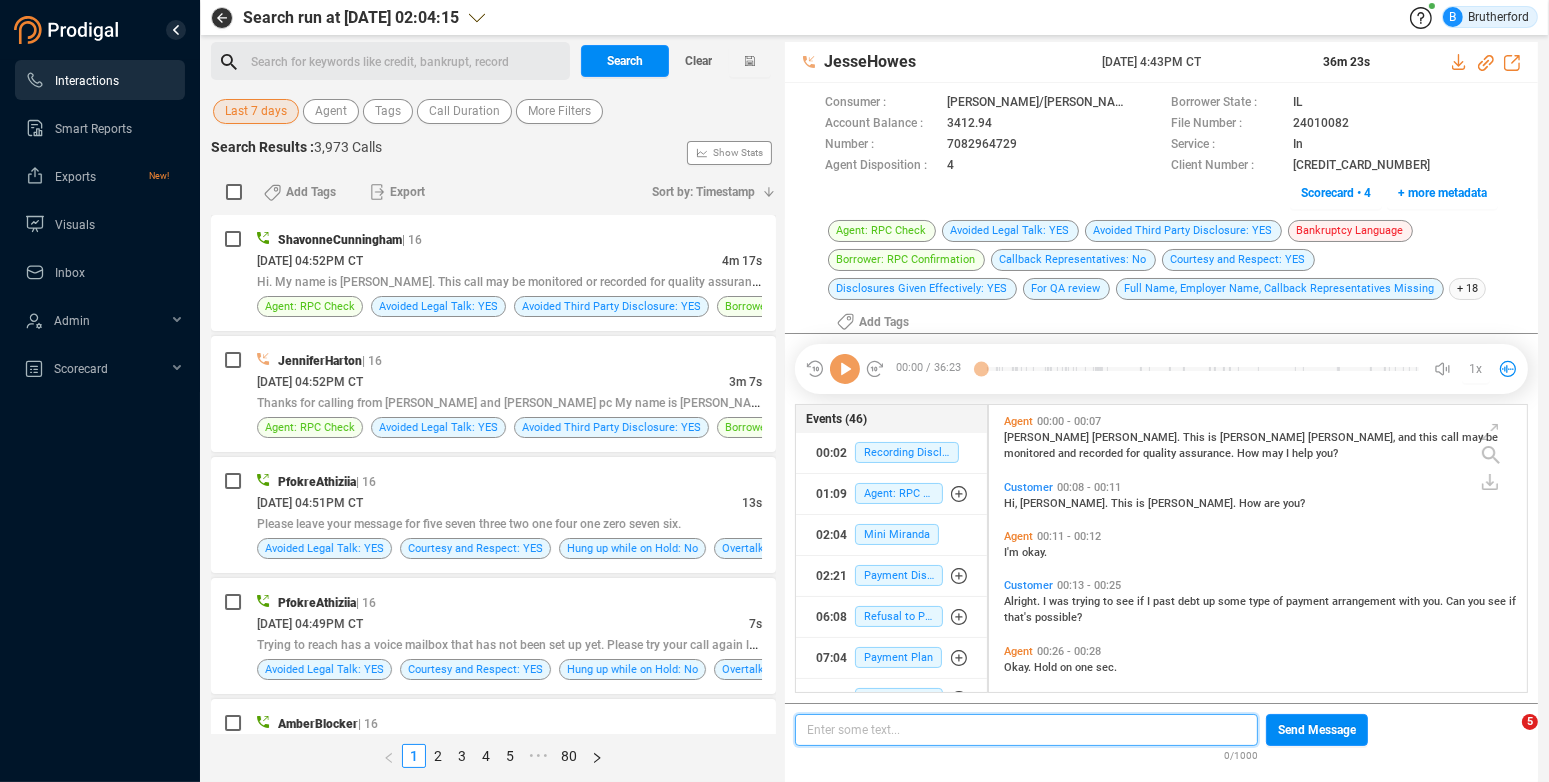 scroll, scrollTop: 287, scrollLeft: 523, axis: both 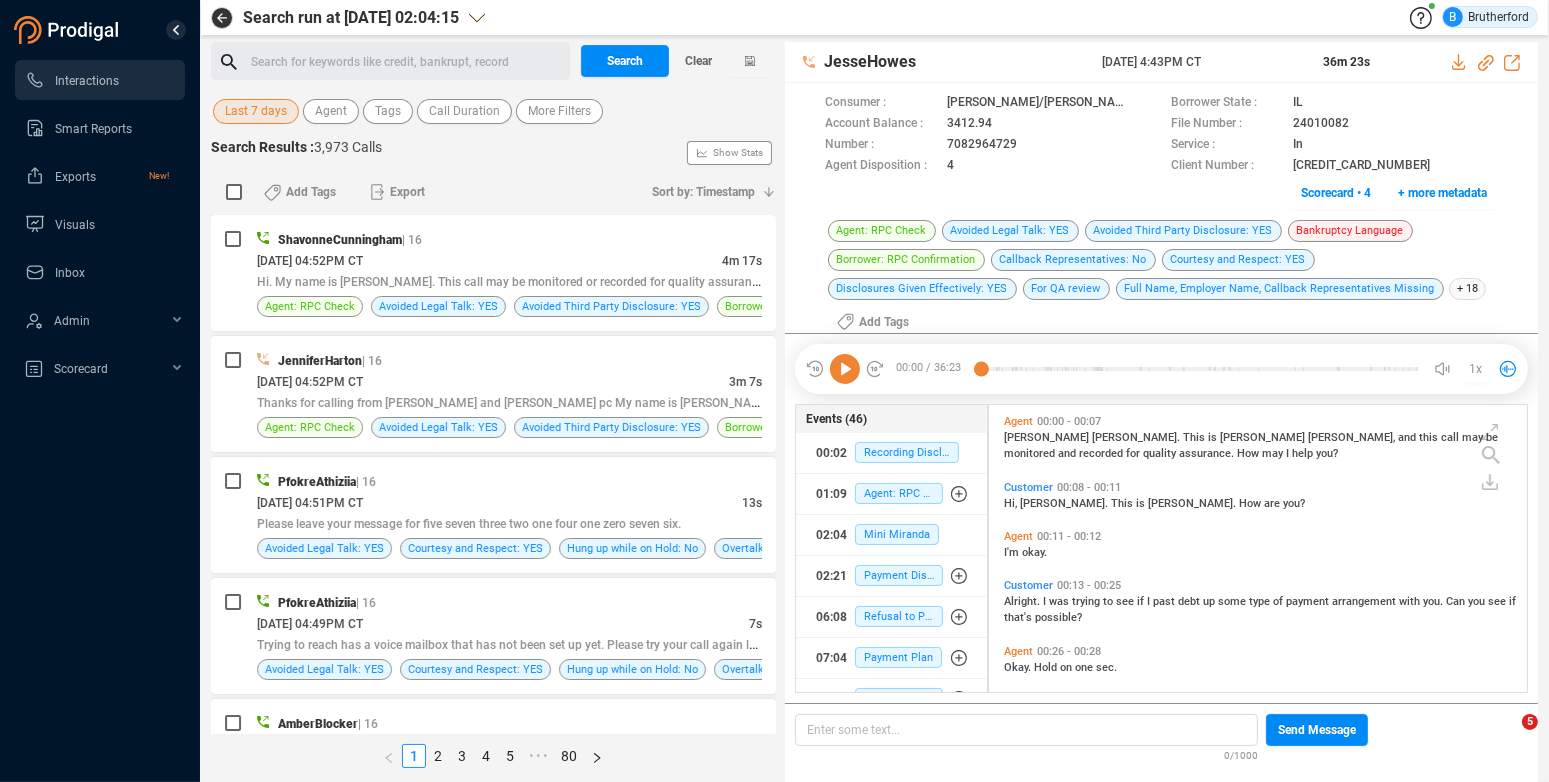 click on "Last 7 days" at bounding box center [256, 111] 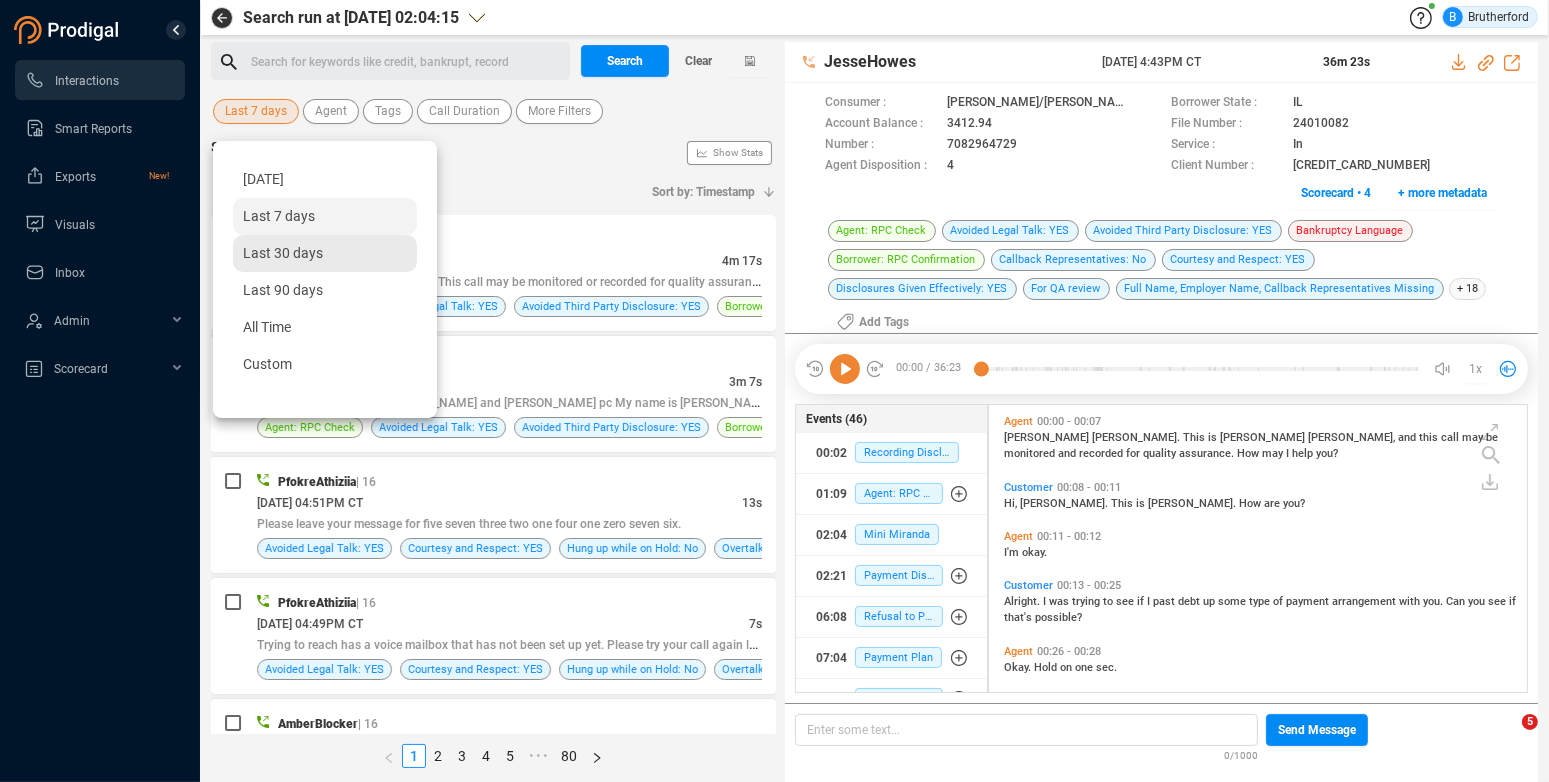 click on "Last 30 days" at bounding box center (283, 253) 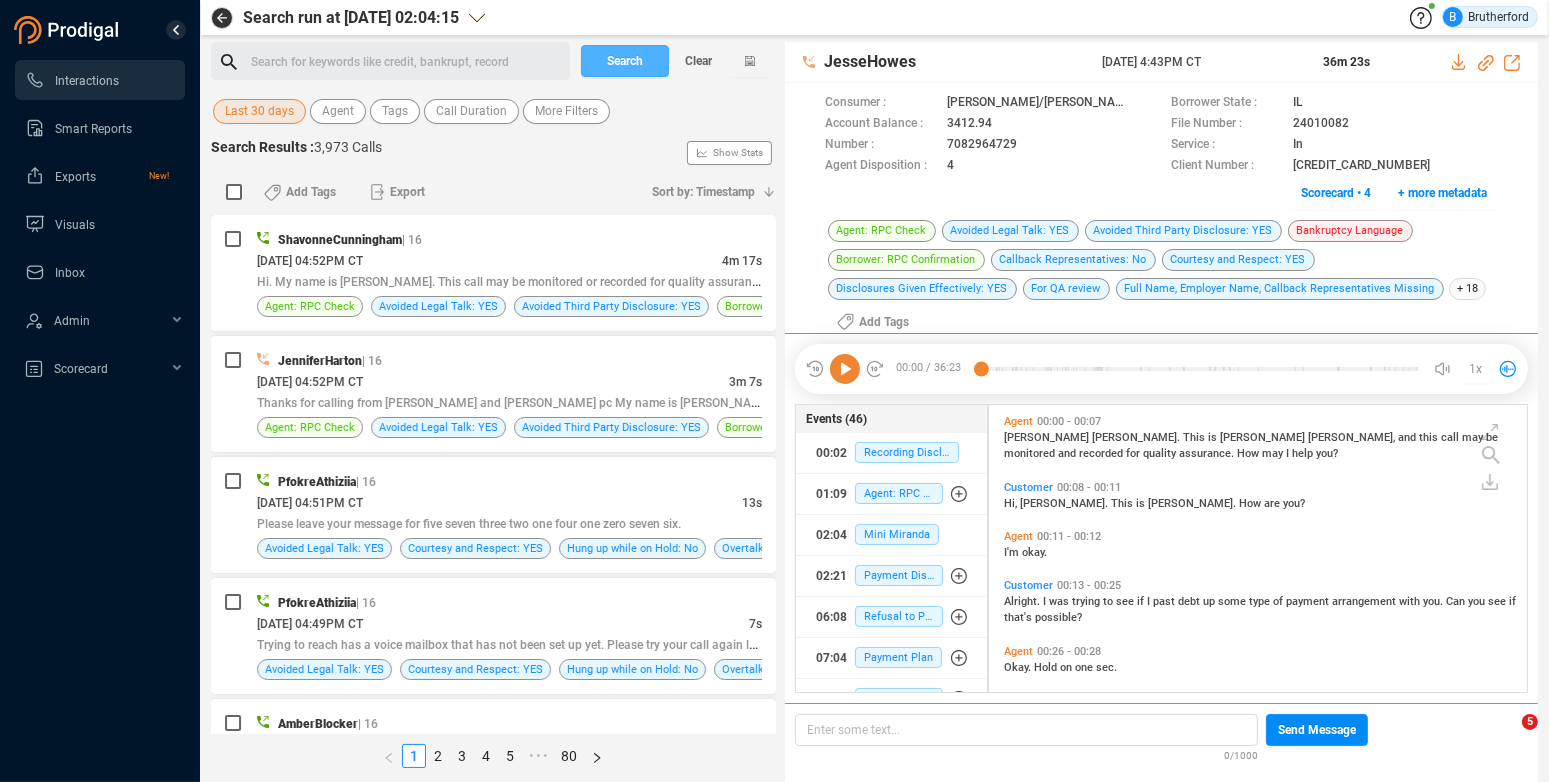 click on "Search" at bounding box center [625, 61] 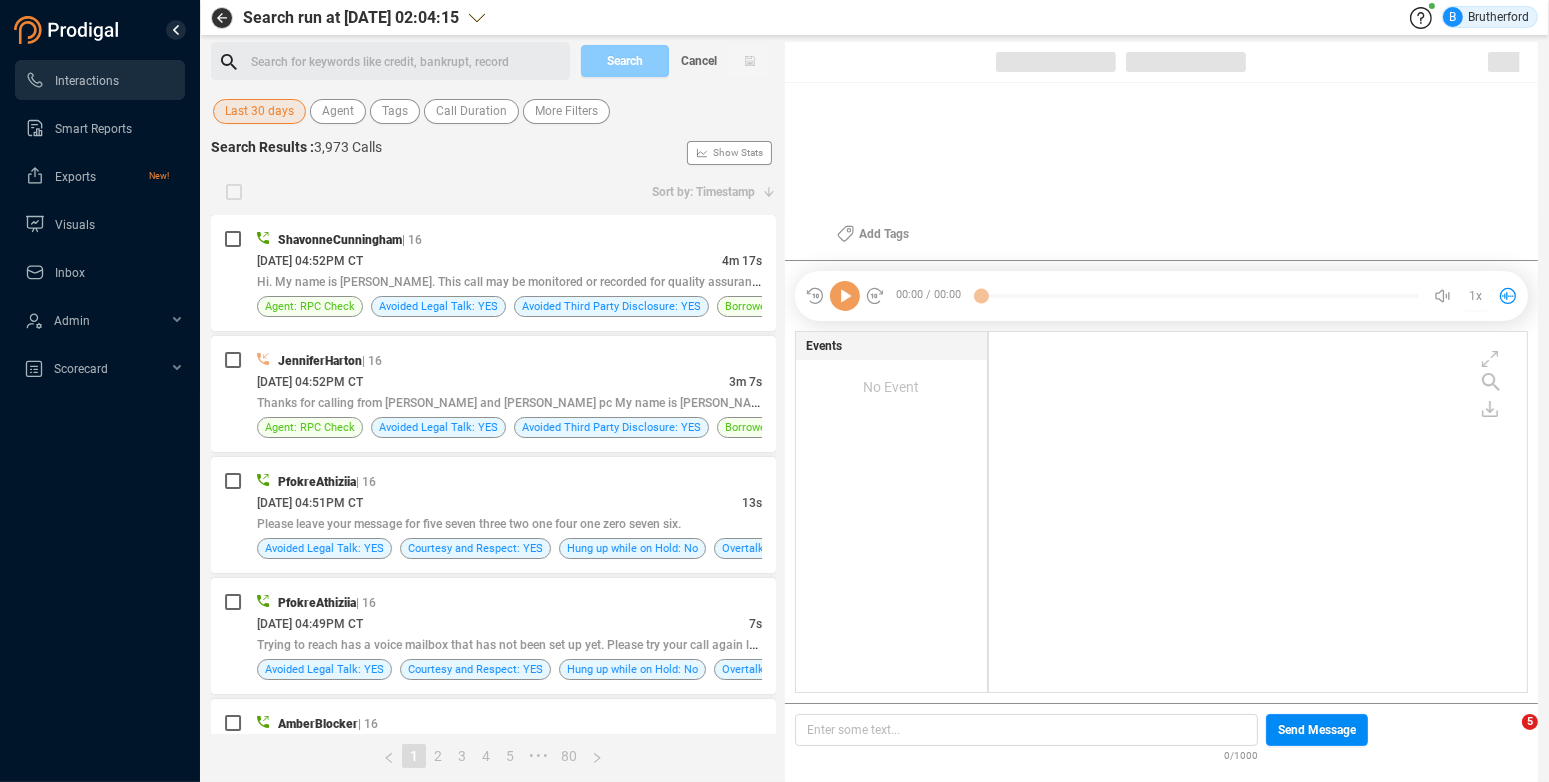 scroll, scrollTop: 346, scrollLeft: 523, axis: both 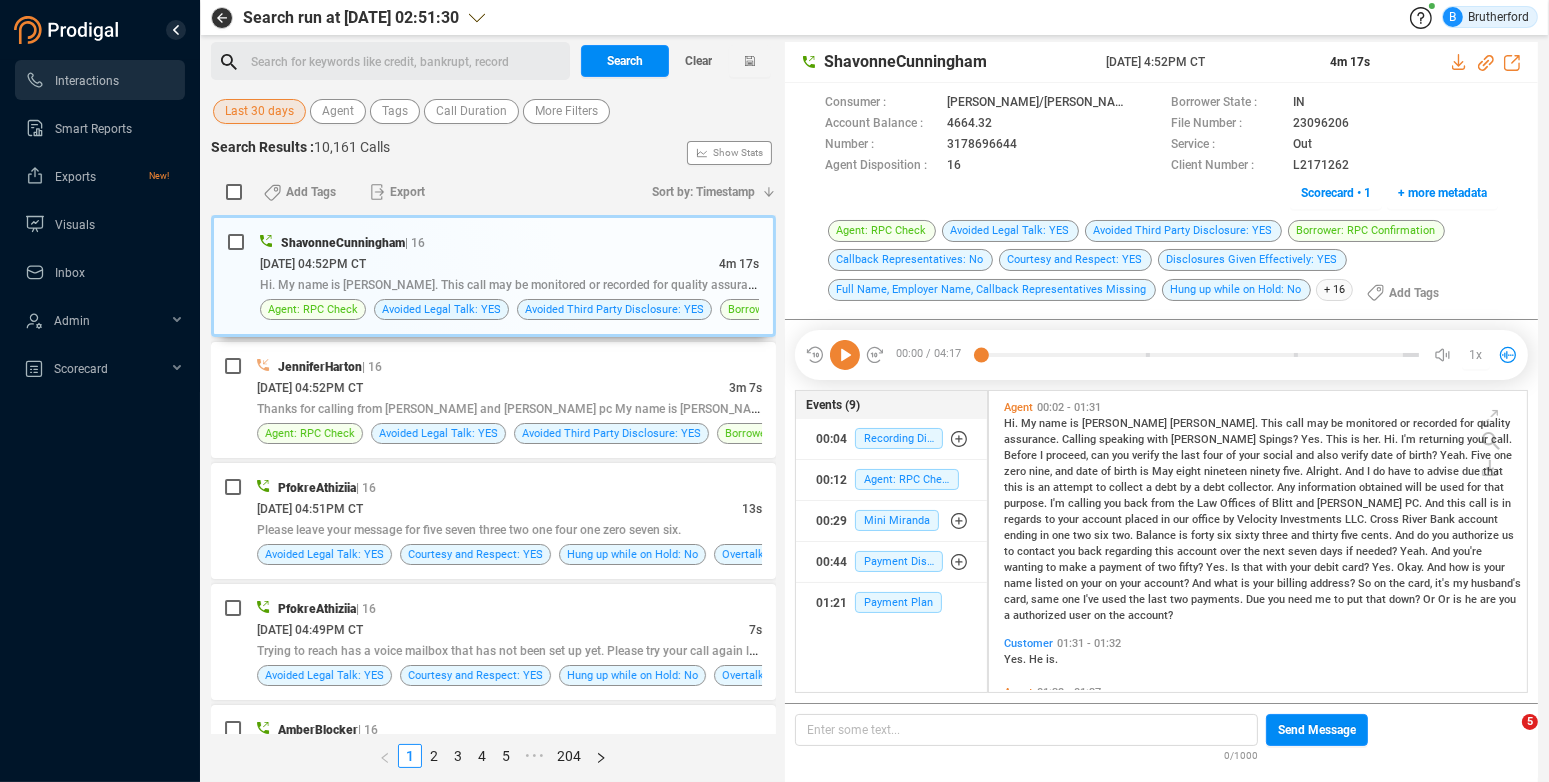 click on "Last 30 days" at bounding box center [259, 111] 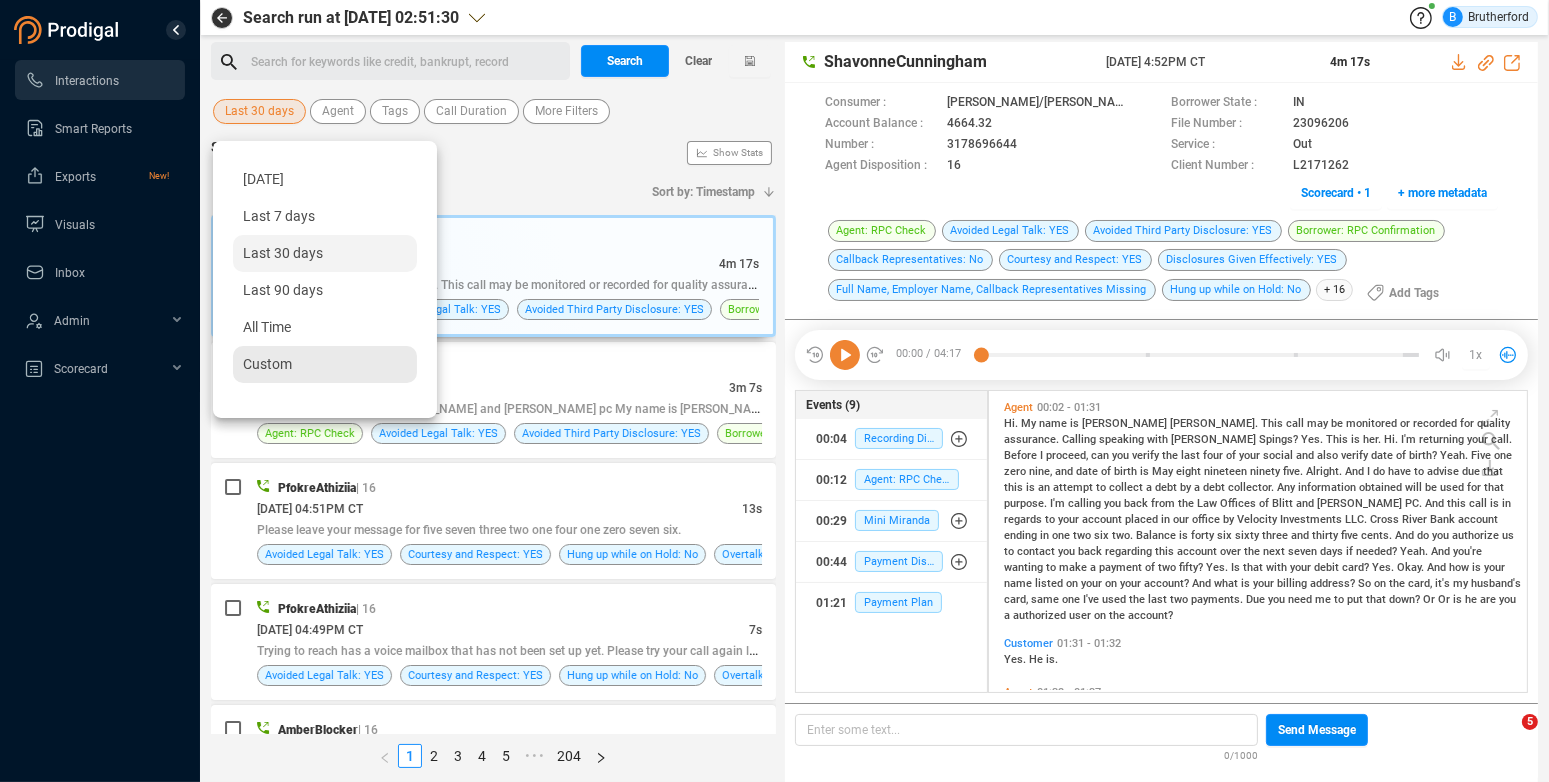 click on "Custom" at bounding box center [267, 364] 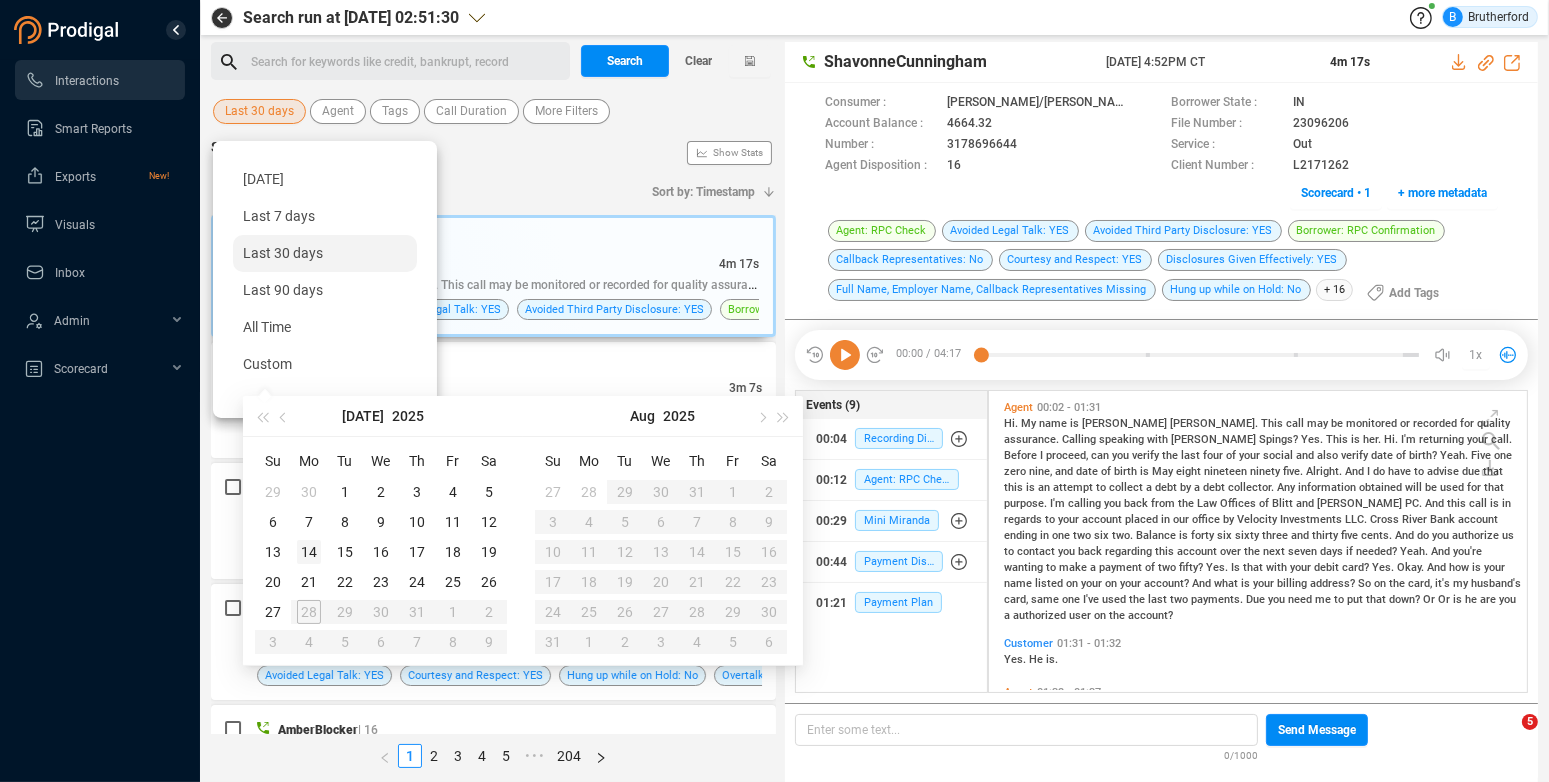 type on "[DATE]" 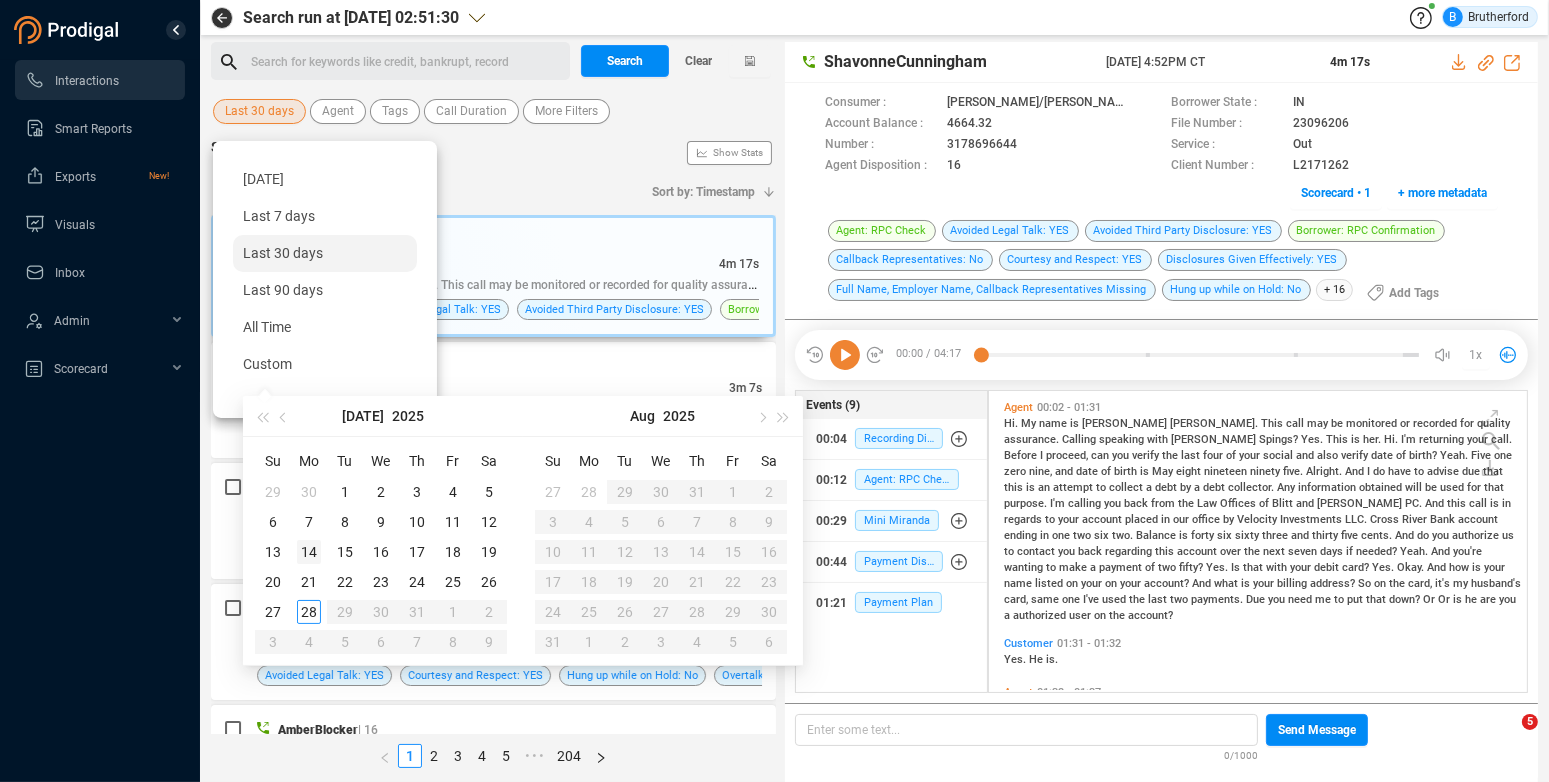 click on "14" at bounding box center (309, 552) 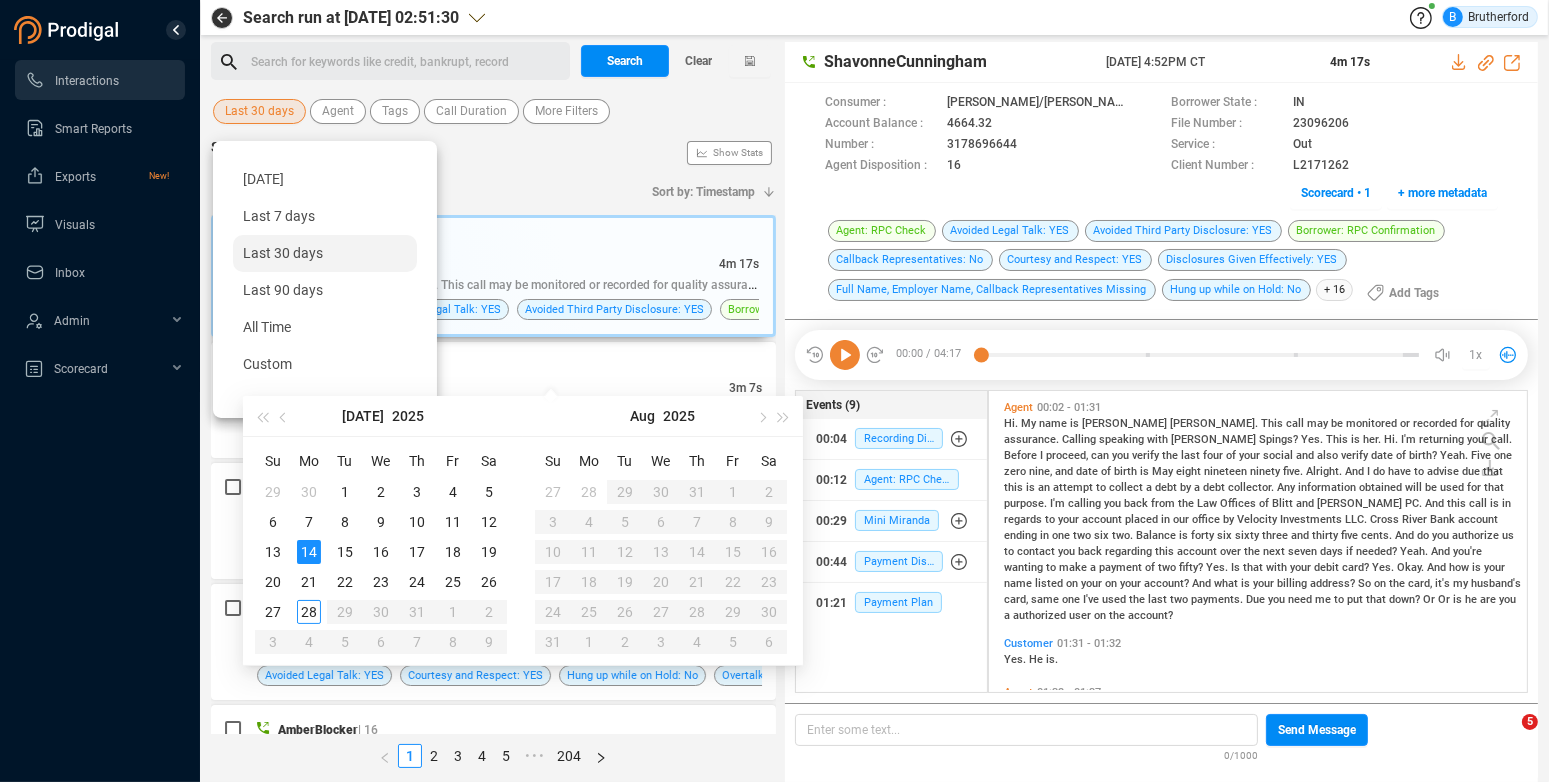 click on "14" at bounding box center (309, 552) 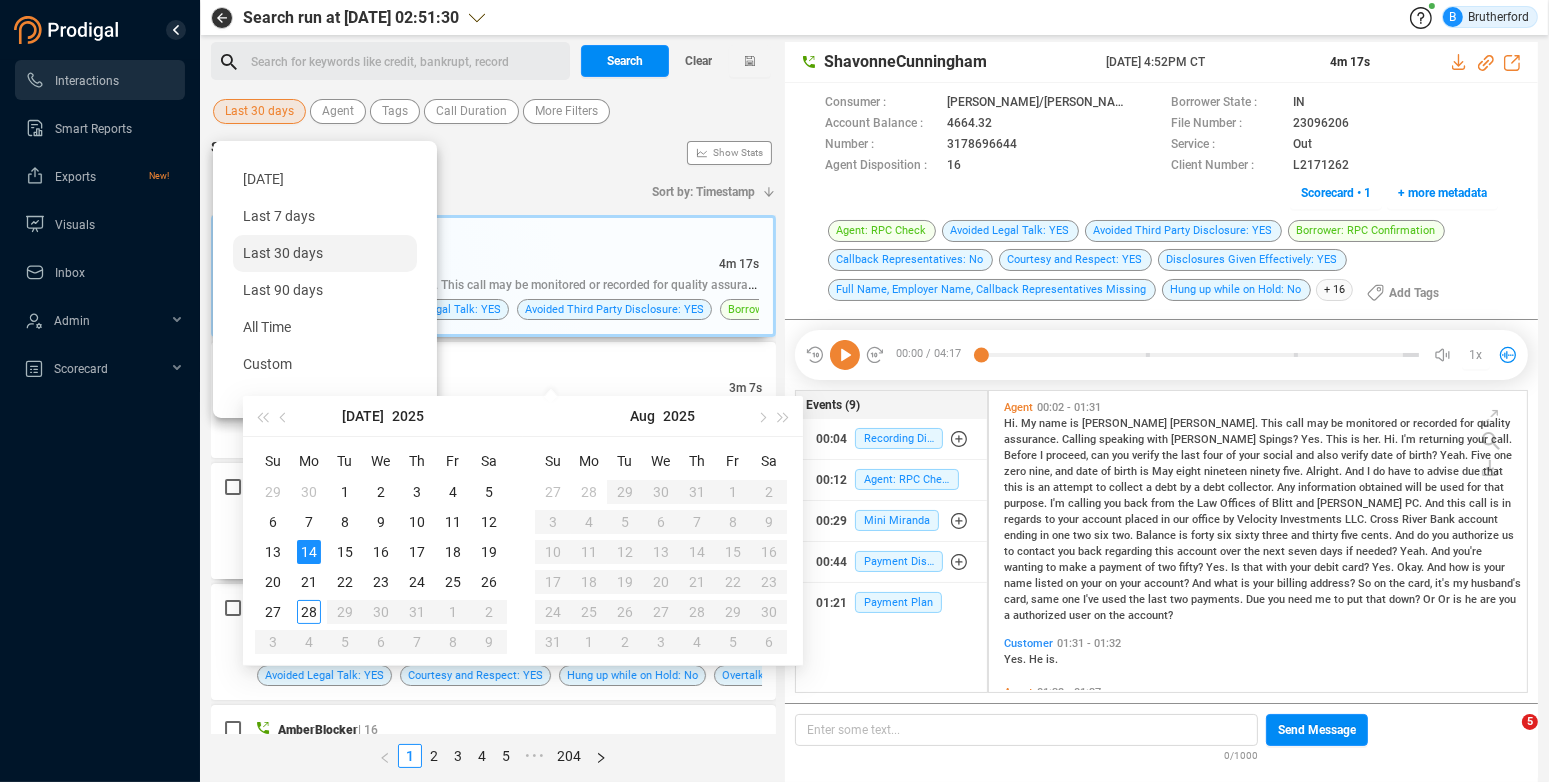 click on "Avoided Legal Talk: YES" at bounding box center (324, 554) 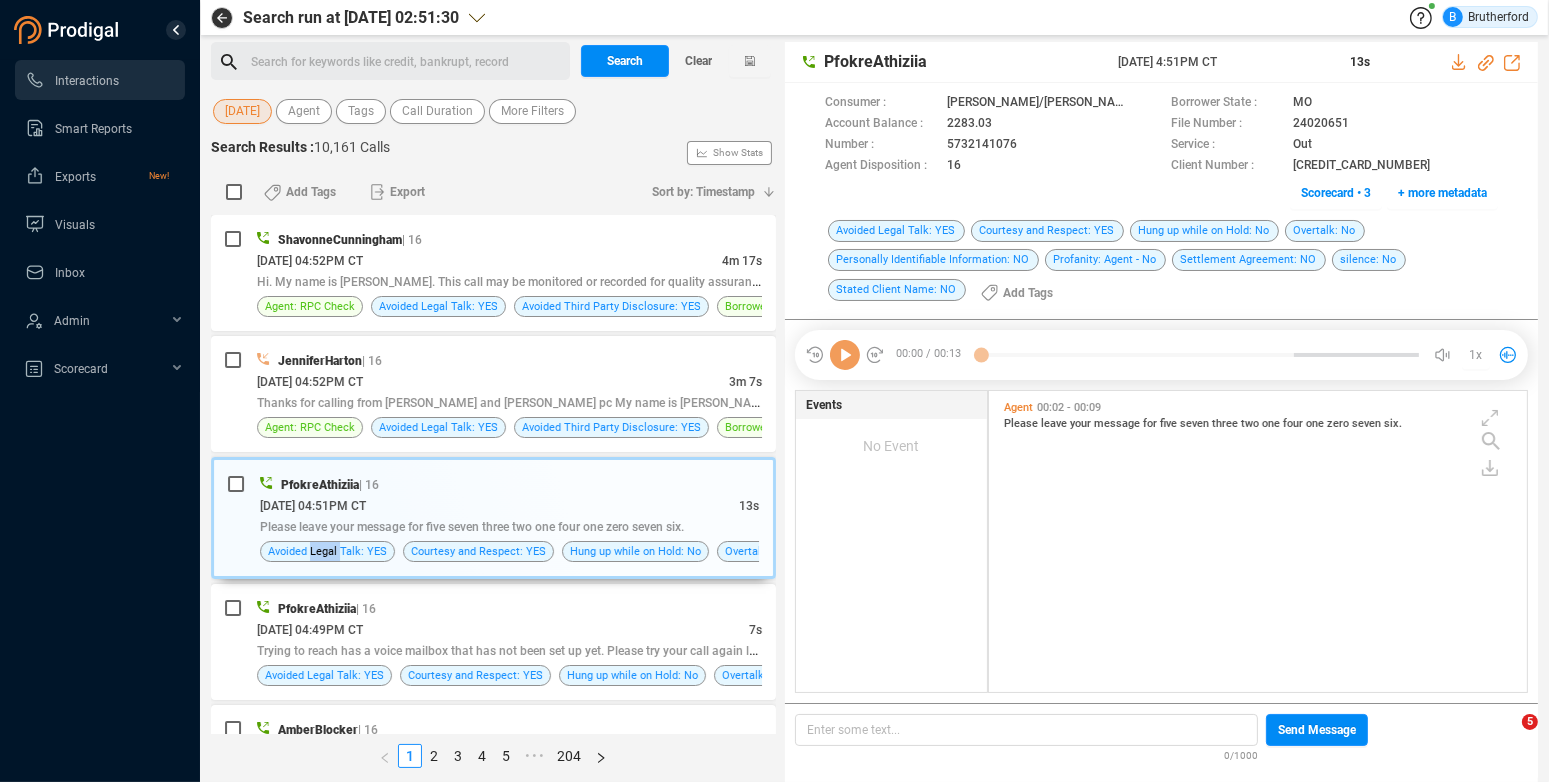 scroll, scrollTop: 15, scrollLeft: 15, axis: both 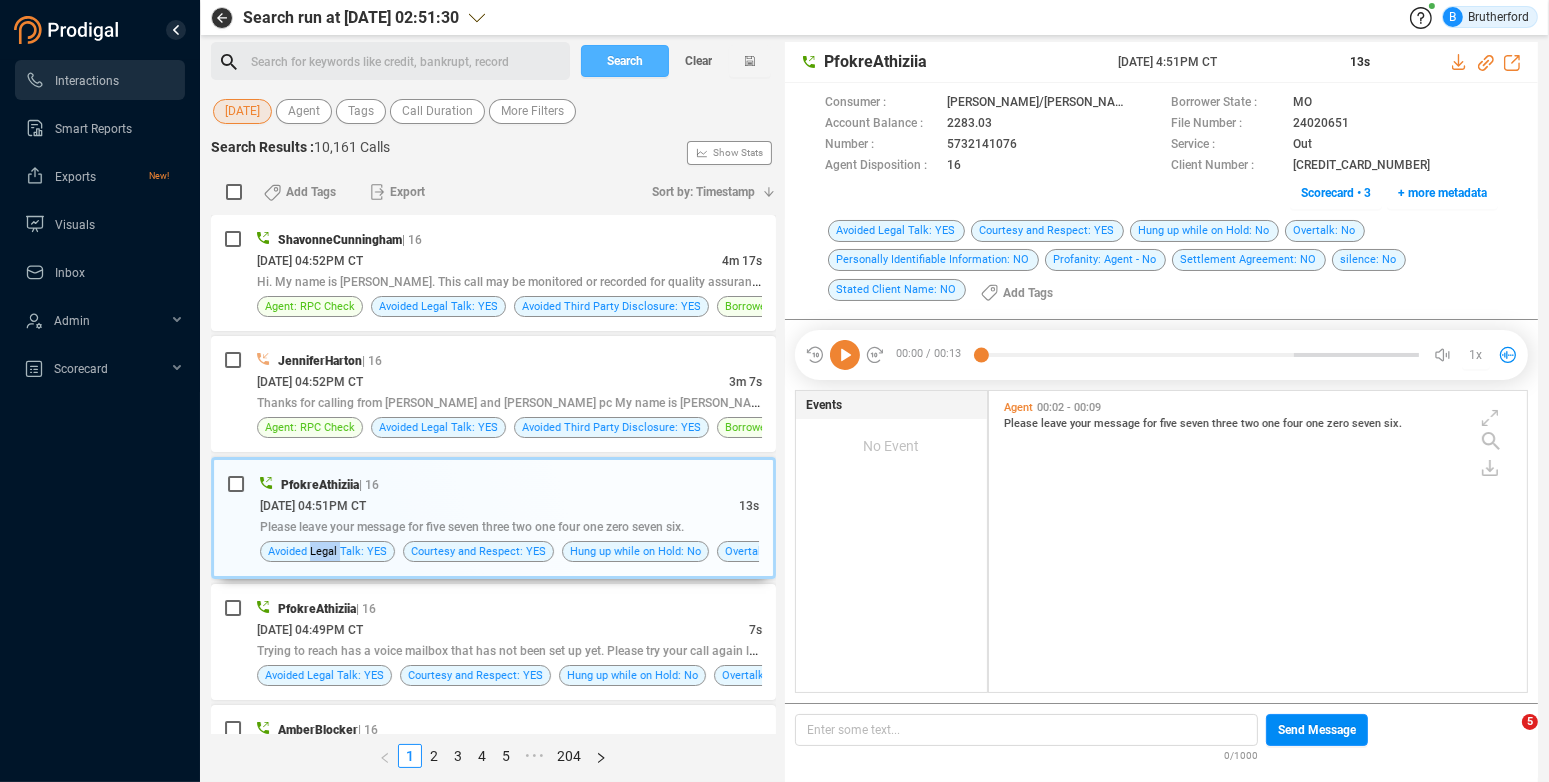 click on "Search" at bounding box center (625, 61) 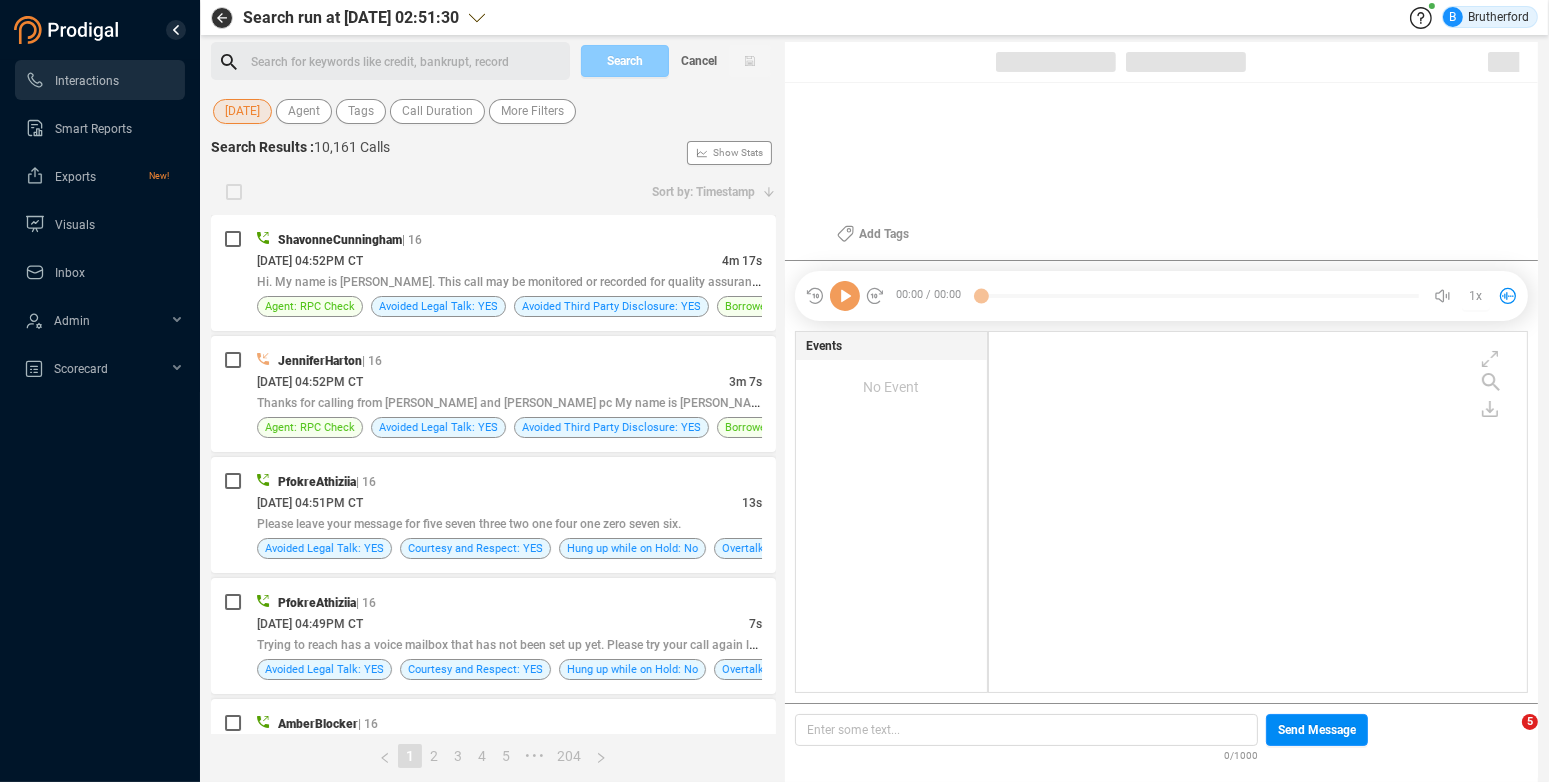 scroll, scrollTop: 346, scrollLeft: 523, axis: both 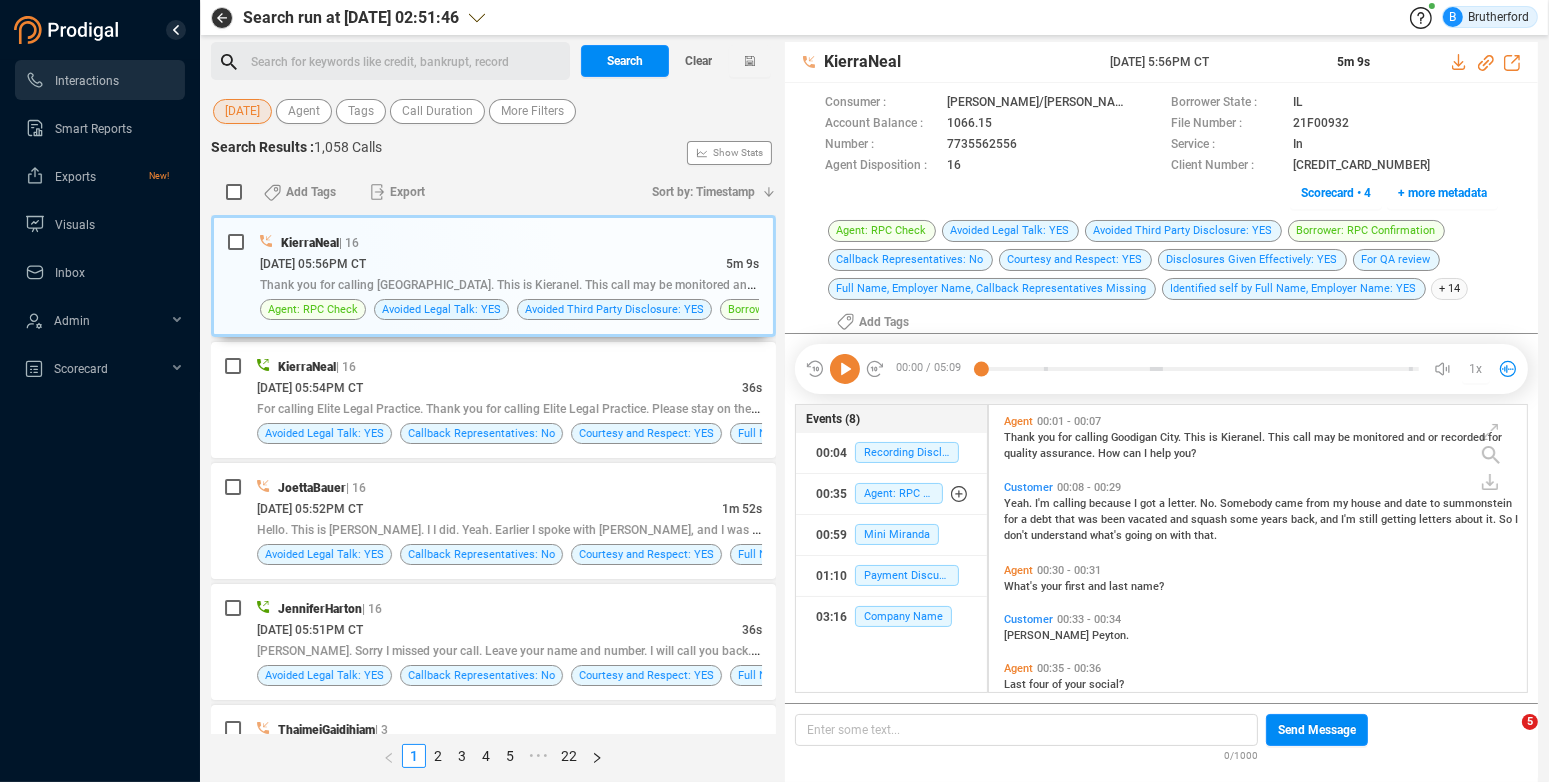 click on "[DATE]" at bounding box center (242, 111) 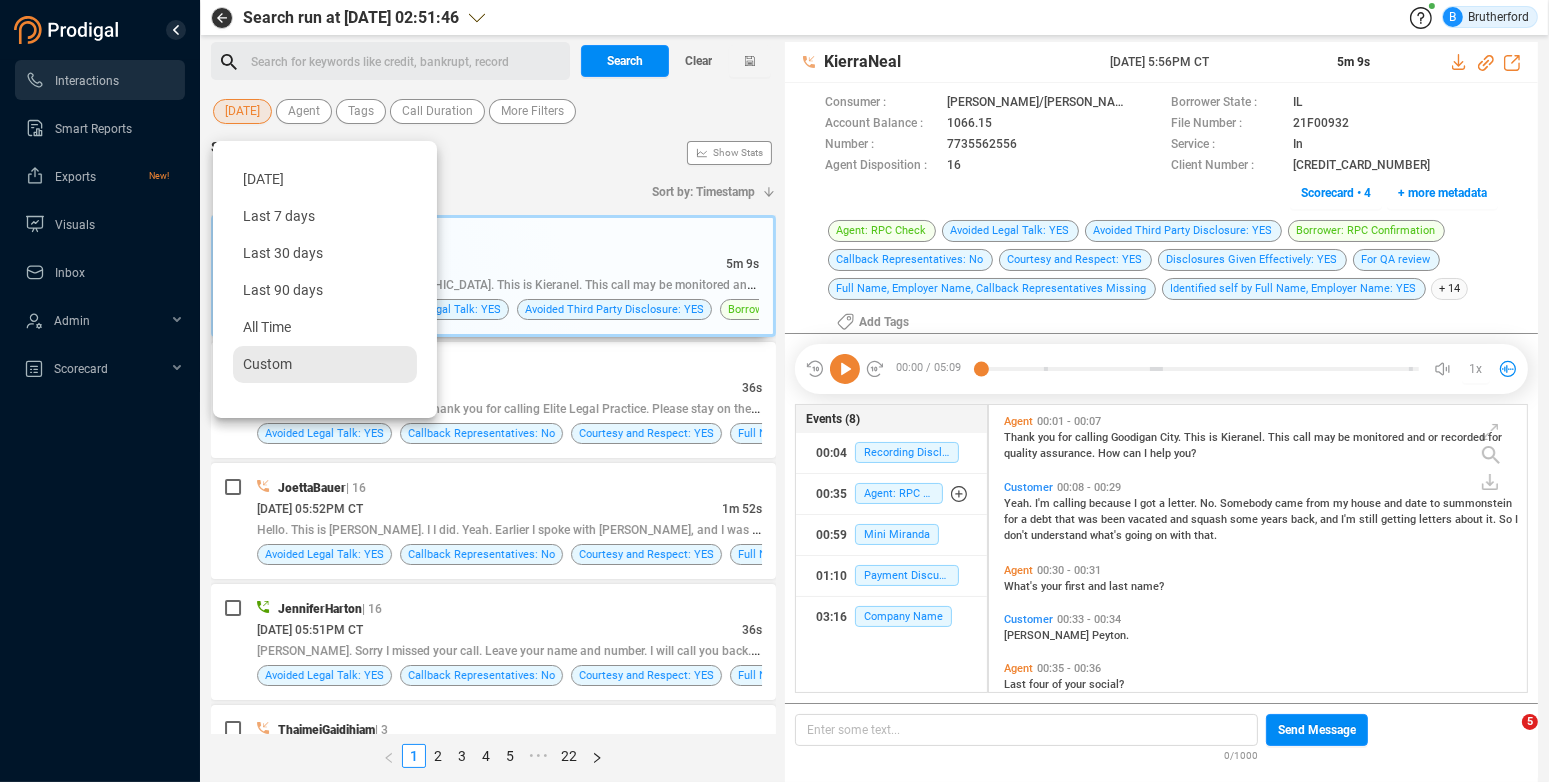 click on "Custom" at bounding box center (267, 364) 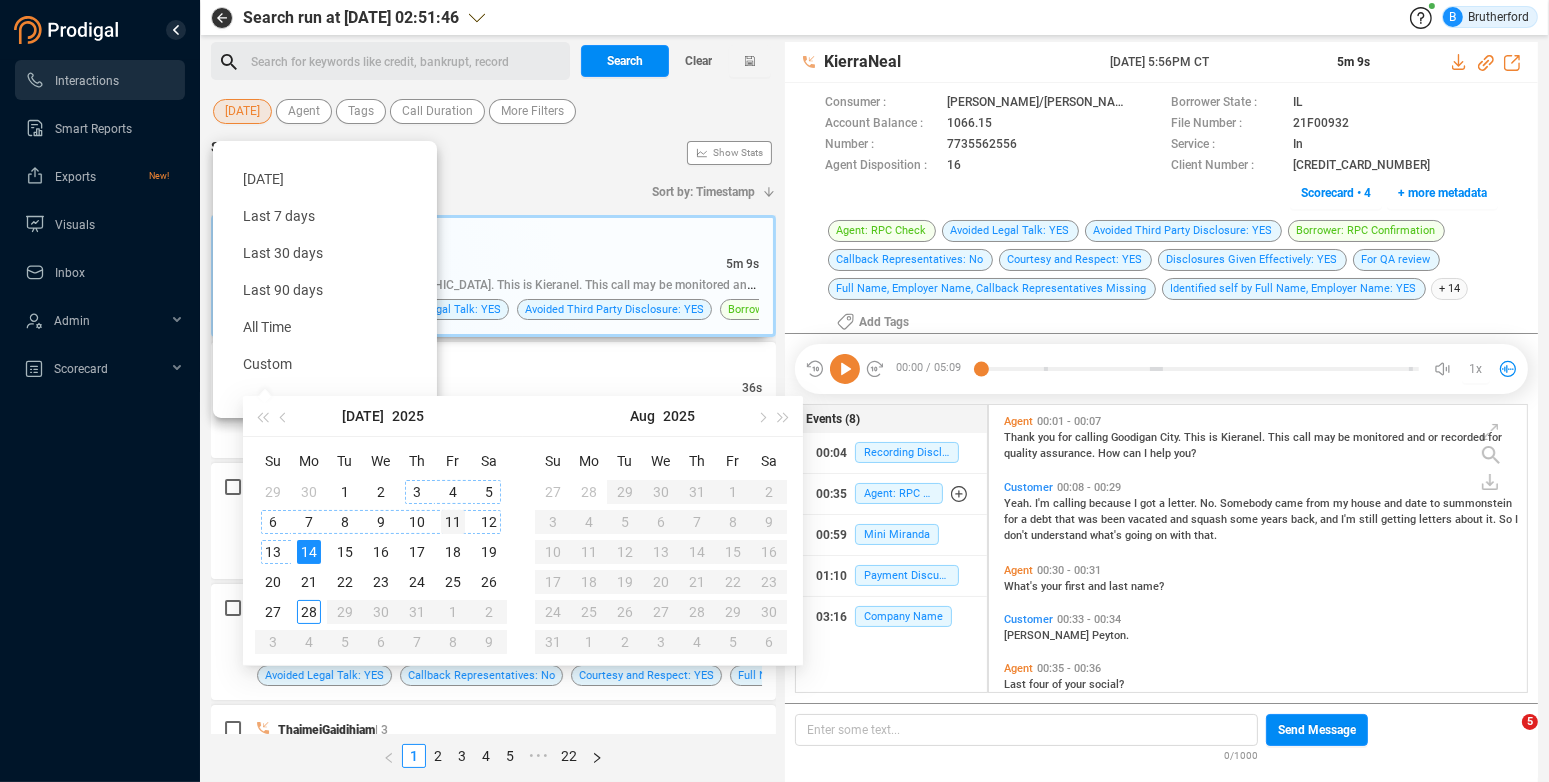 type on "[DATE]" 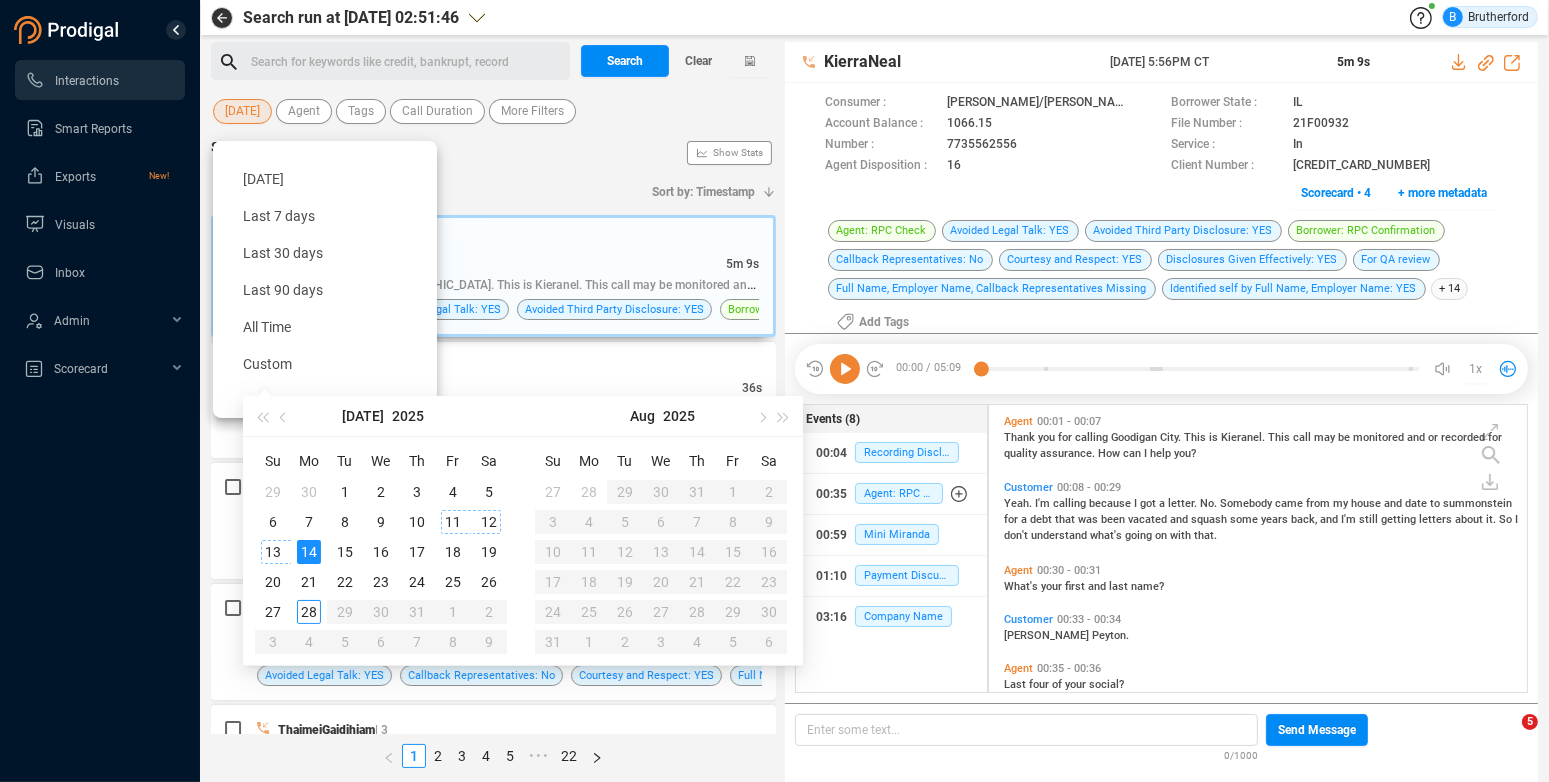 click on "11" at bounding box center (453, 522) 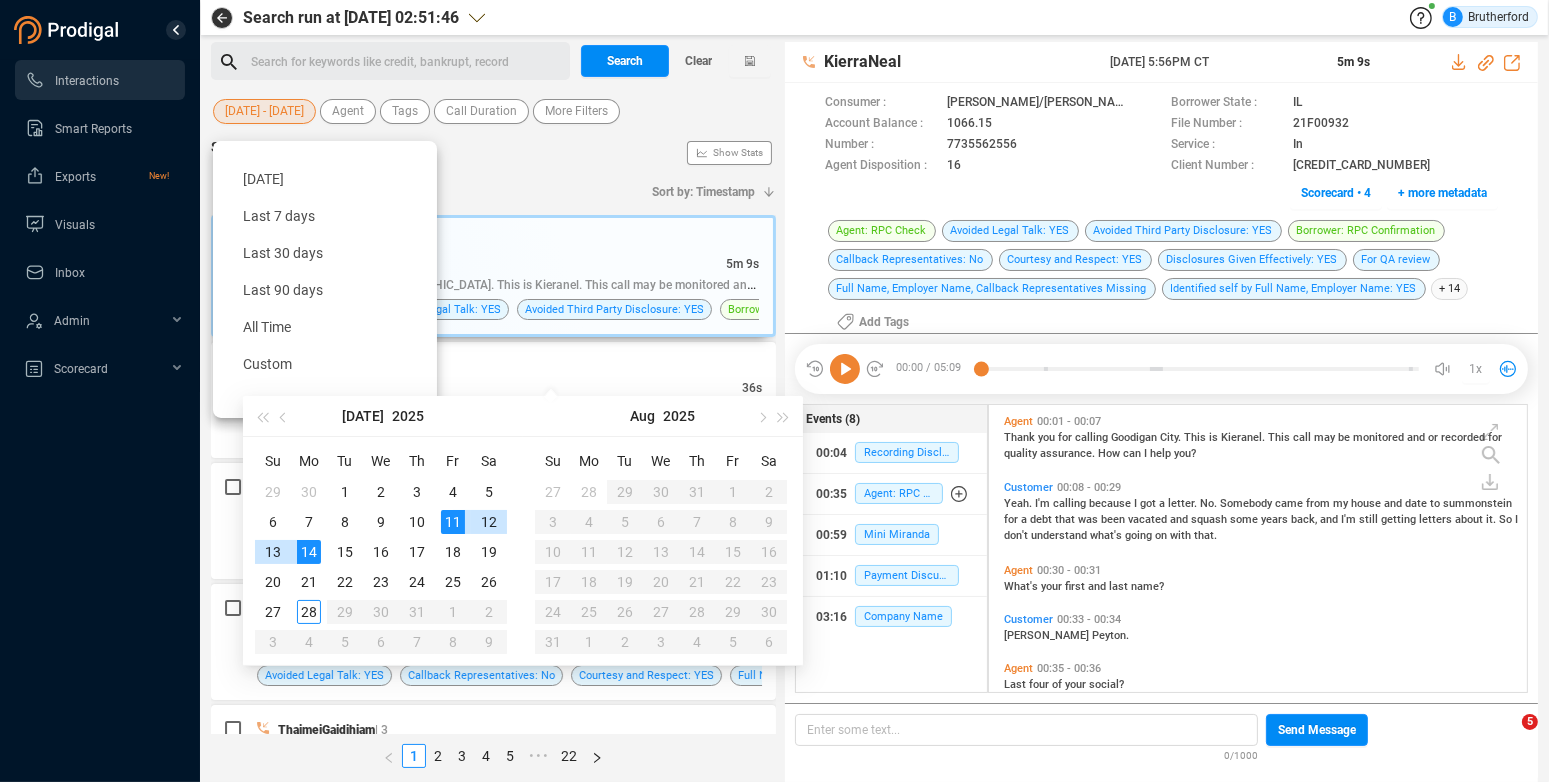 click on "11" at bounding box center [453, 522] 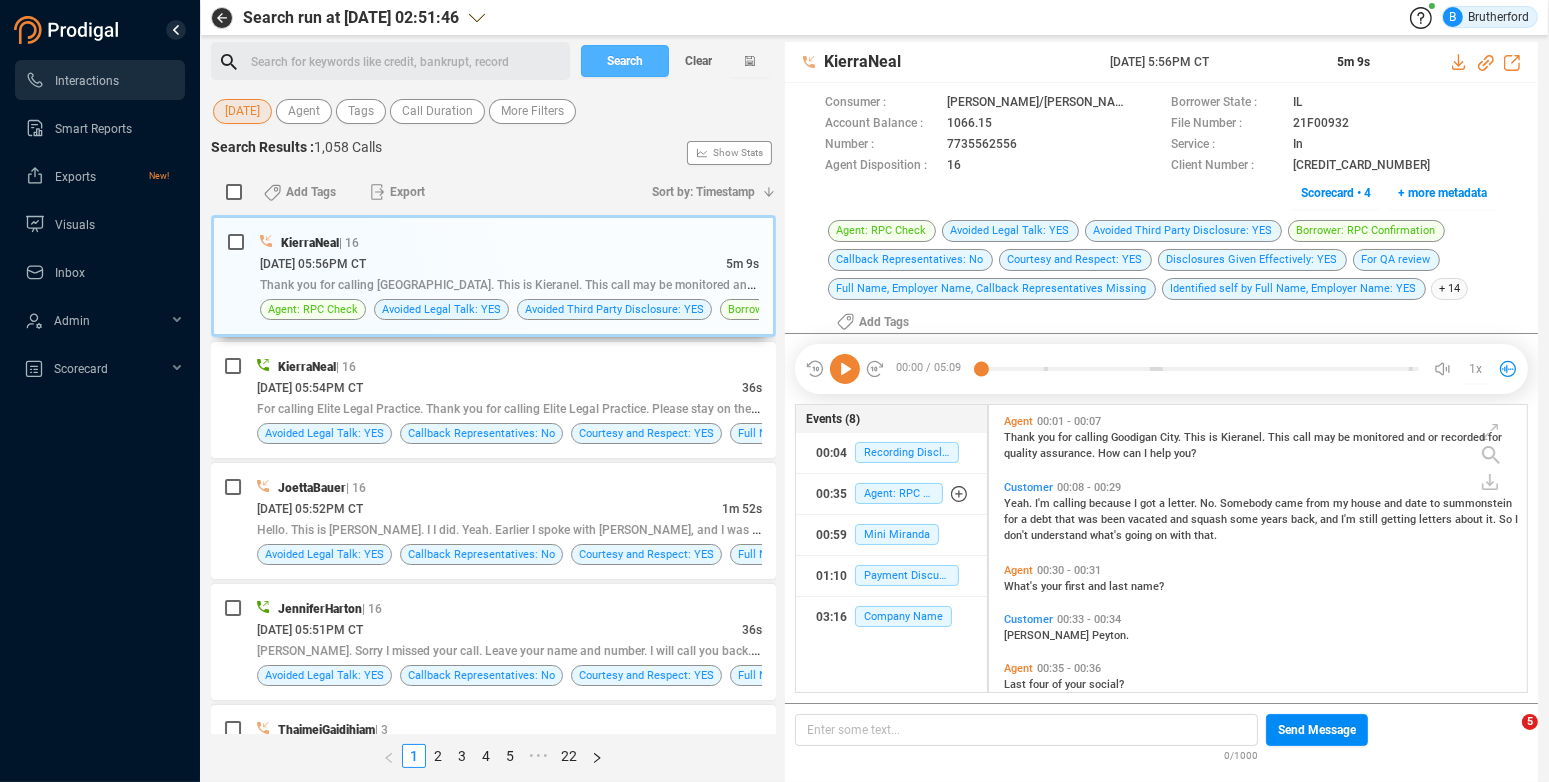 click on "Search" at bounding box center [625, 61] 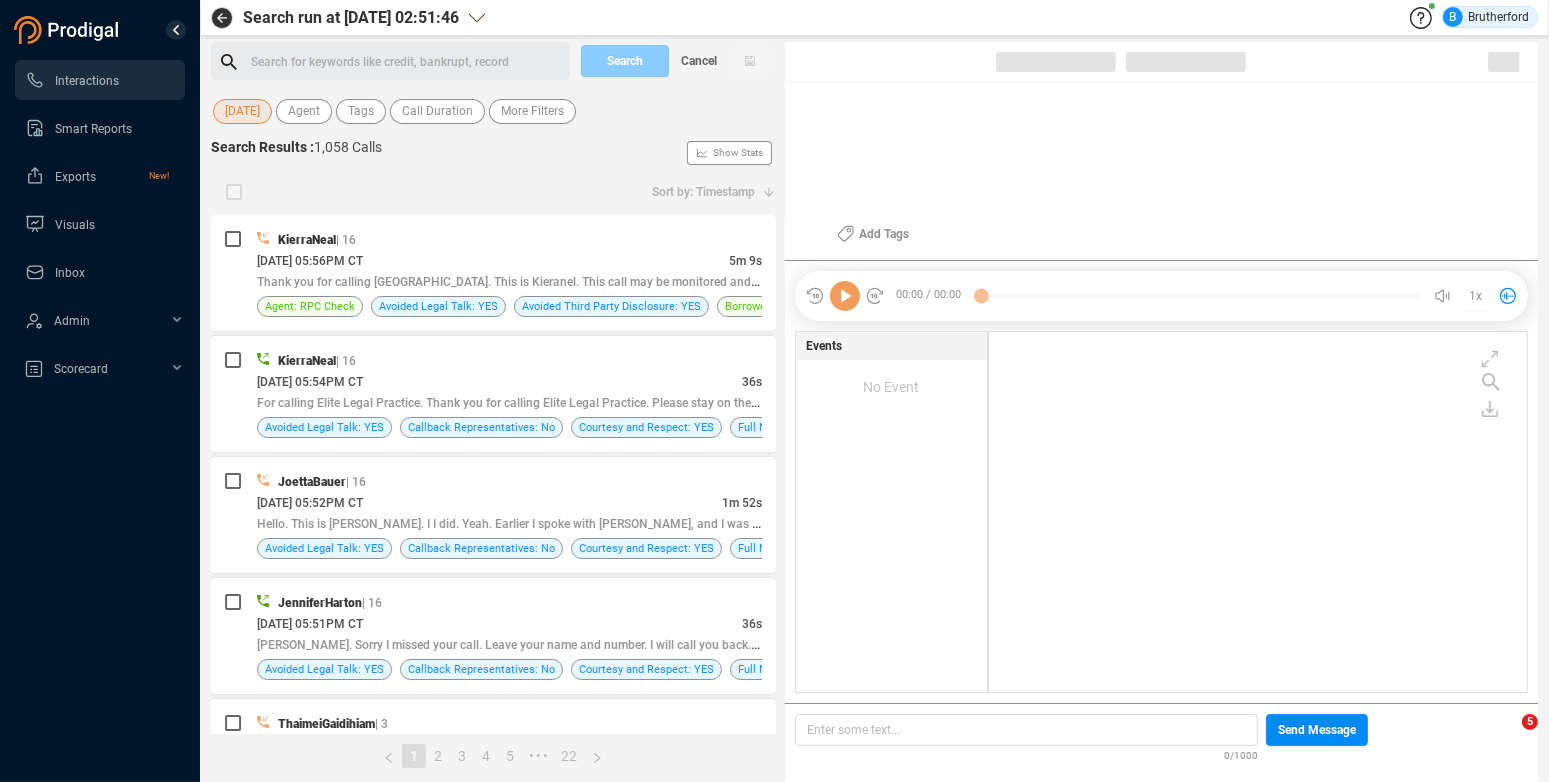 scroll, scrollTop: 346, scrollLeft: 523, axis: both 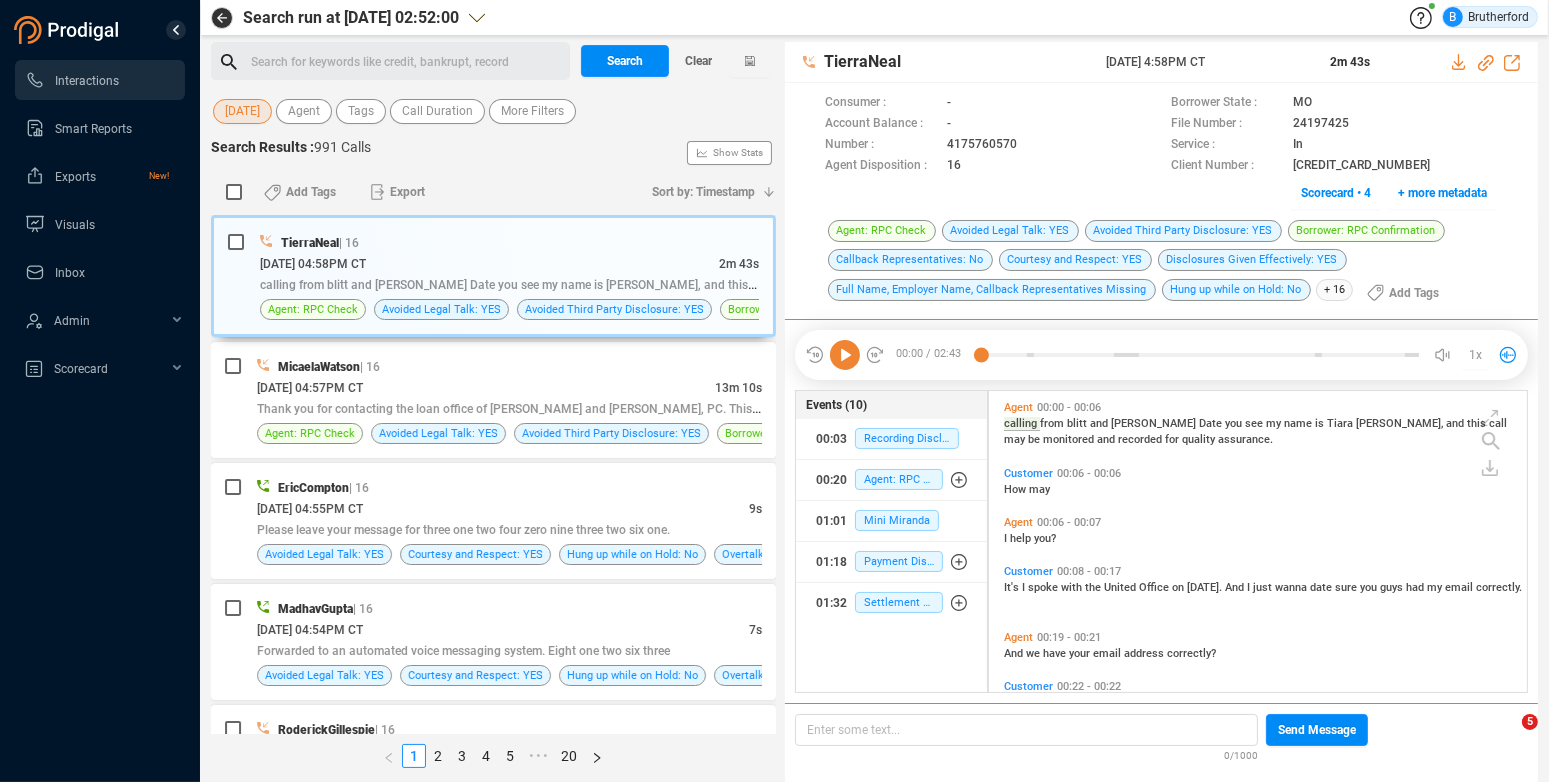 click on "[DATE]" at bounding box center [242, 111] 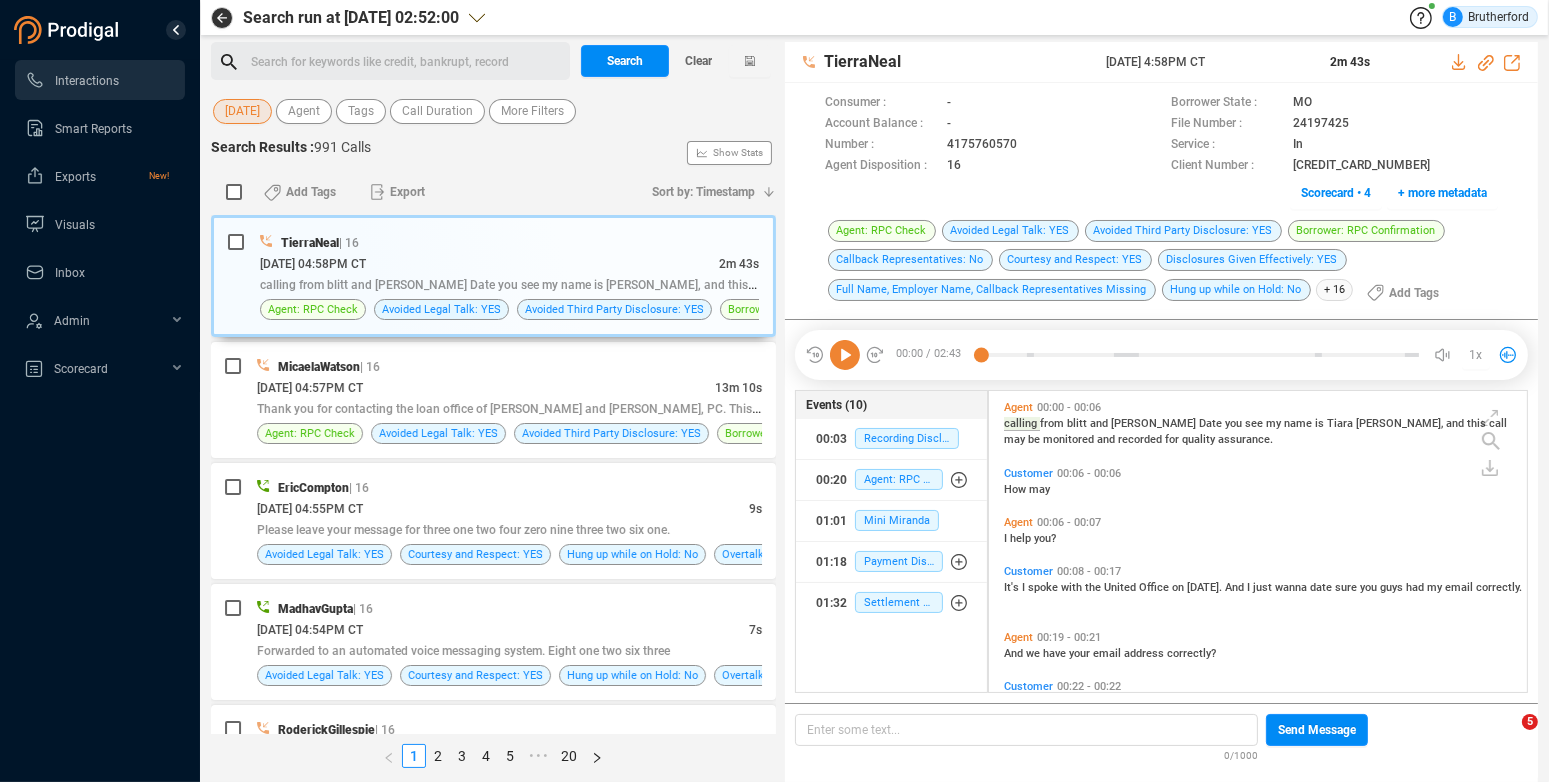 click on "[DATE]" at bounding box center [242, 111] 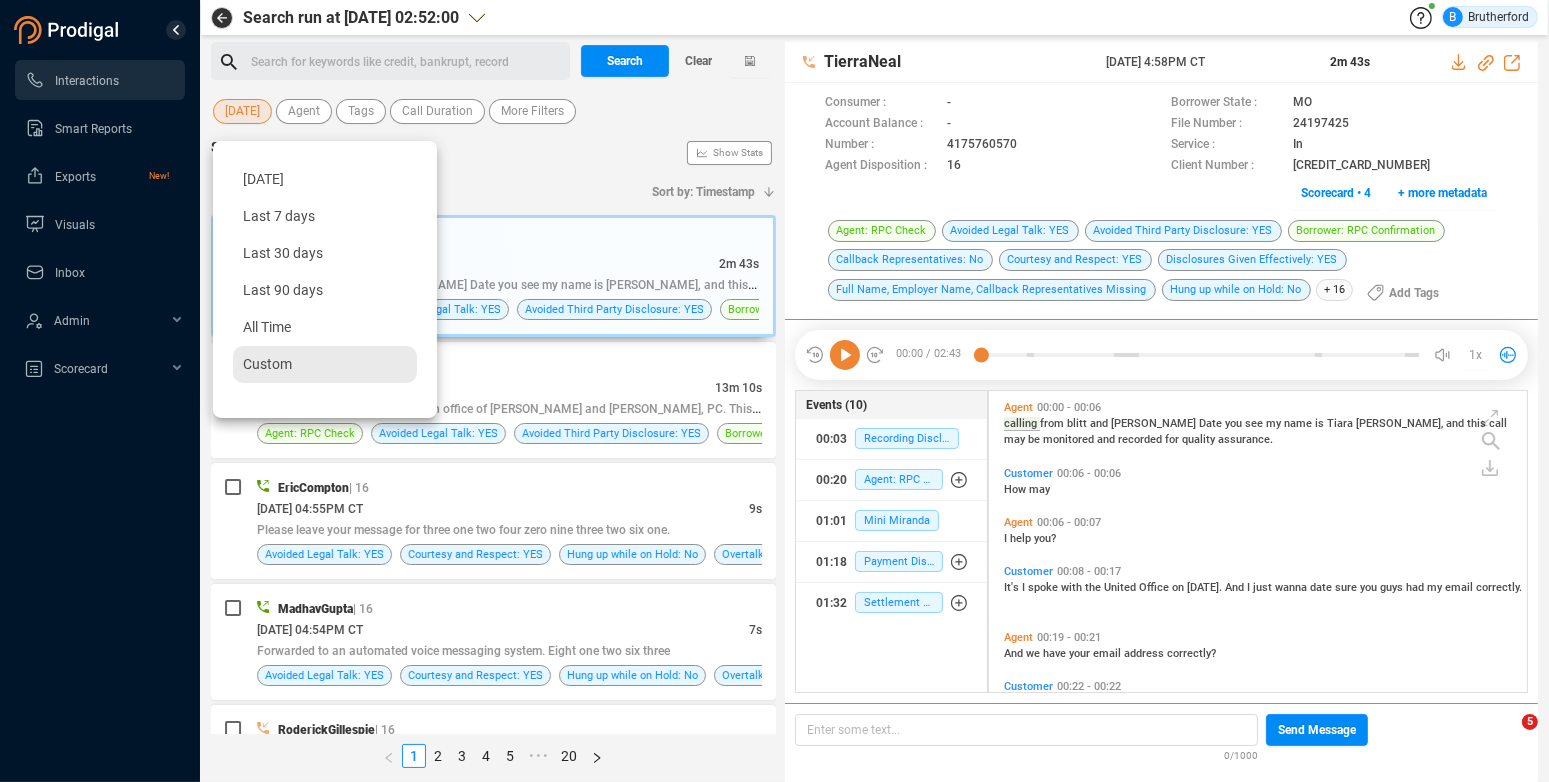 click on "Custom" at bounding box center [267, 364] 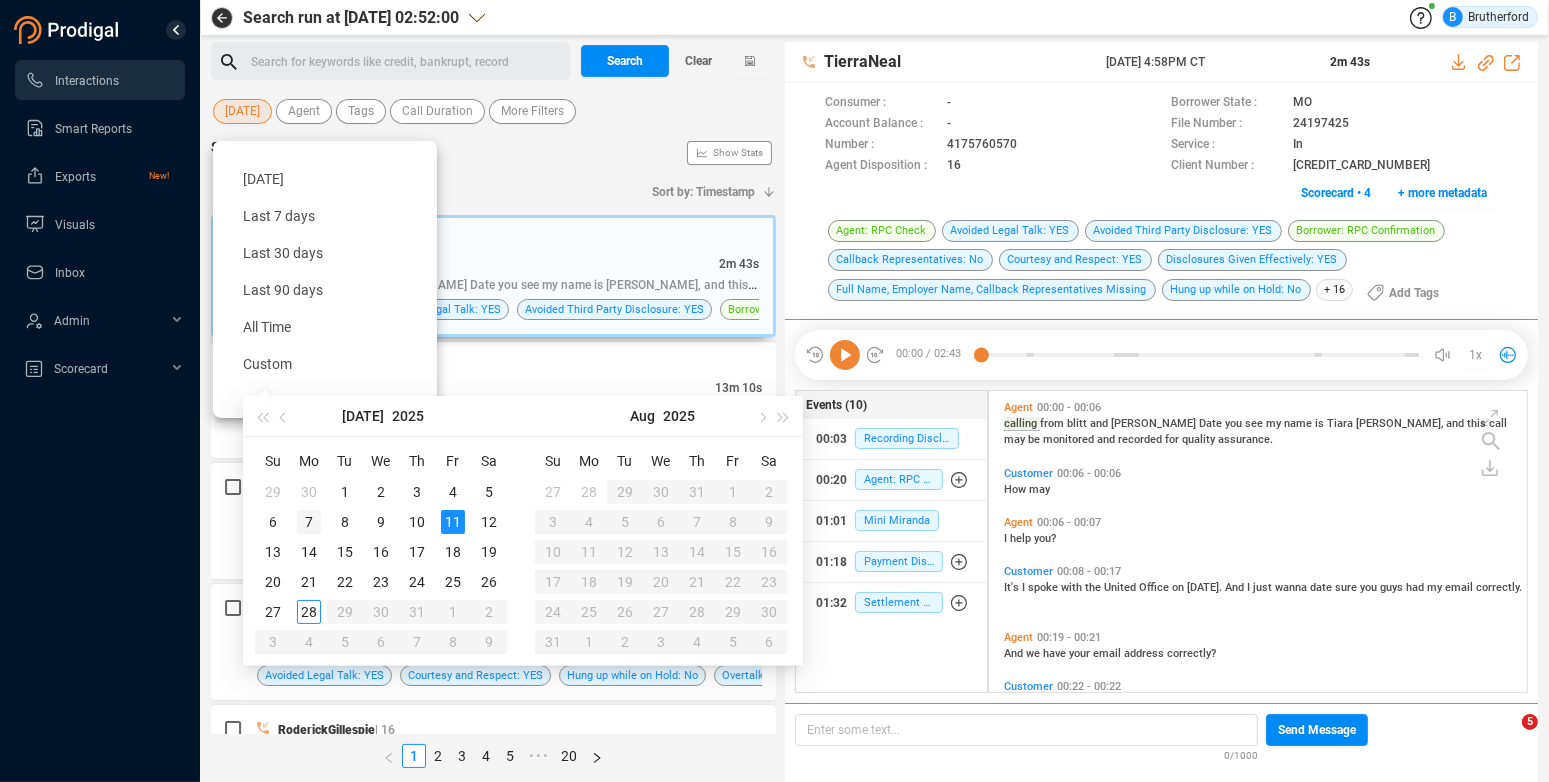 type on "[DATE]" 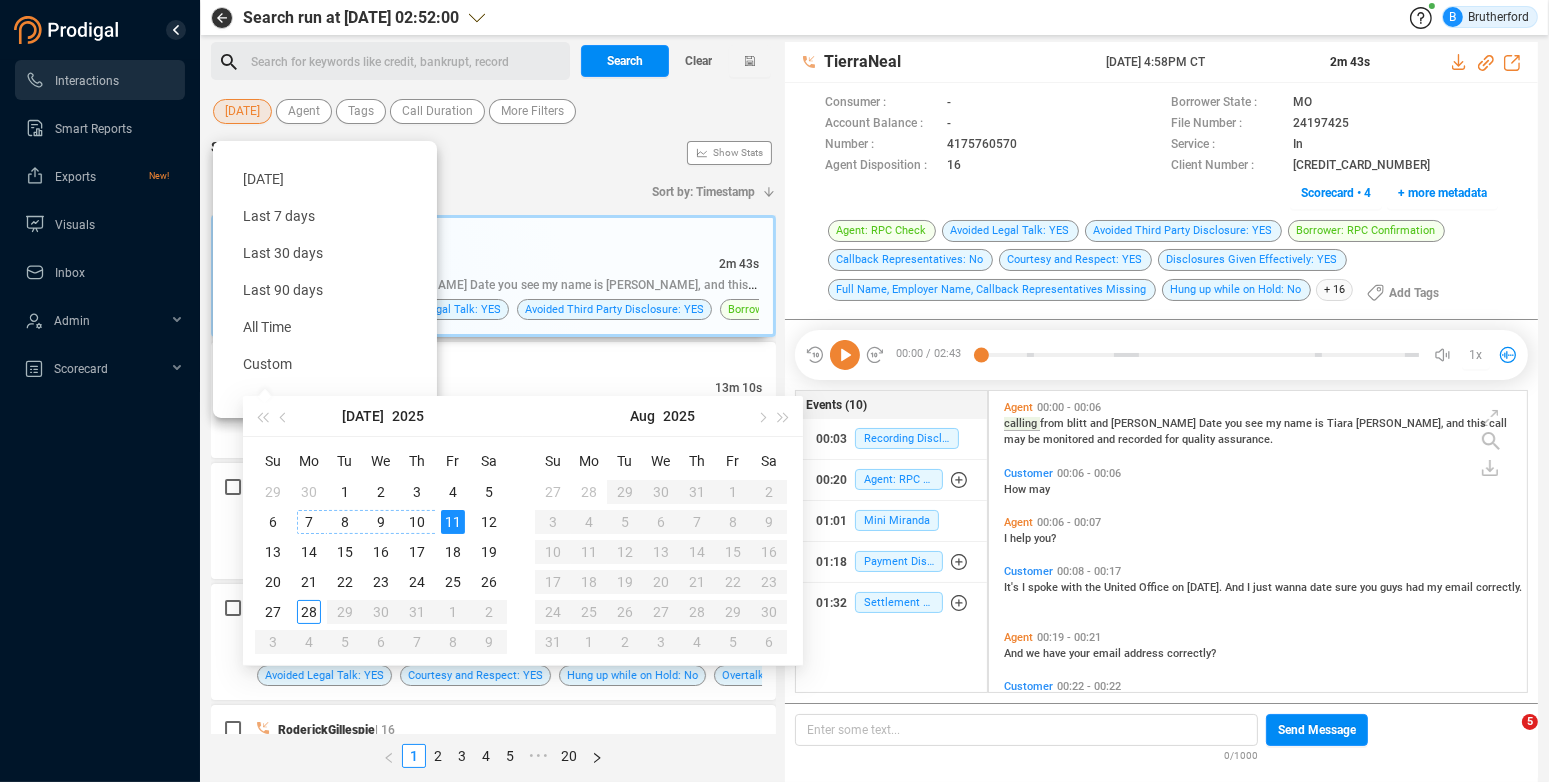 click on "7" at bounding box center (309, 522) 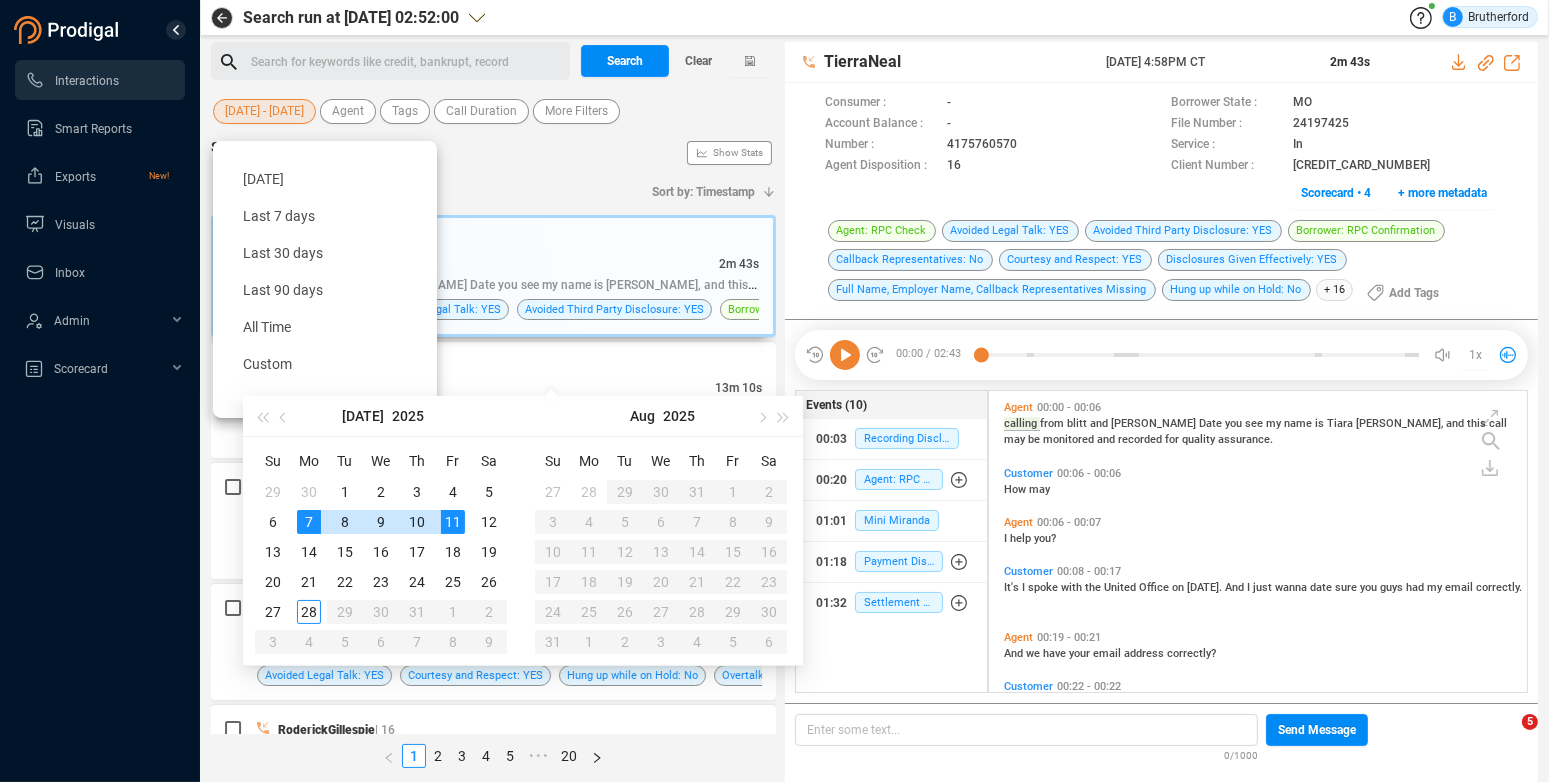 click on "7" at bounding box center (309, 522) 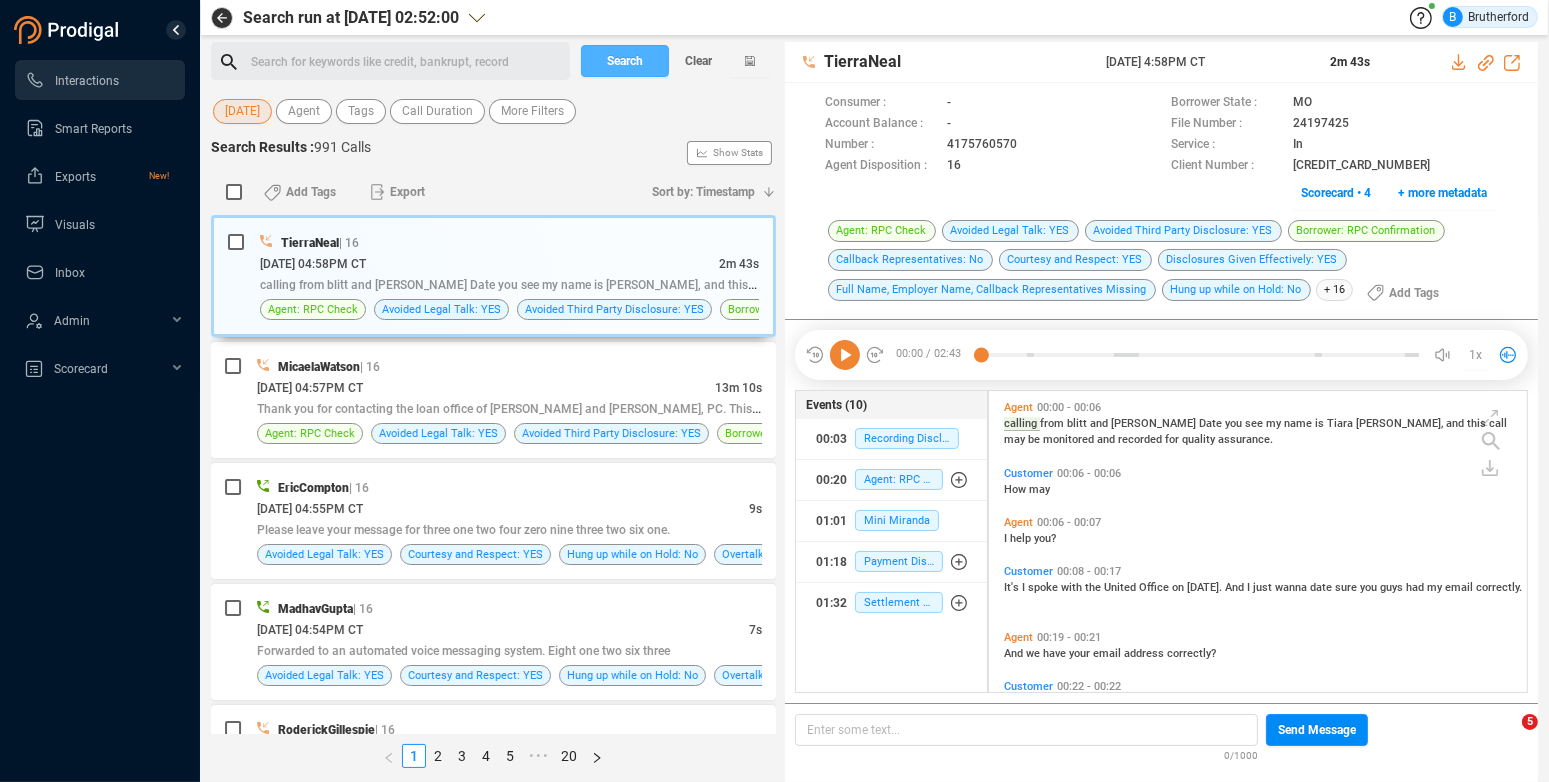 click on "Search" at bounding box center [625, 61] 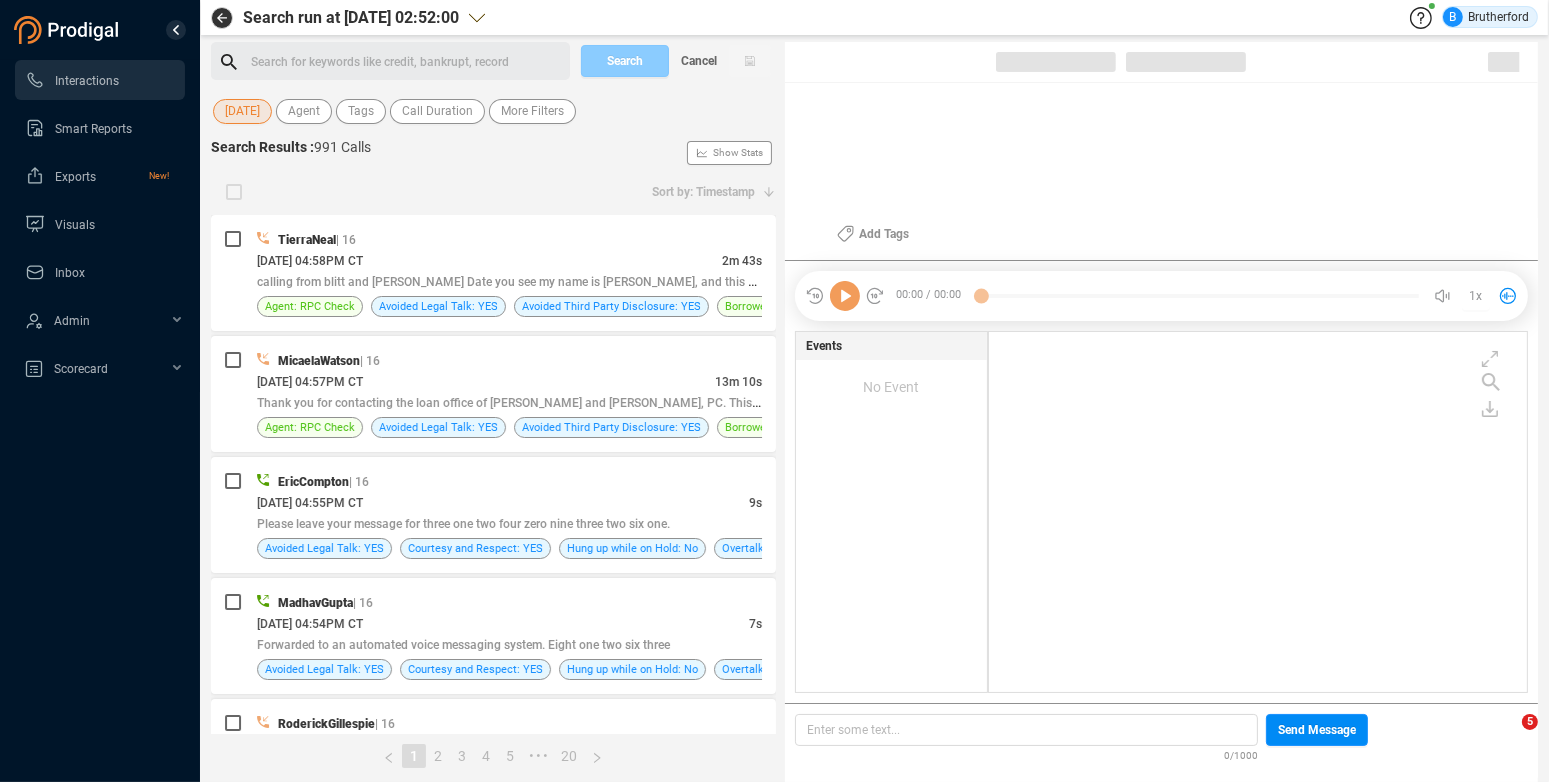 scroll, scrollTop: 346, scrollLeft: 523, axis: both 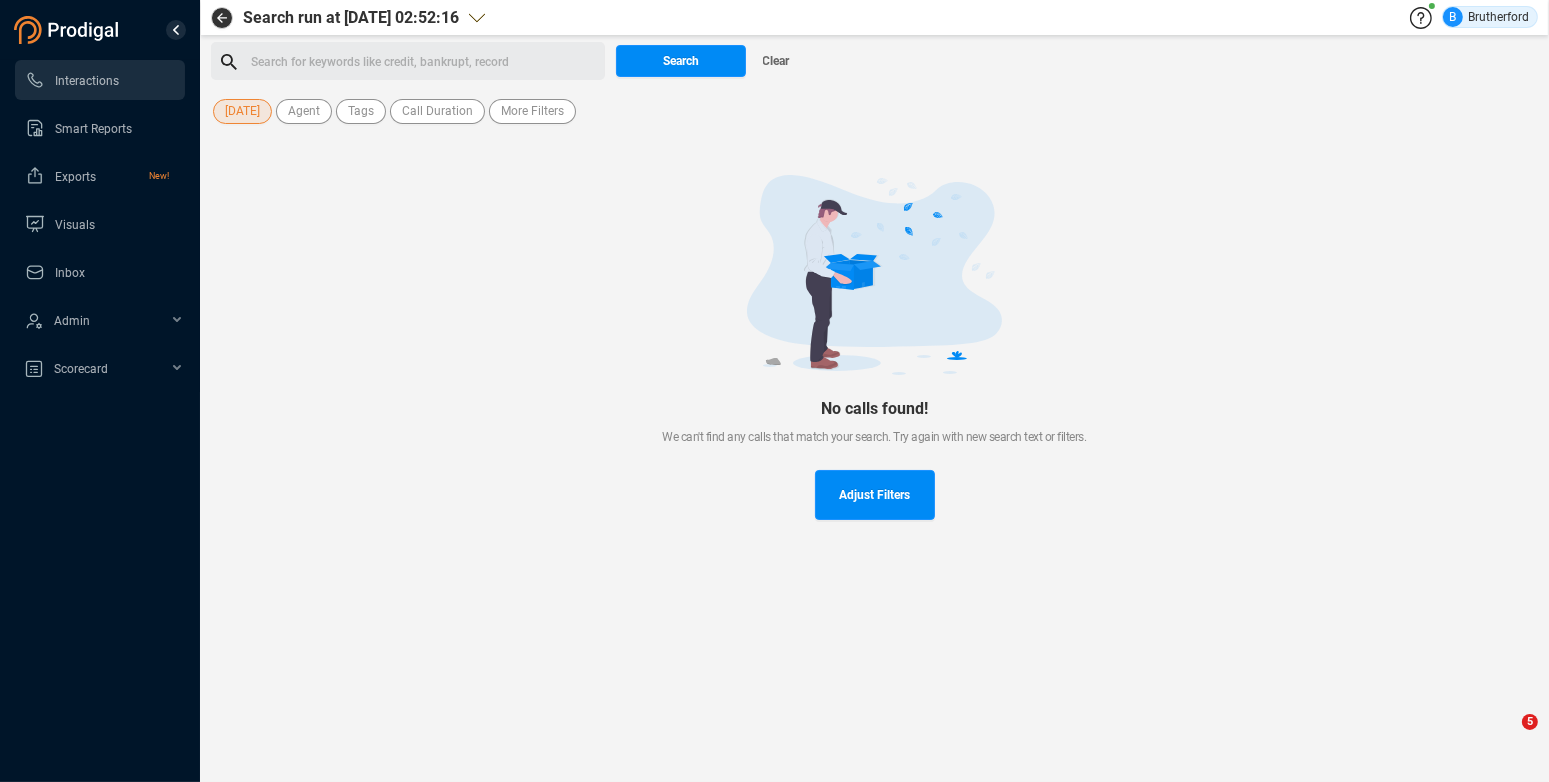 click on "[DATE]" at bounding box center [242, 111] 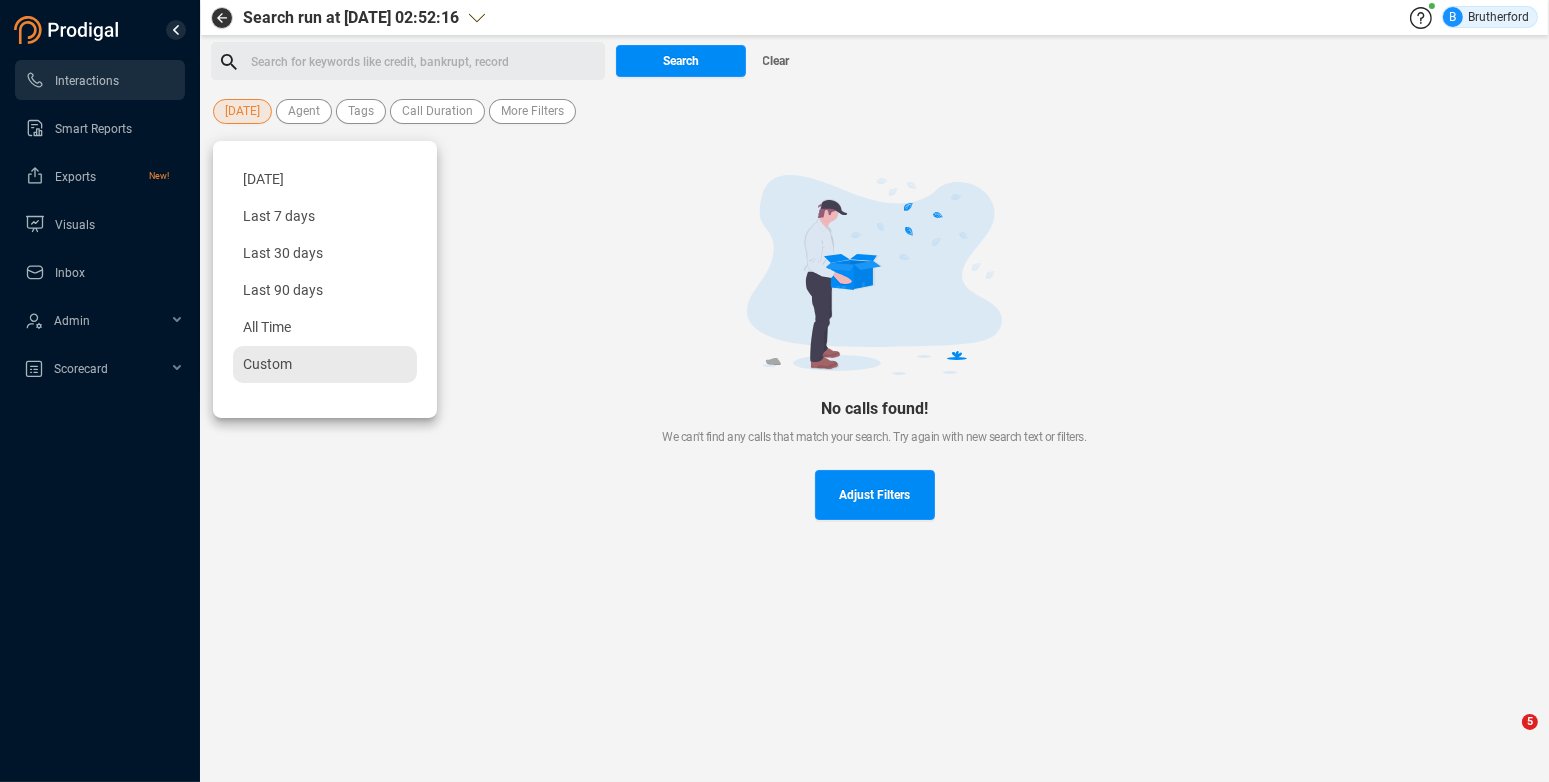 click on "Custom" at bounding box center [267, 364] 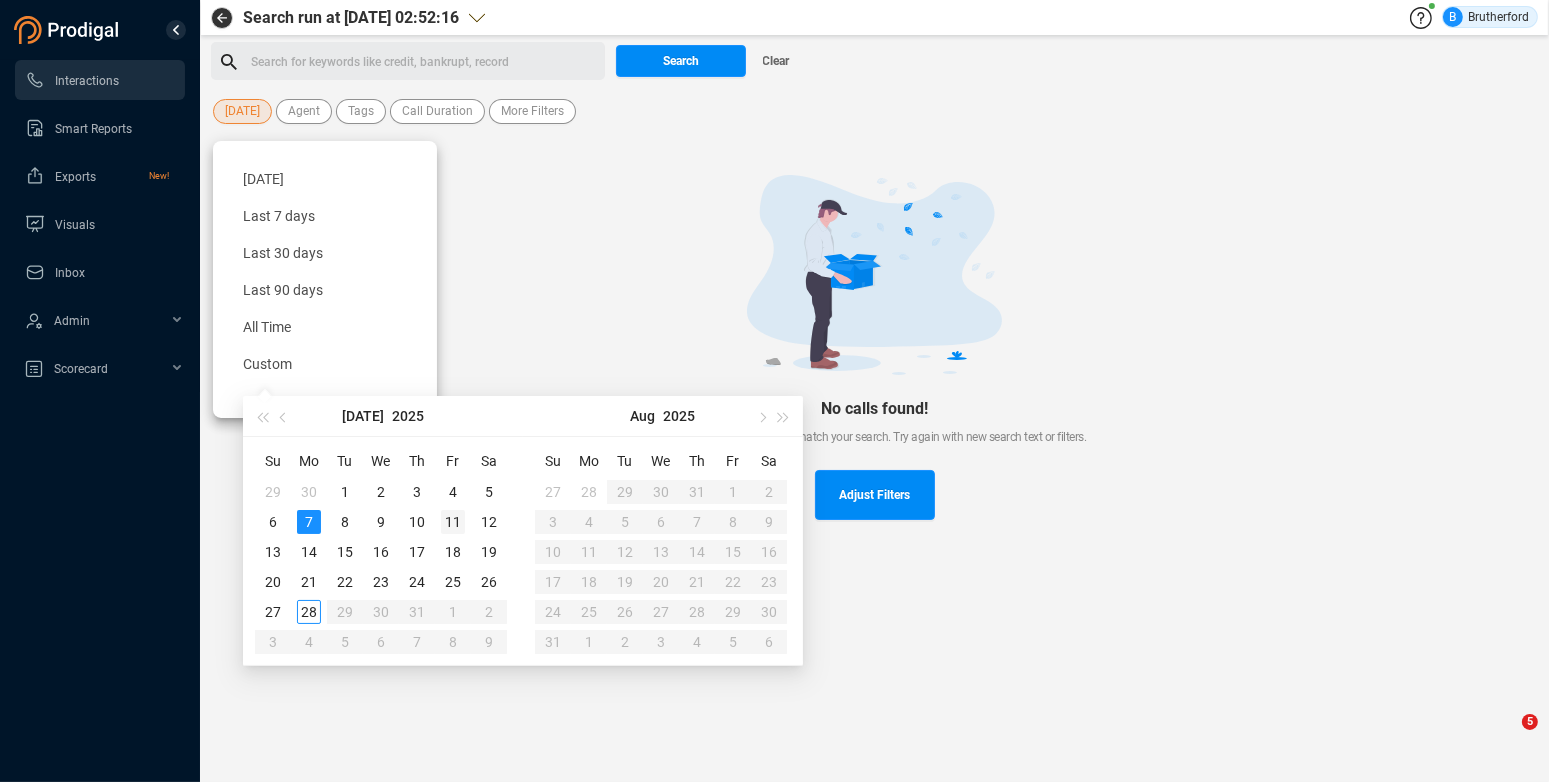 type on "[DATE]" 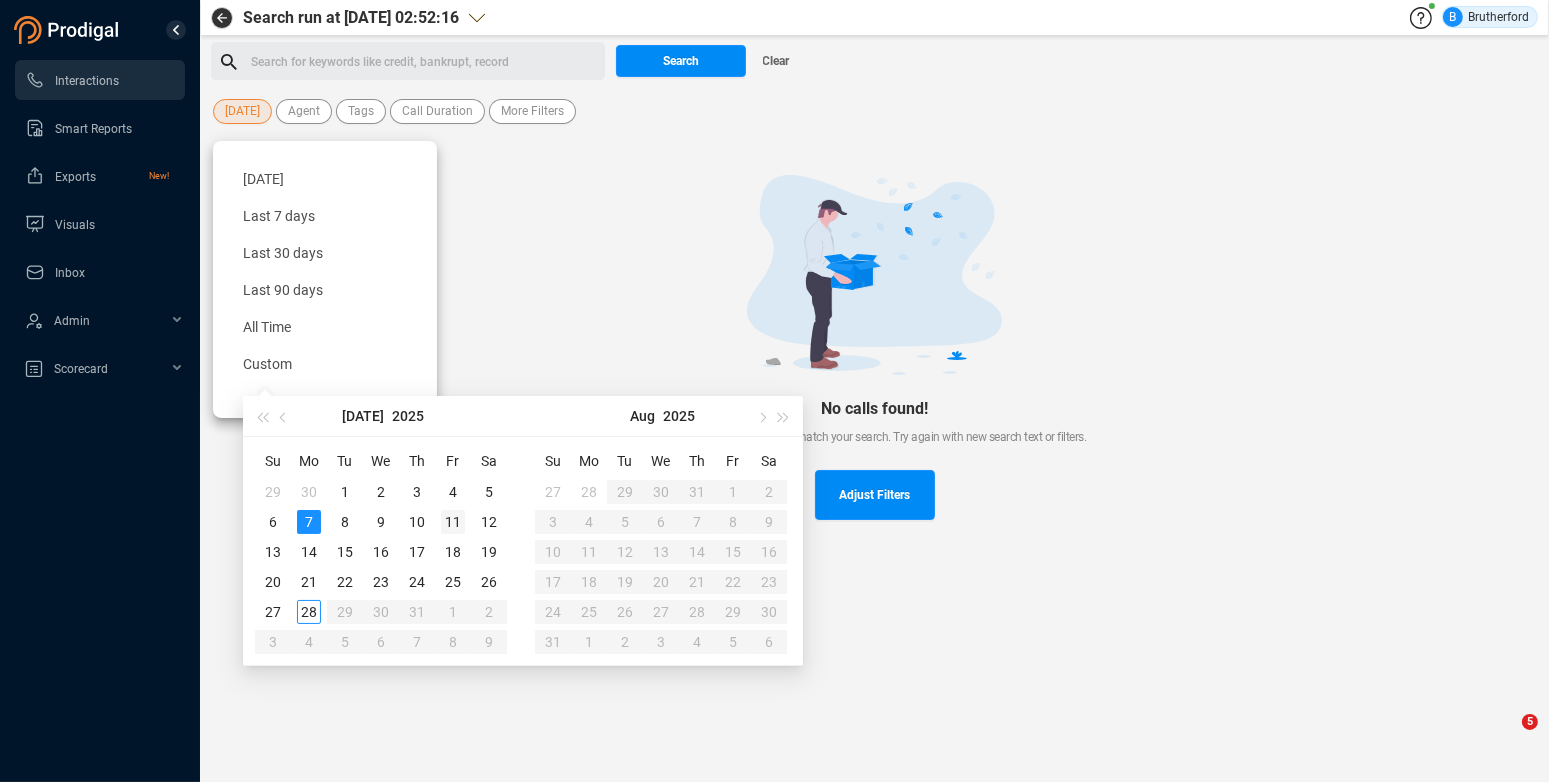 type 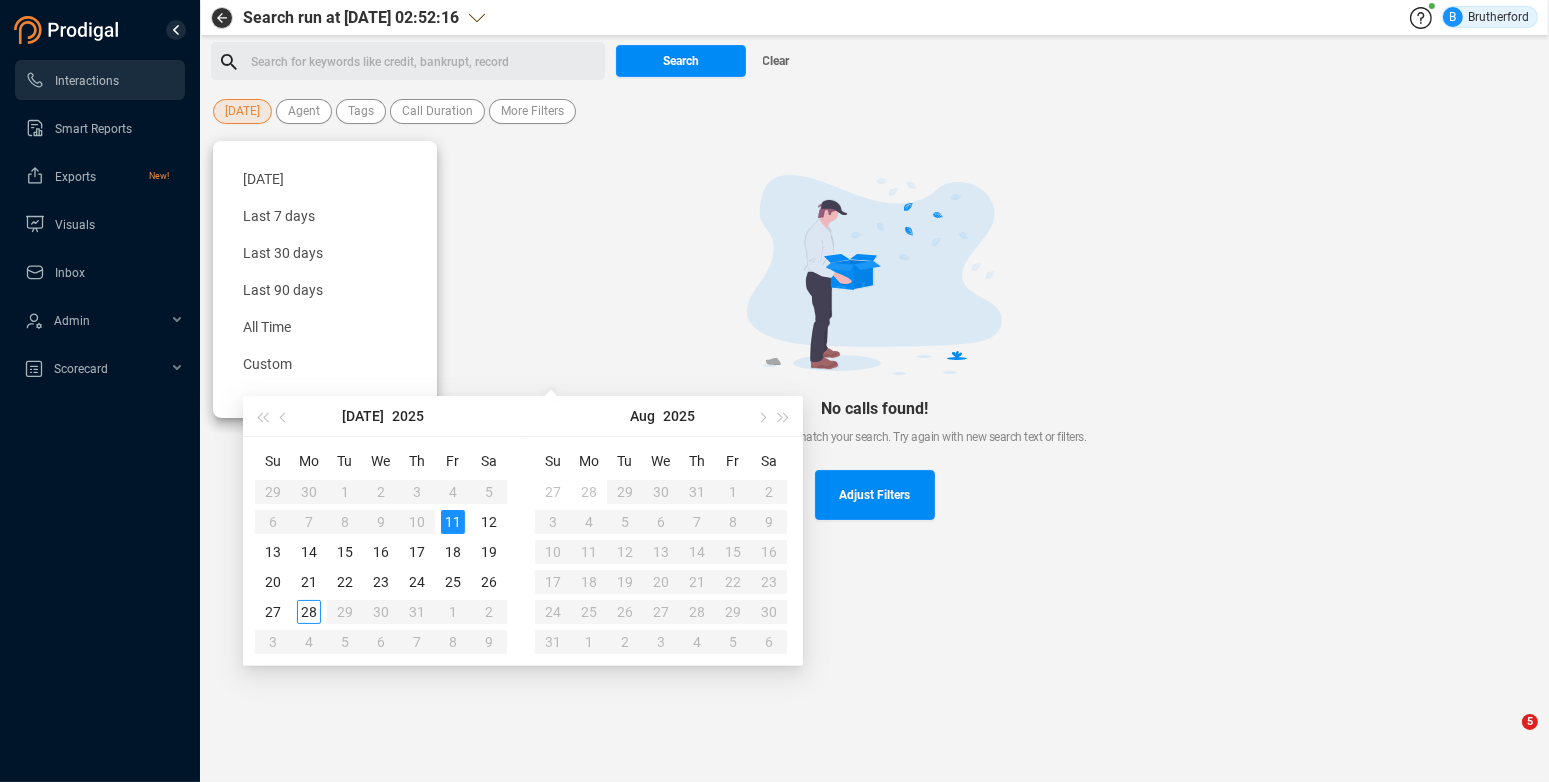 click on "11" at bounding box center [453, 522] 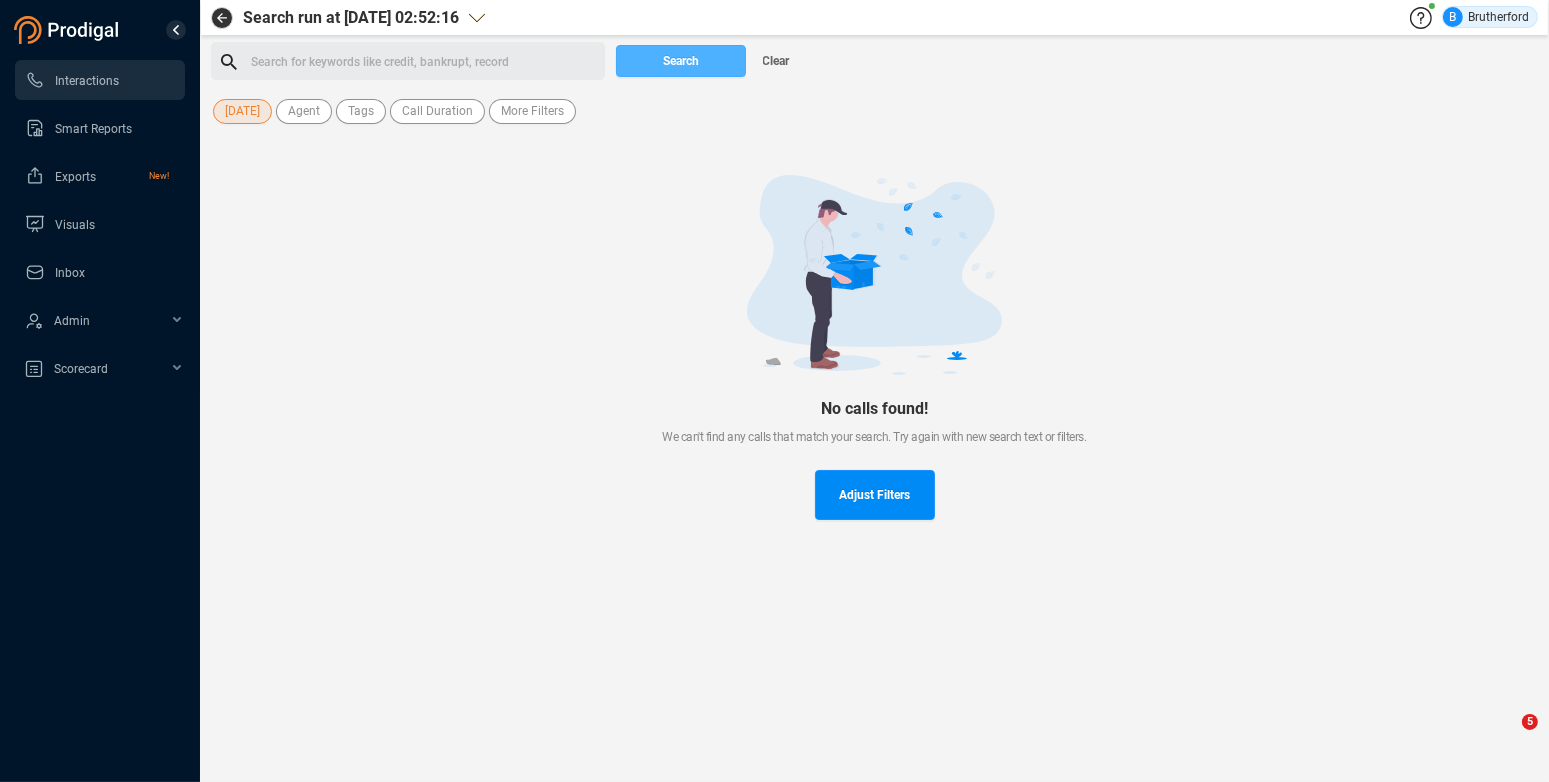 click on "Search" at bounding box center (681, 61) 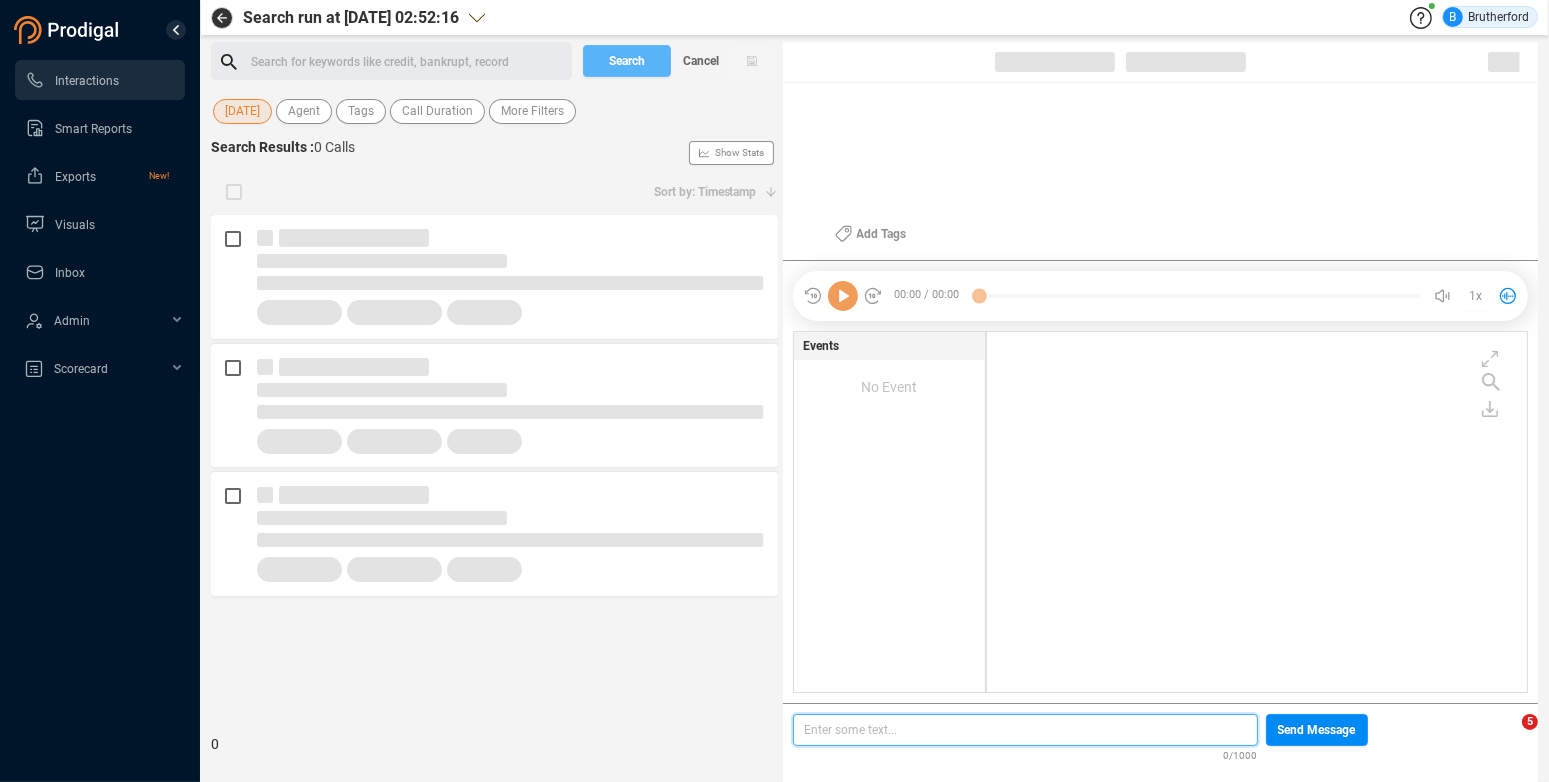 scroll, scrollTop: 346, scrollLeft: 525, axis: both 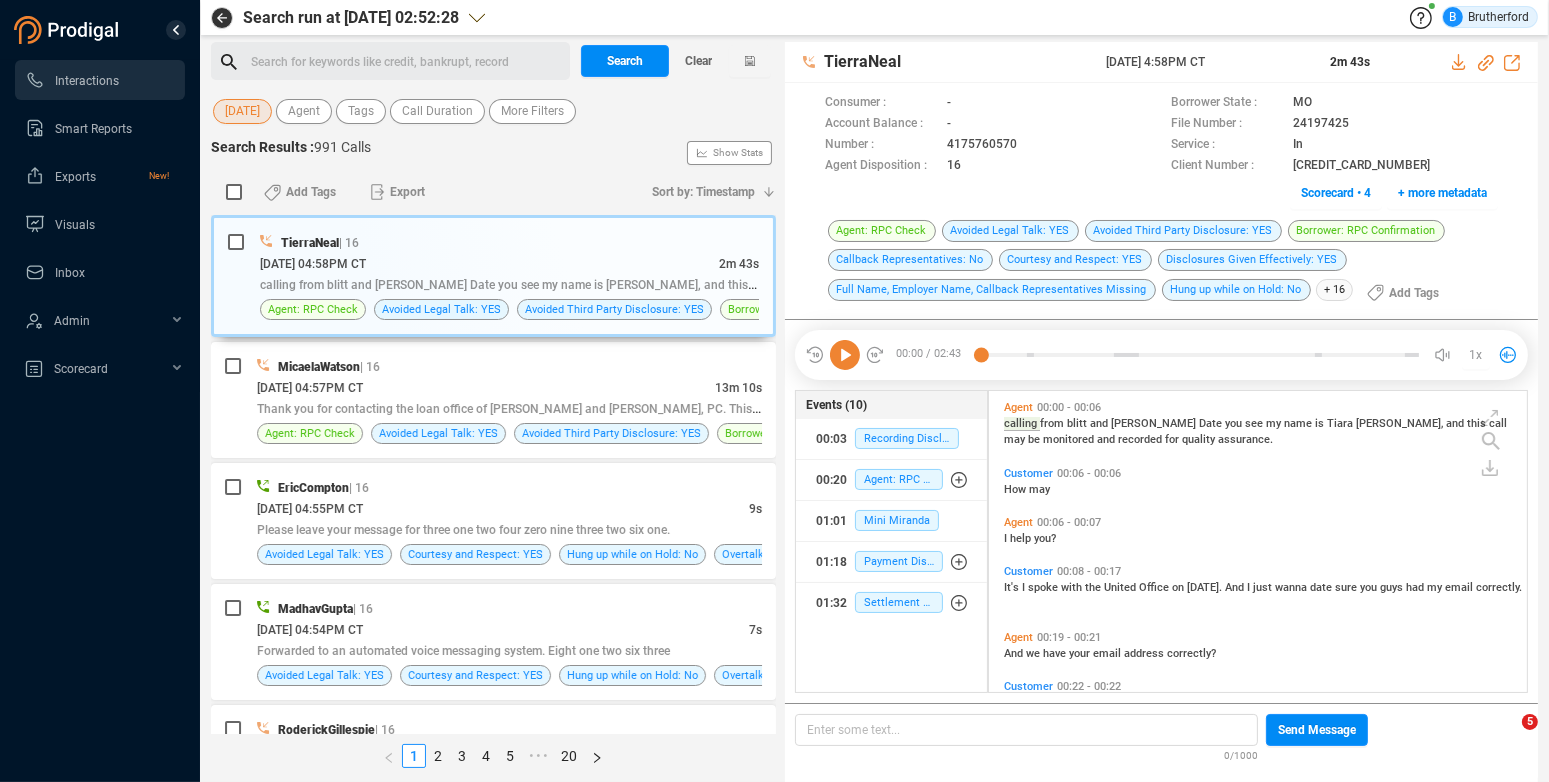 click on "[DATE]" at bounding box center [242, 111] 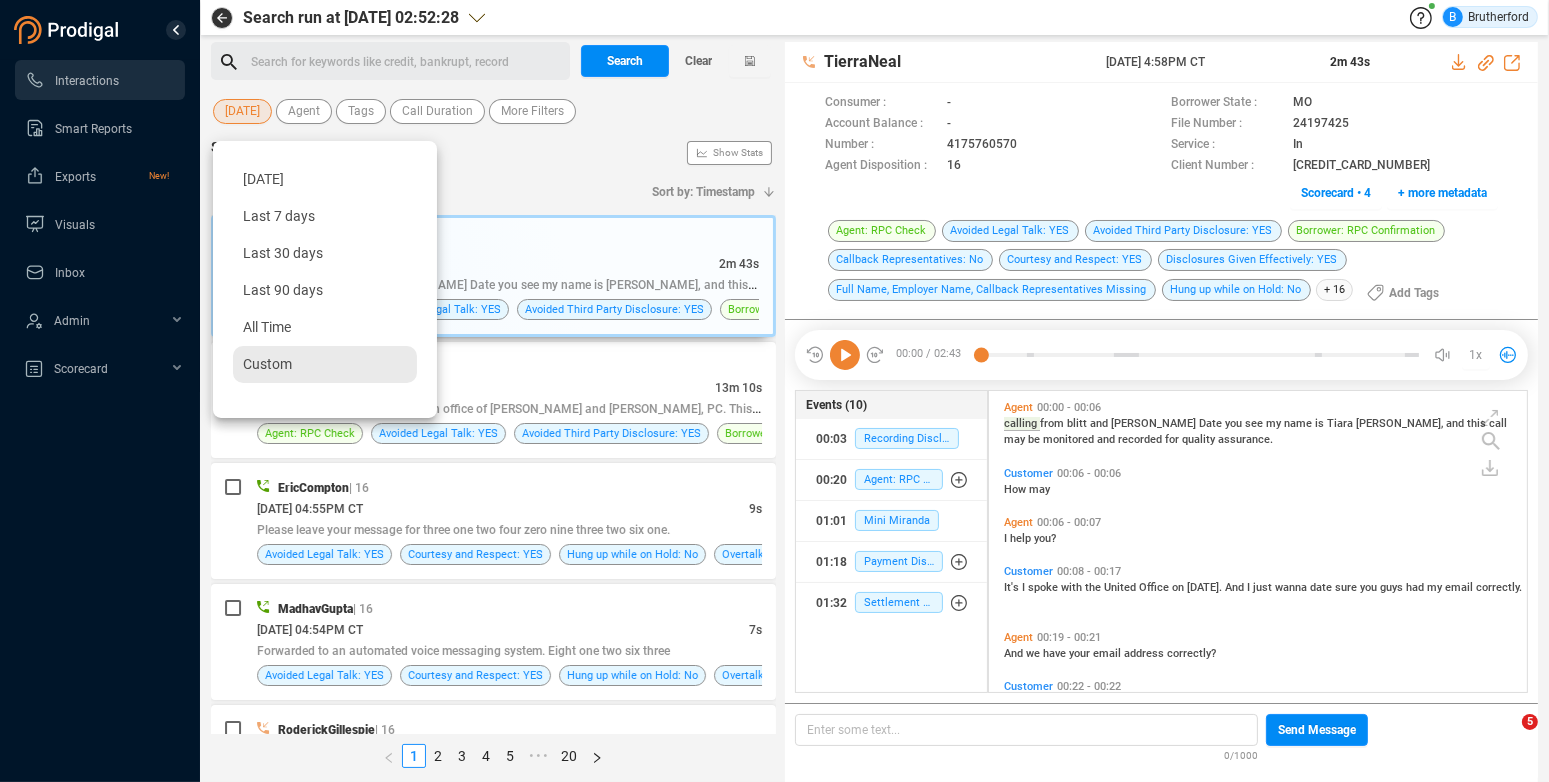 click on "Custom" at bounding box center [267, 364] 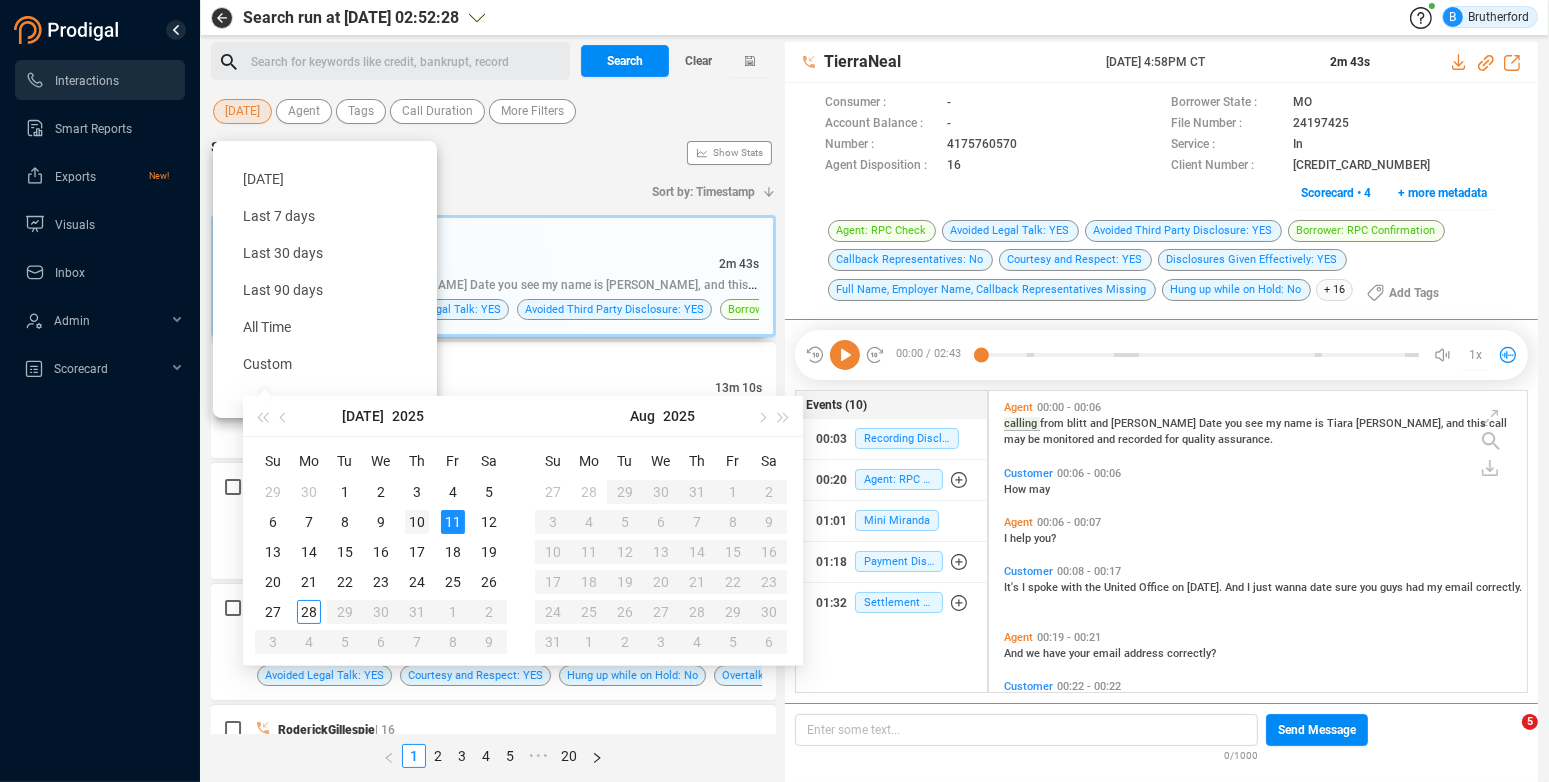 type on "[DATE]" 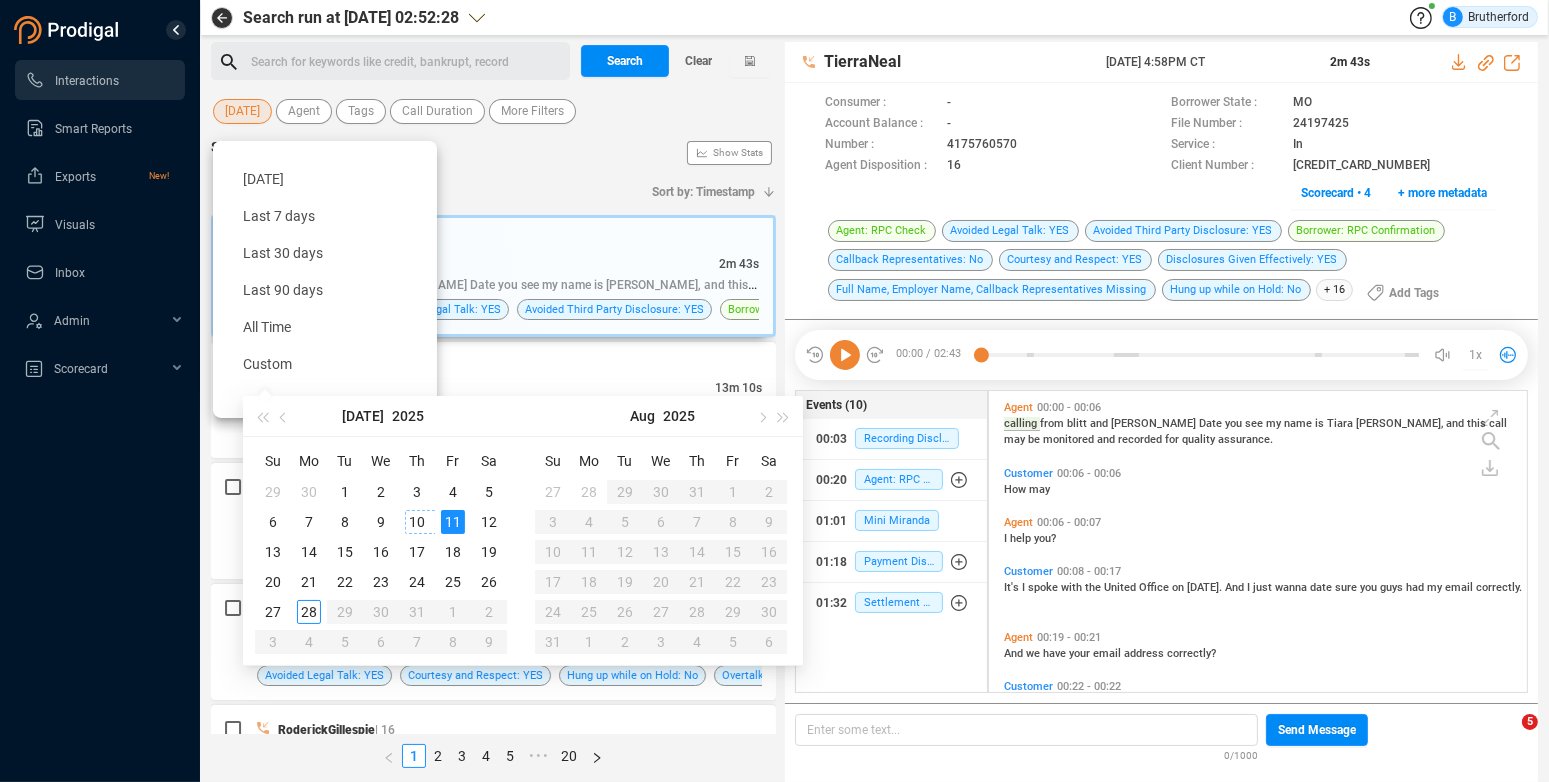 click on "10" at bounding box center [417, 522] 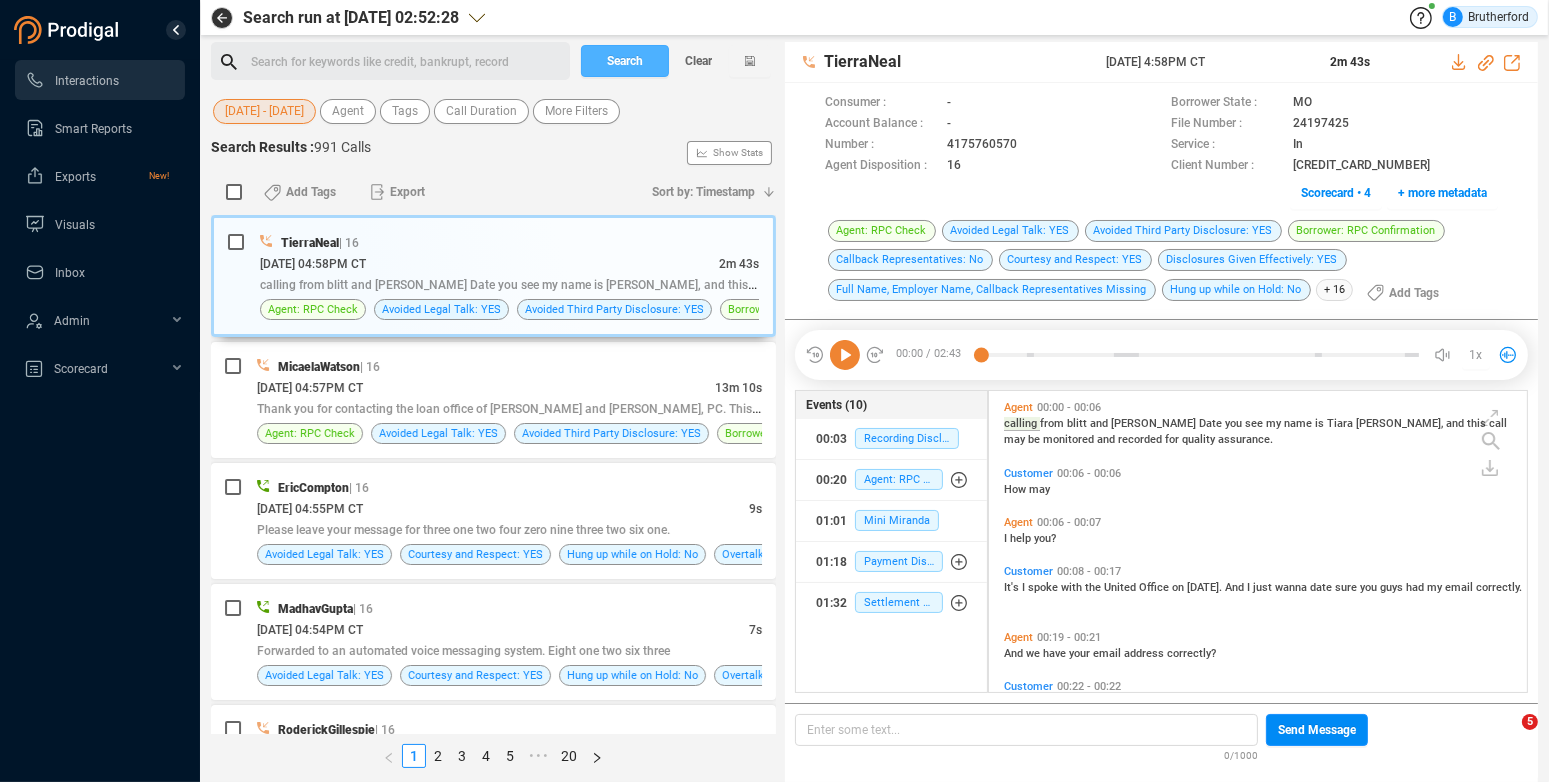 click on "Search" at bounding box center [625, 61] 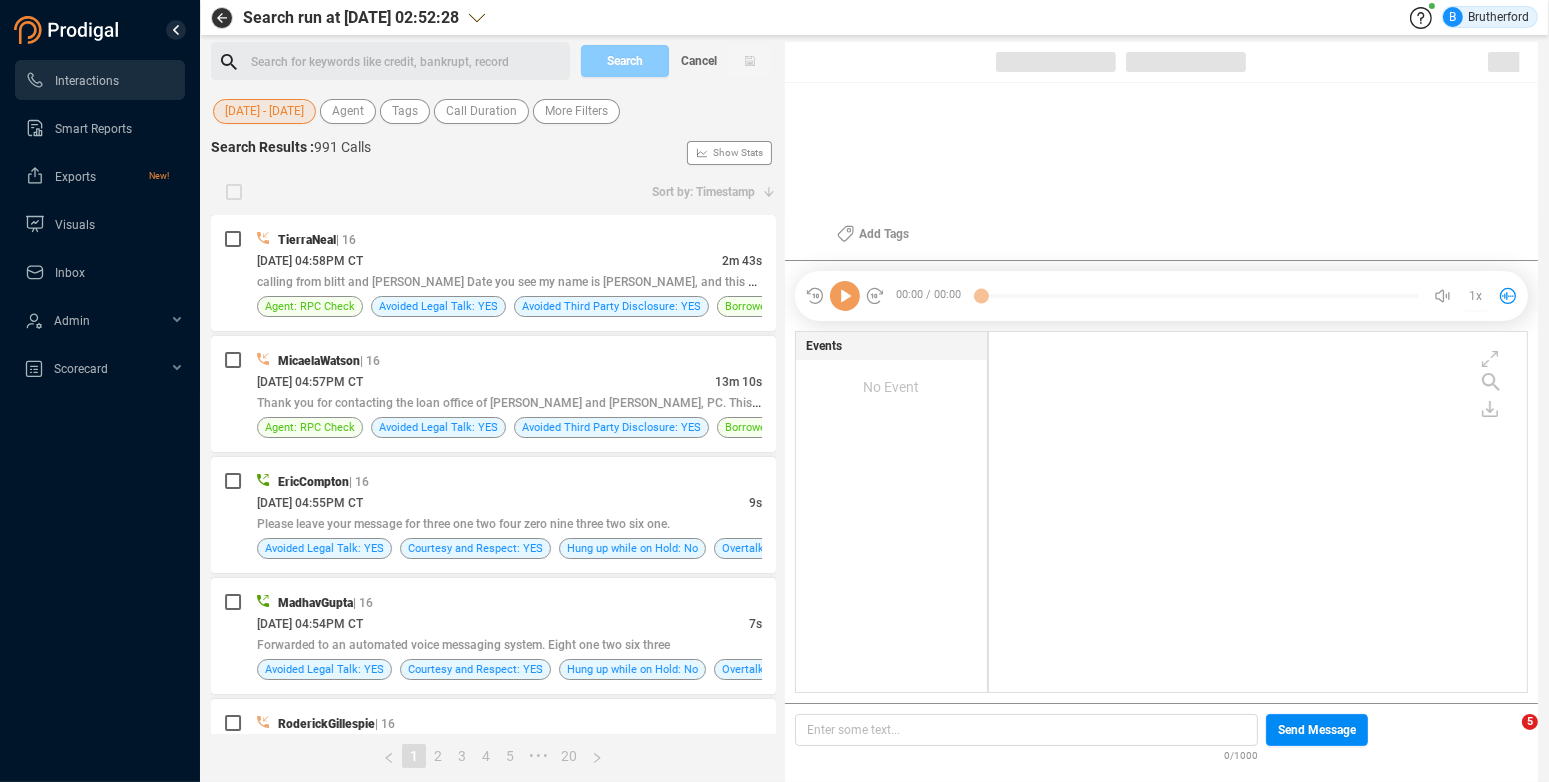 scroll, scrollTop: 346, scrollLeft: 523, axis: both 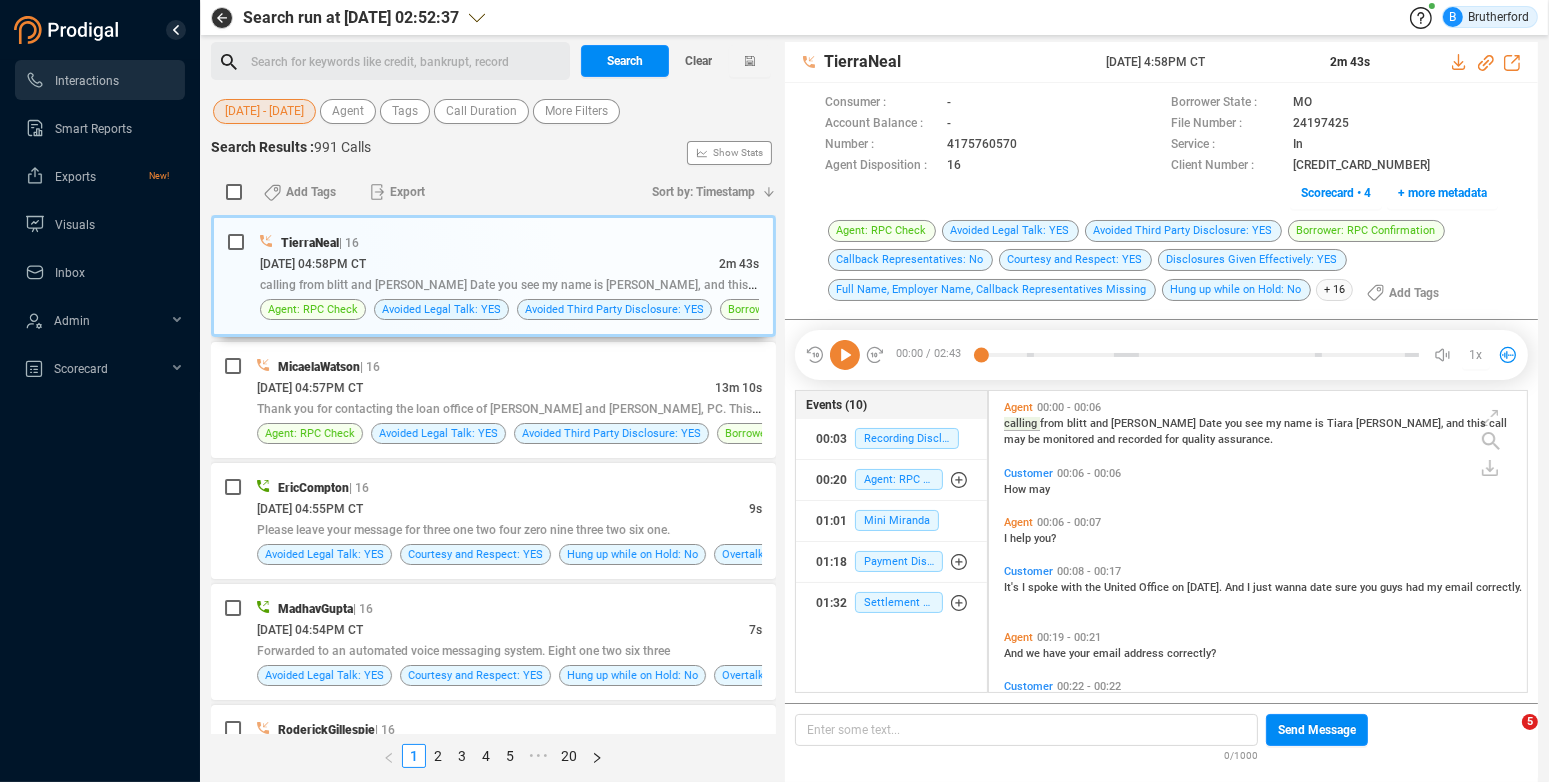 click on "[DATE] - [DATE]" at bounding box center [264, 111] 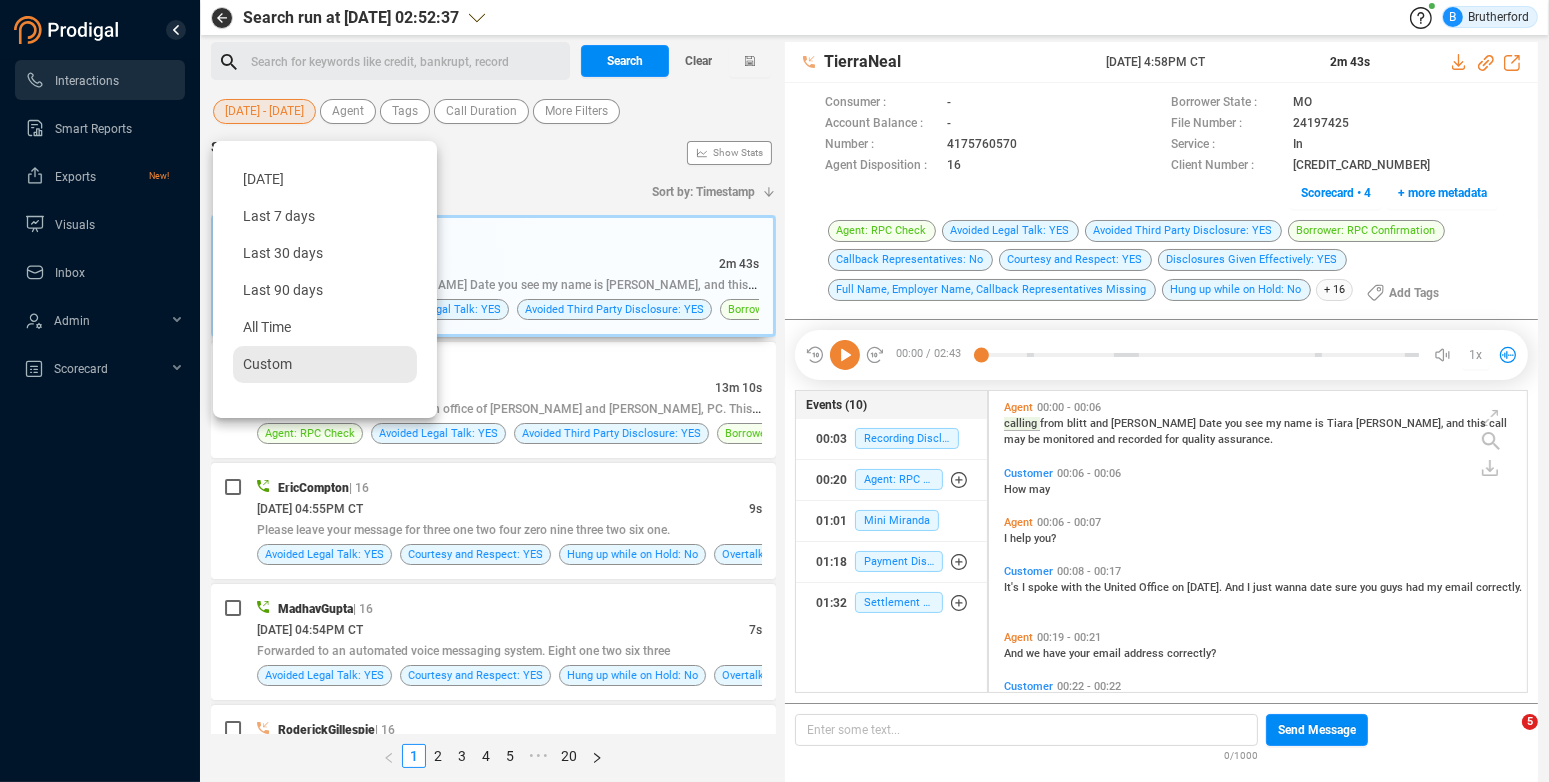 click on "Custom" at bounding box center [267, 364] 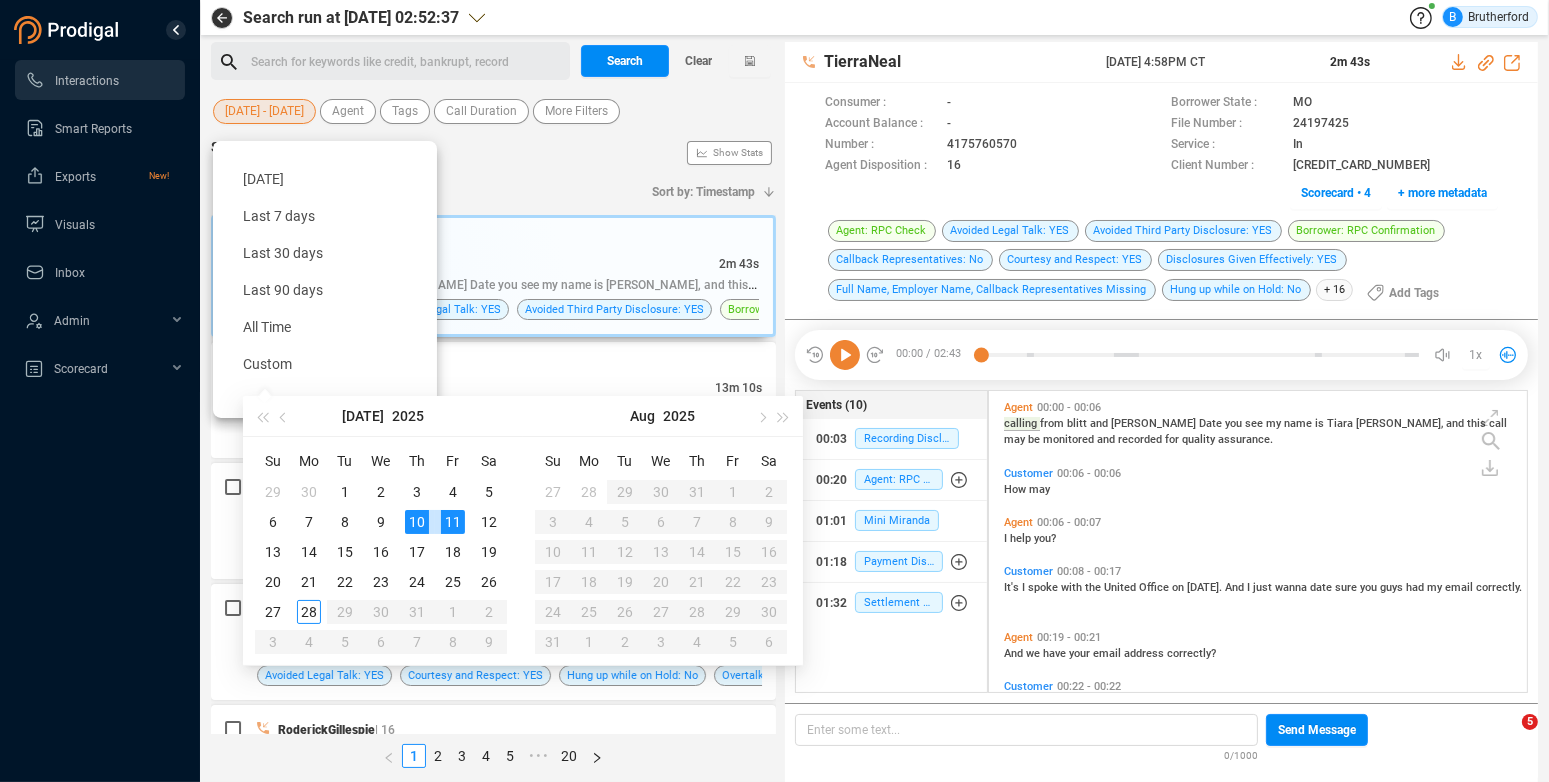 type on "[DATE]" 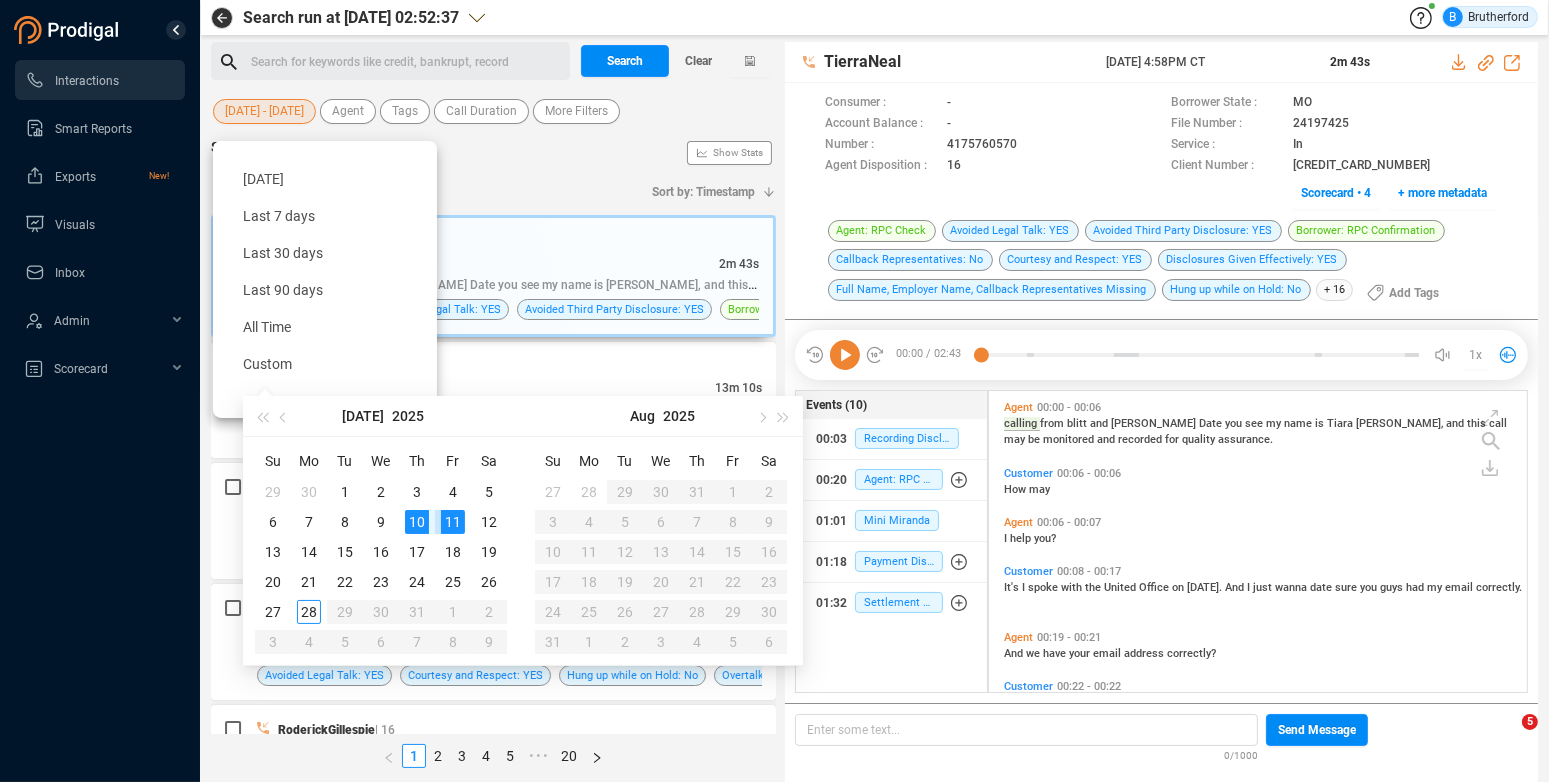 click on "11" at bounding box center (453, 522) 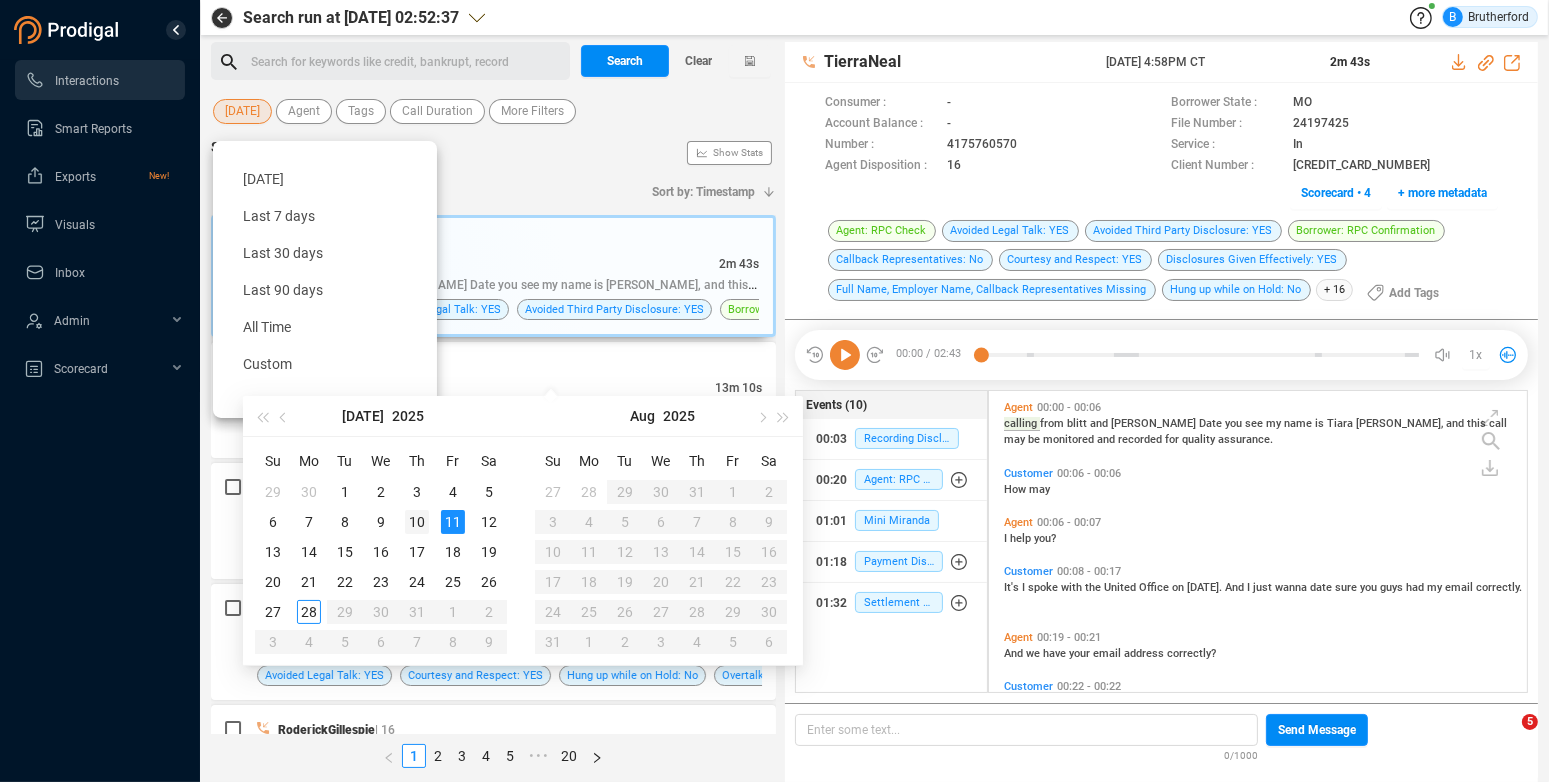 type on "[DATE]" 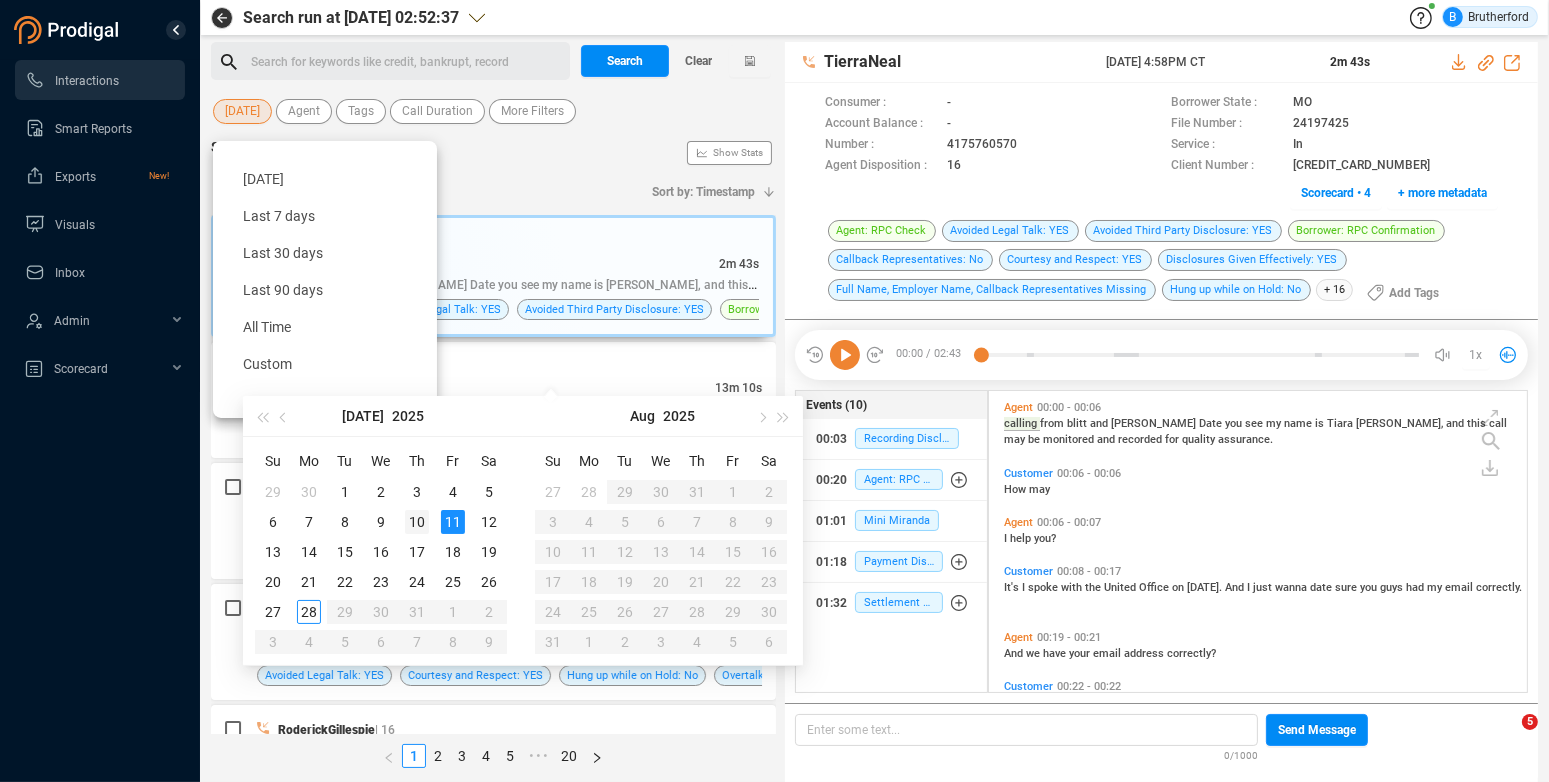 click on "10" at bounding box center [417, 522] 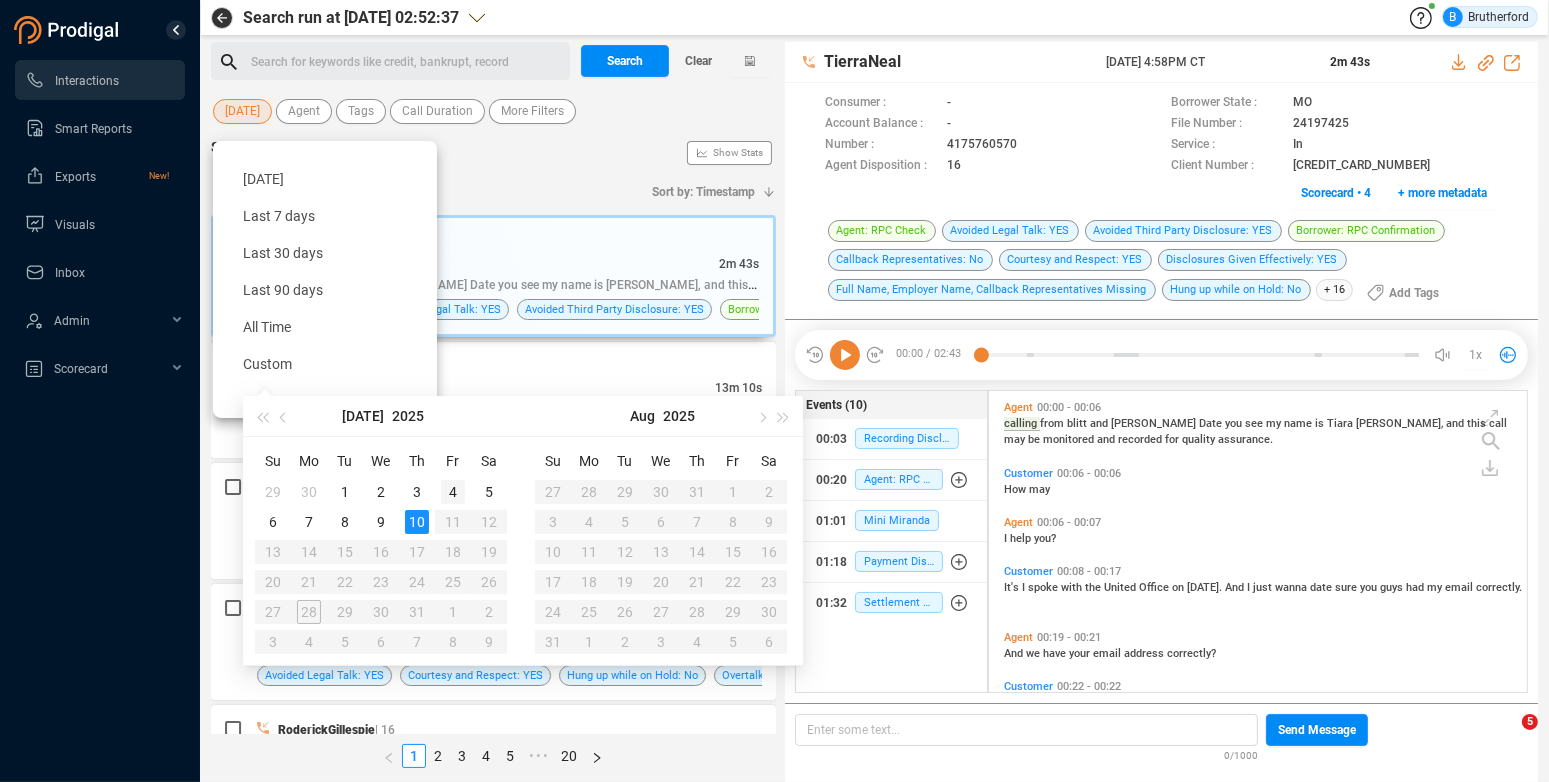 type on "[DATE]" 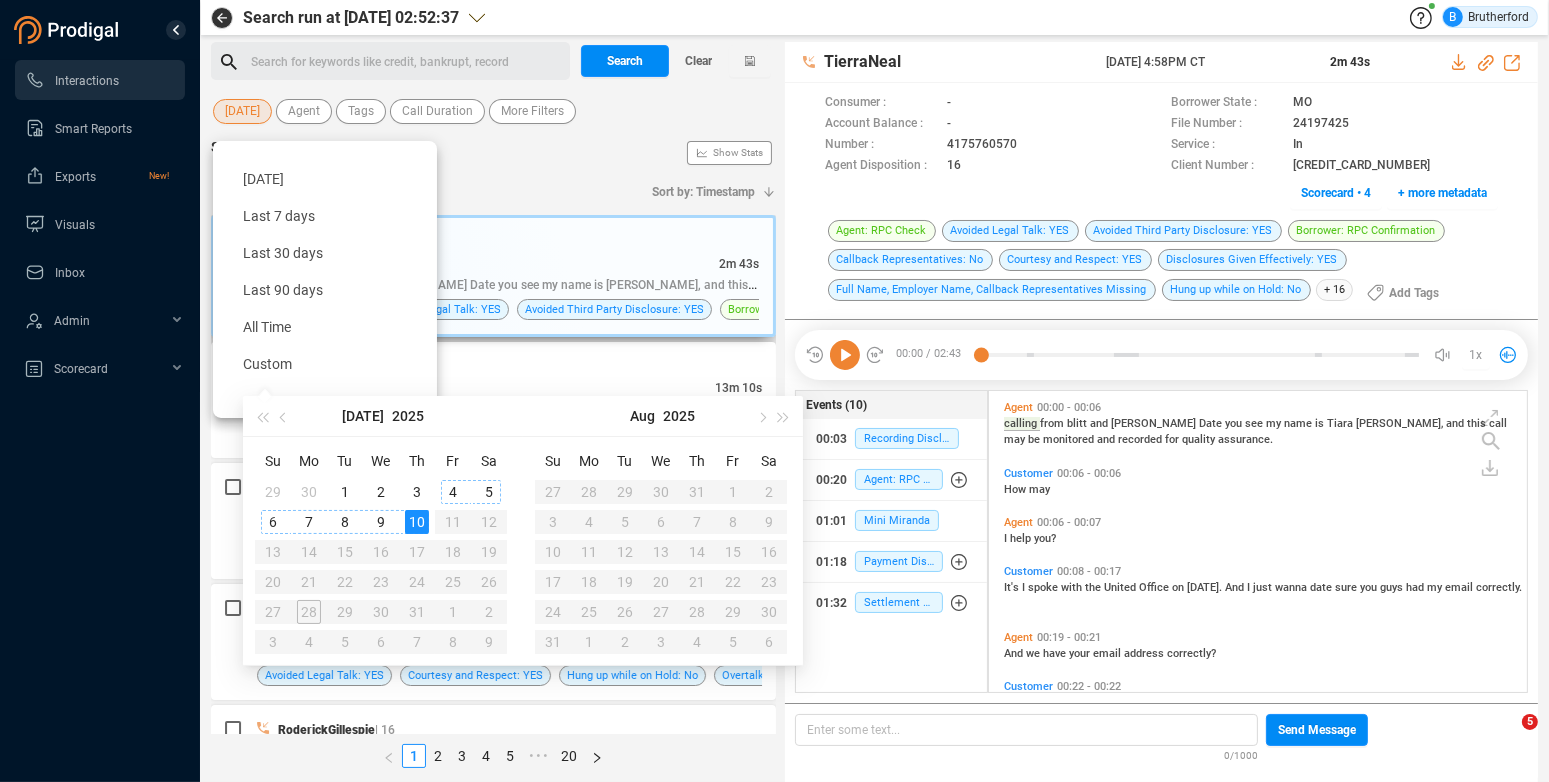 type 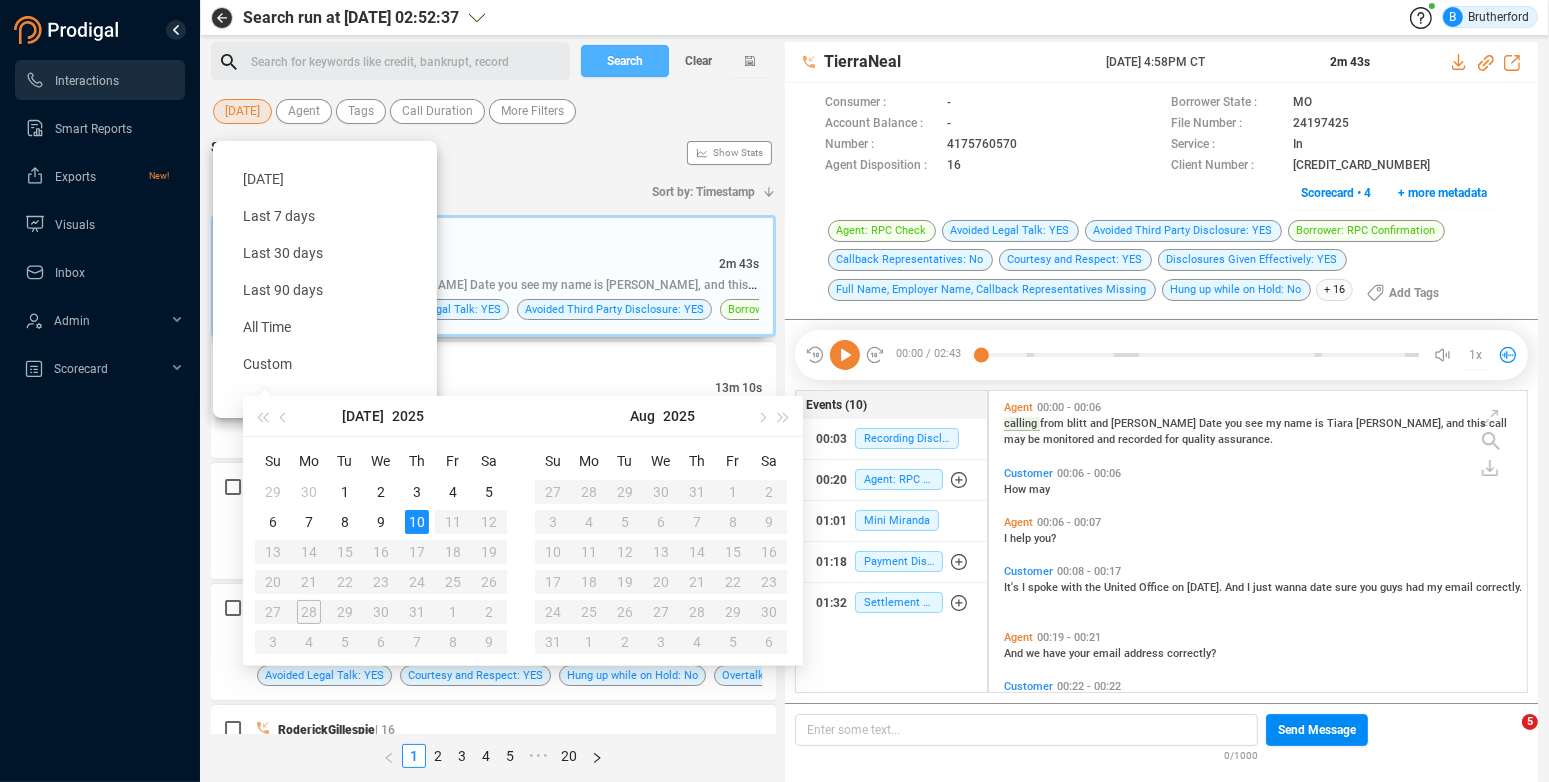 click on "Search" at bounding box center (625, 61) 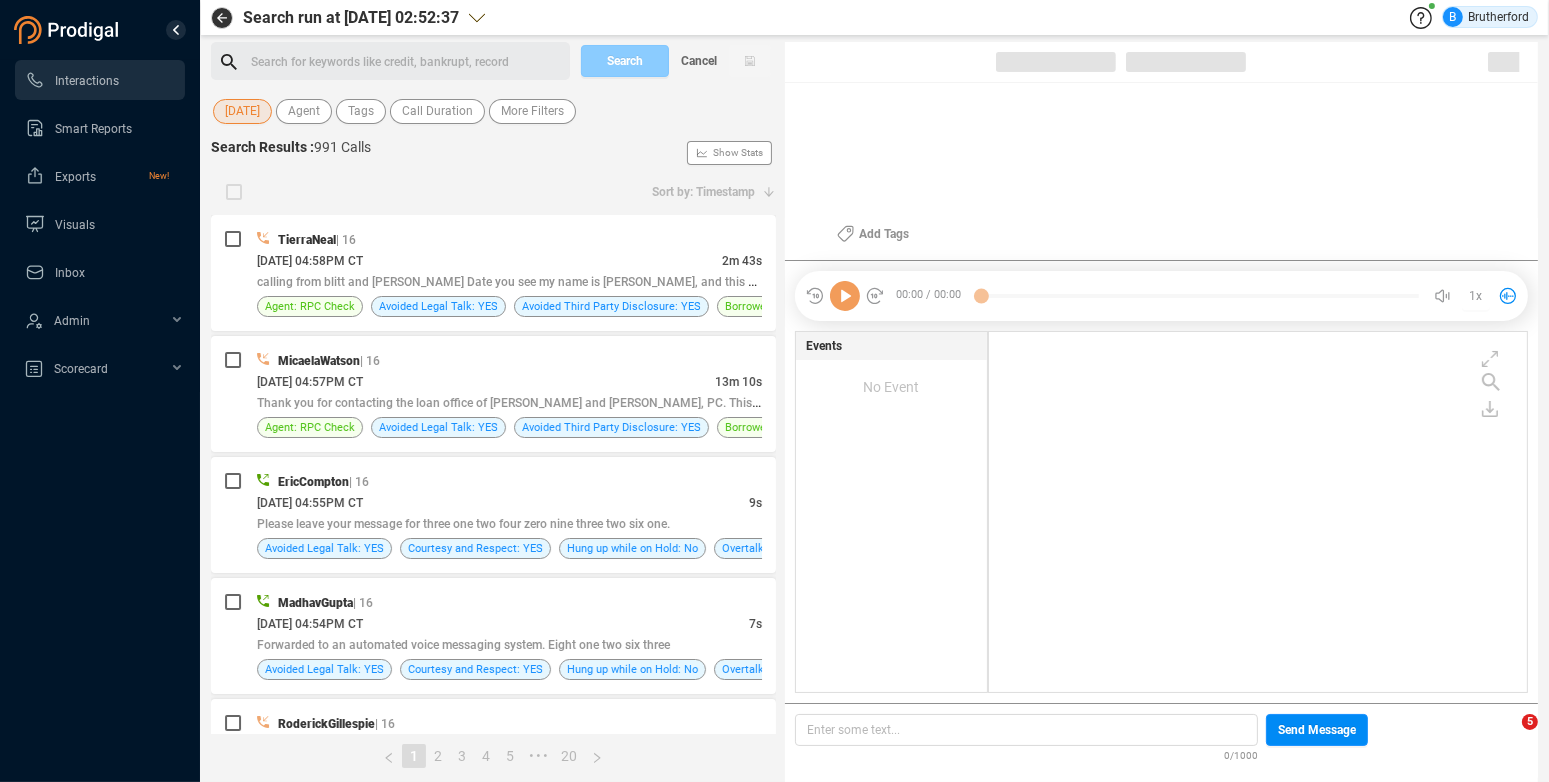 scroll, scrollTop: 346, scrollLeft: 523, axis: both 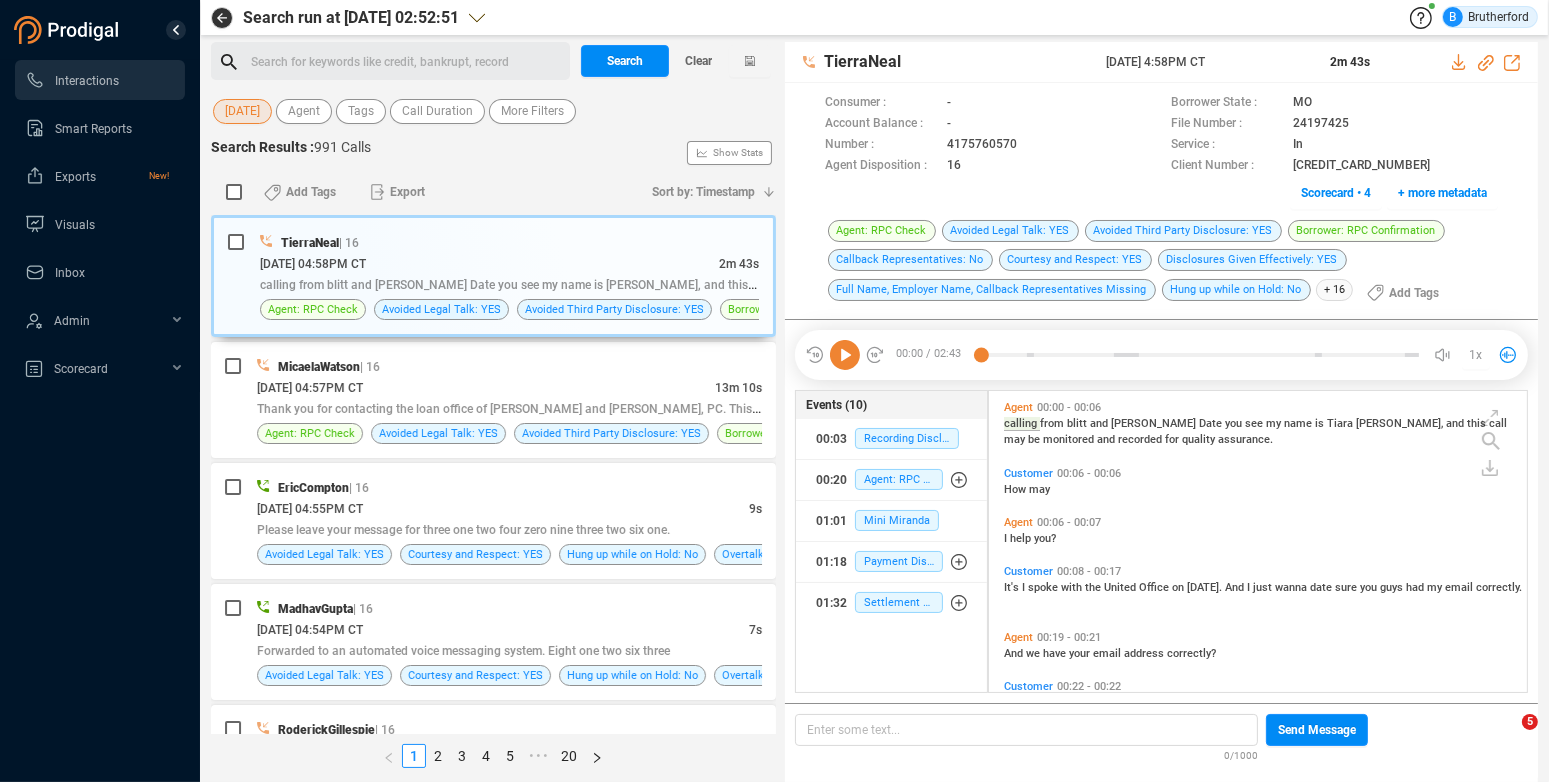 click on "[DATE] Agent Tags Call Duration More Filters" at bounding box center (493, 111) 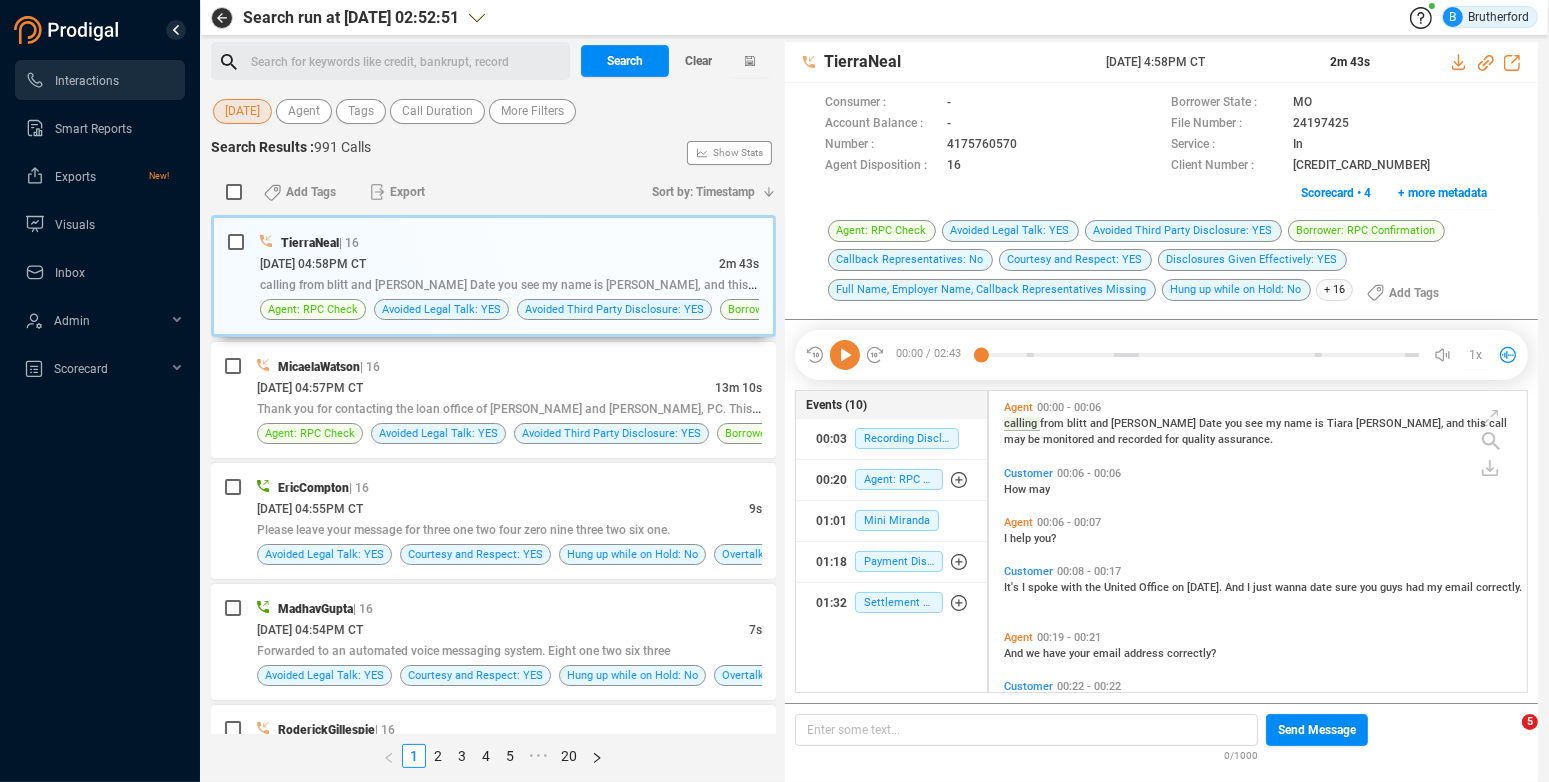 click on "[DATE]" at bounding box center [242, 111] 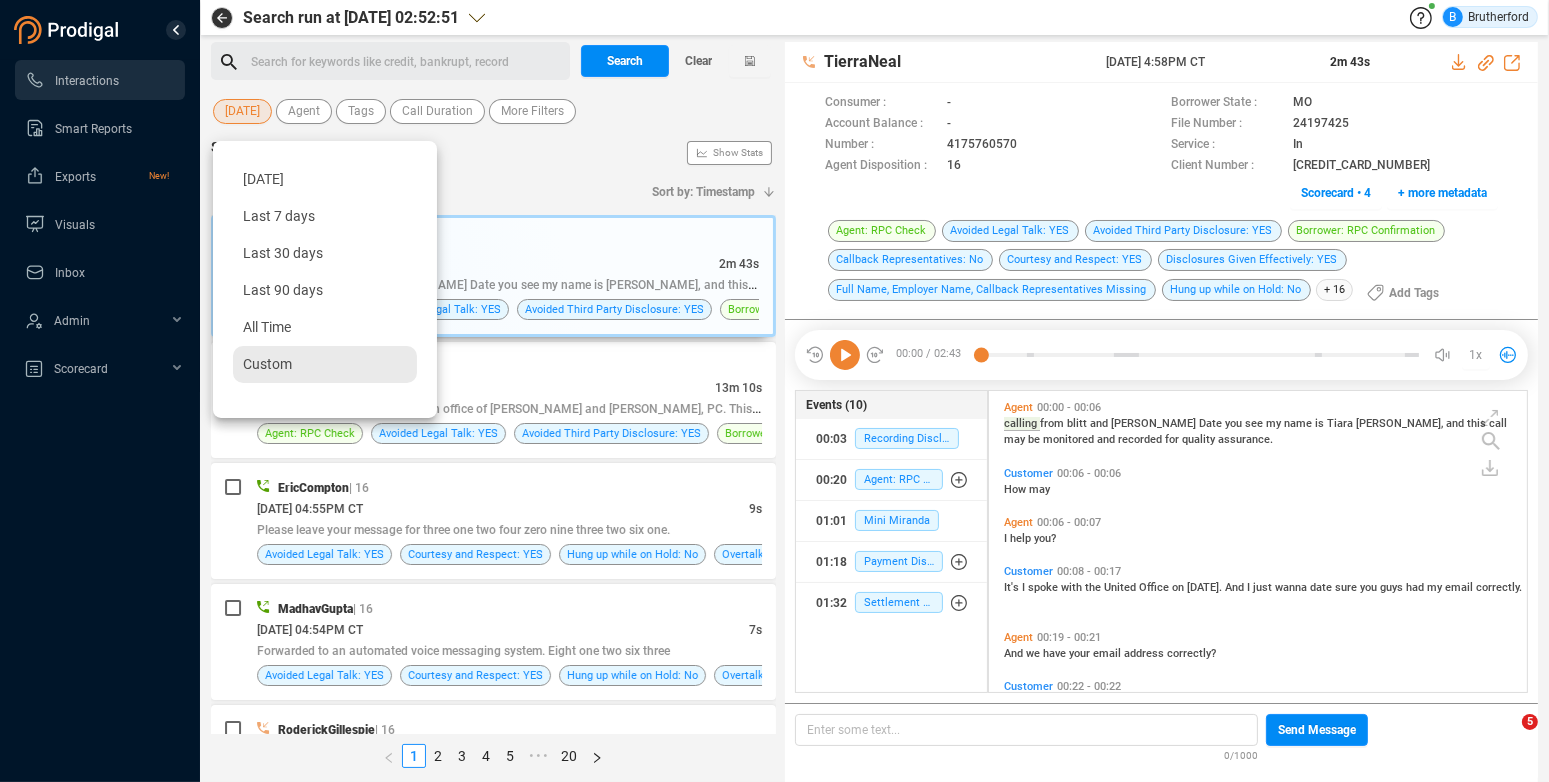 click on "Custom" at bounding box center [267, 364] 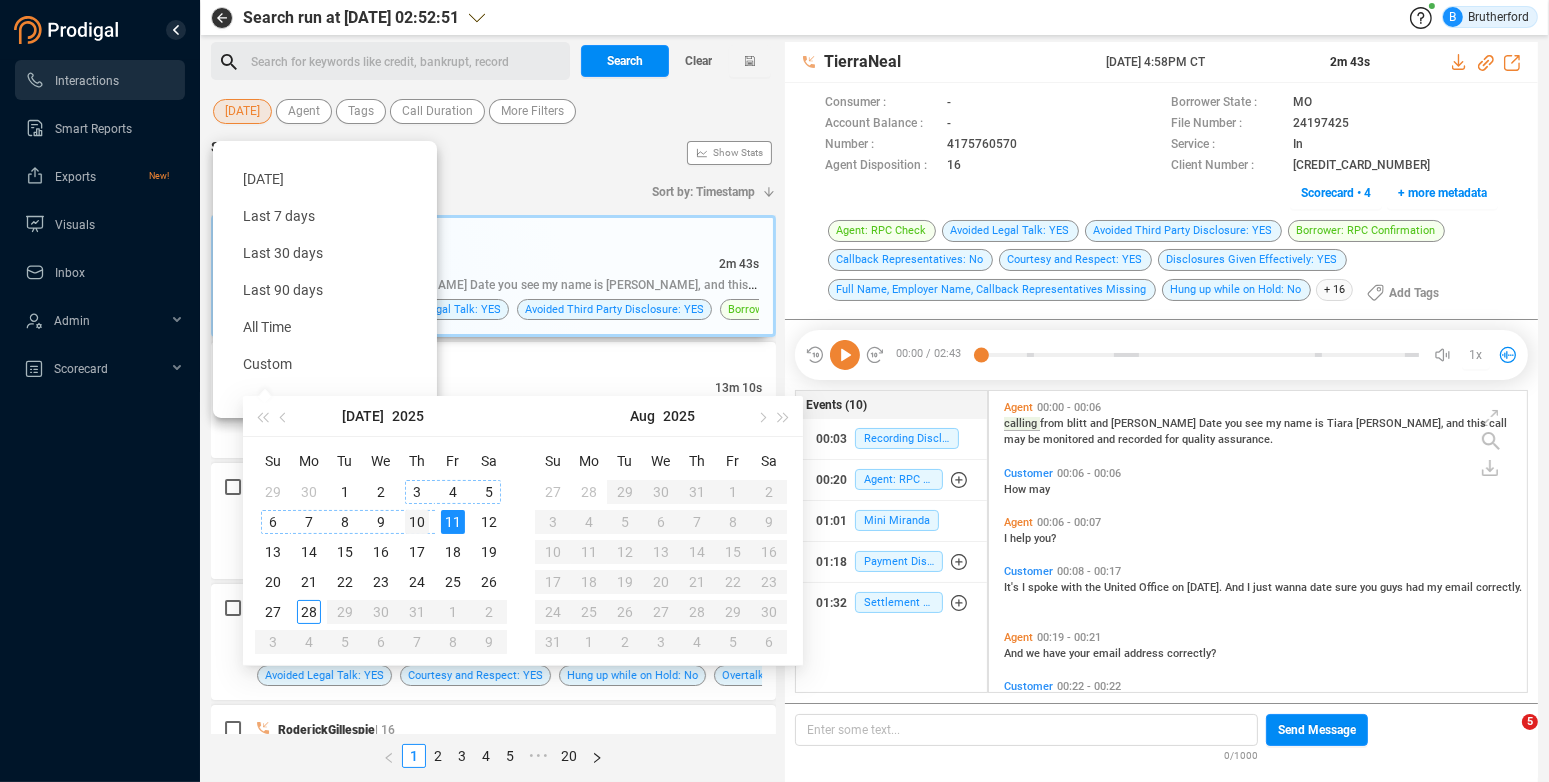 type on "[DATE]" 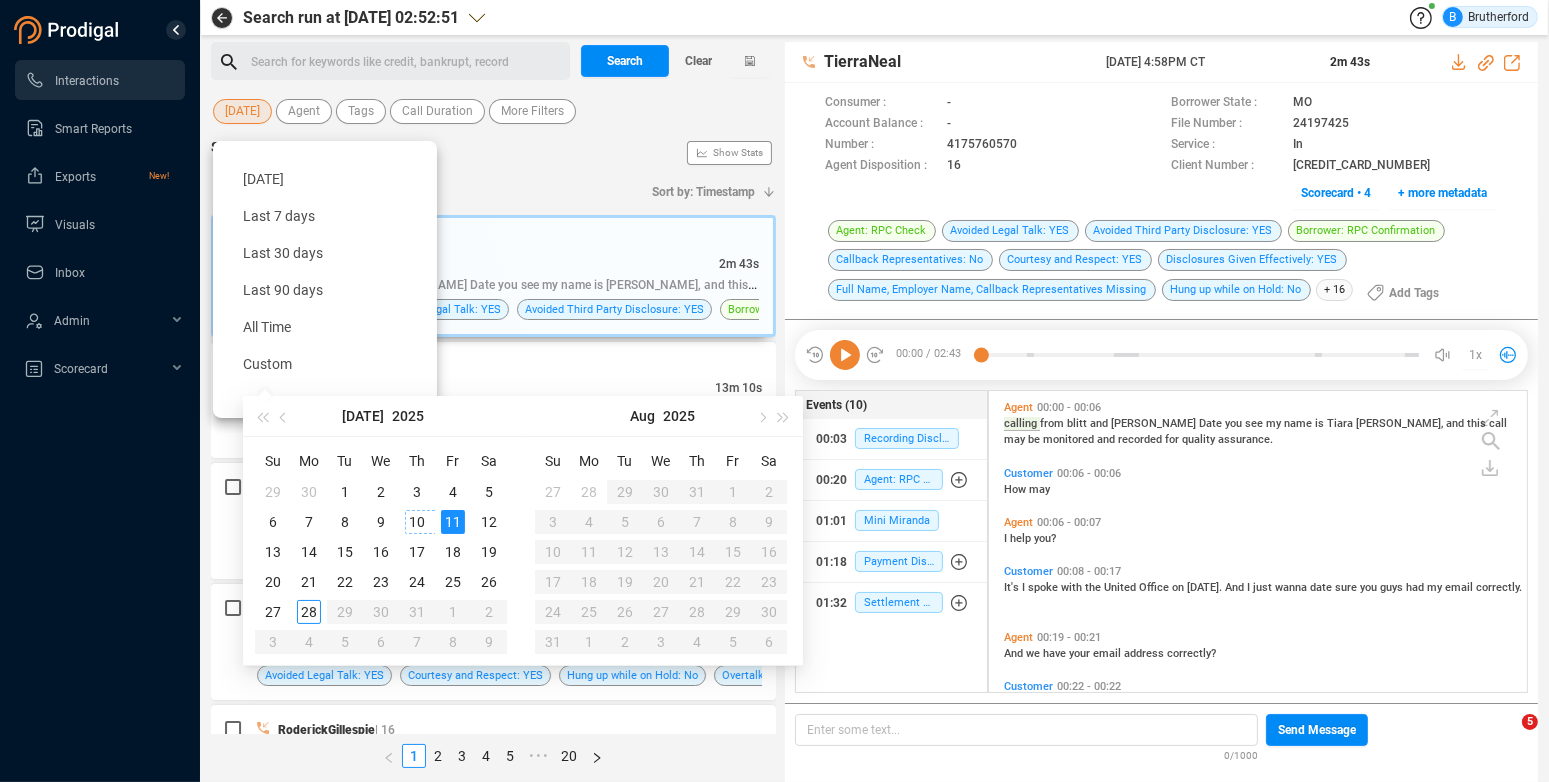 click on "10" at bounding box center (417, 522) 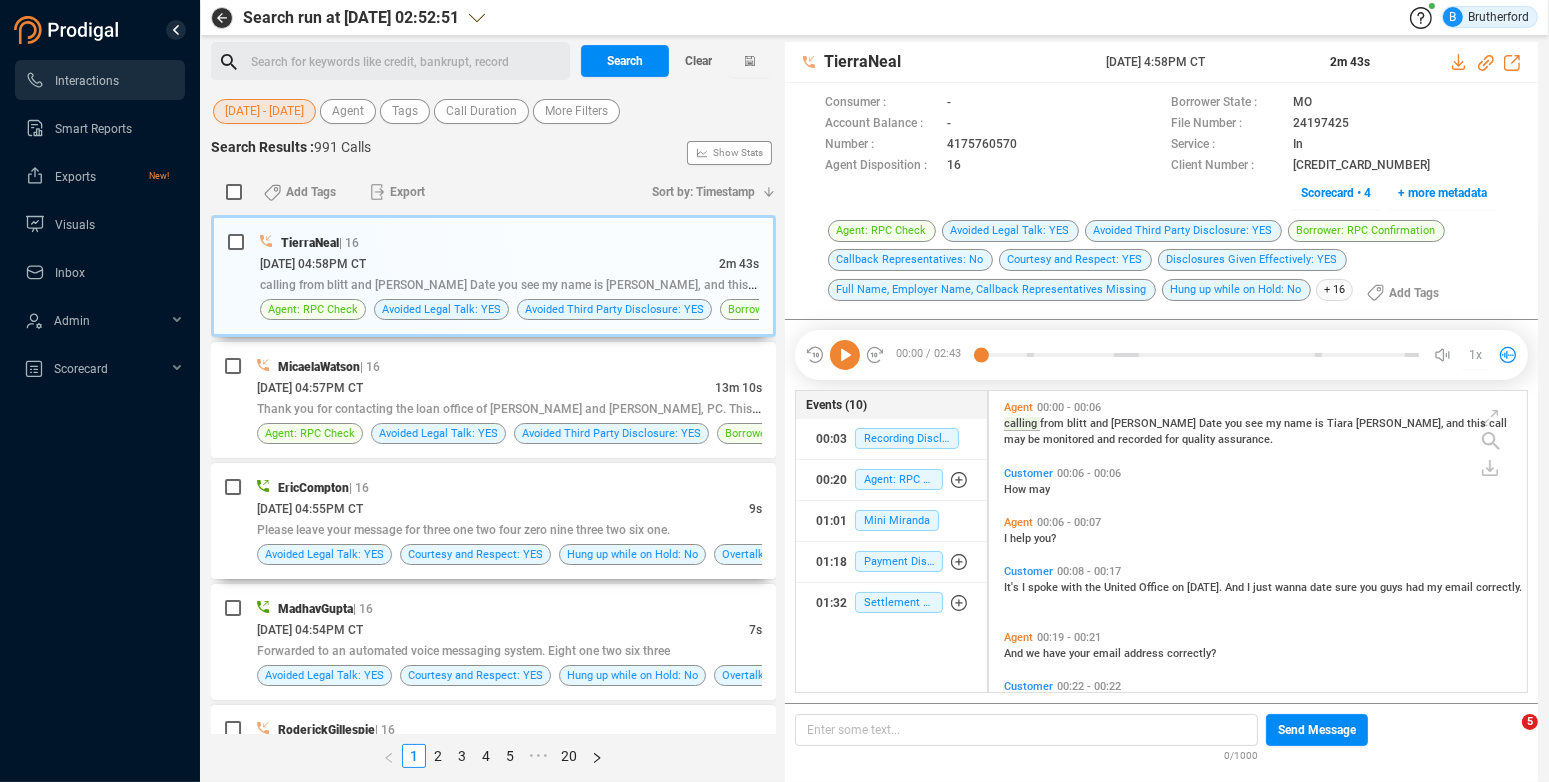 click on "[DATE] 04:55PM CT" at bounding box center (503, 508) 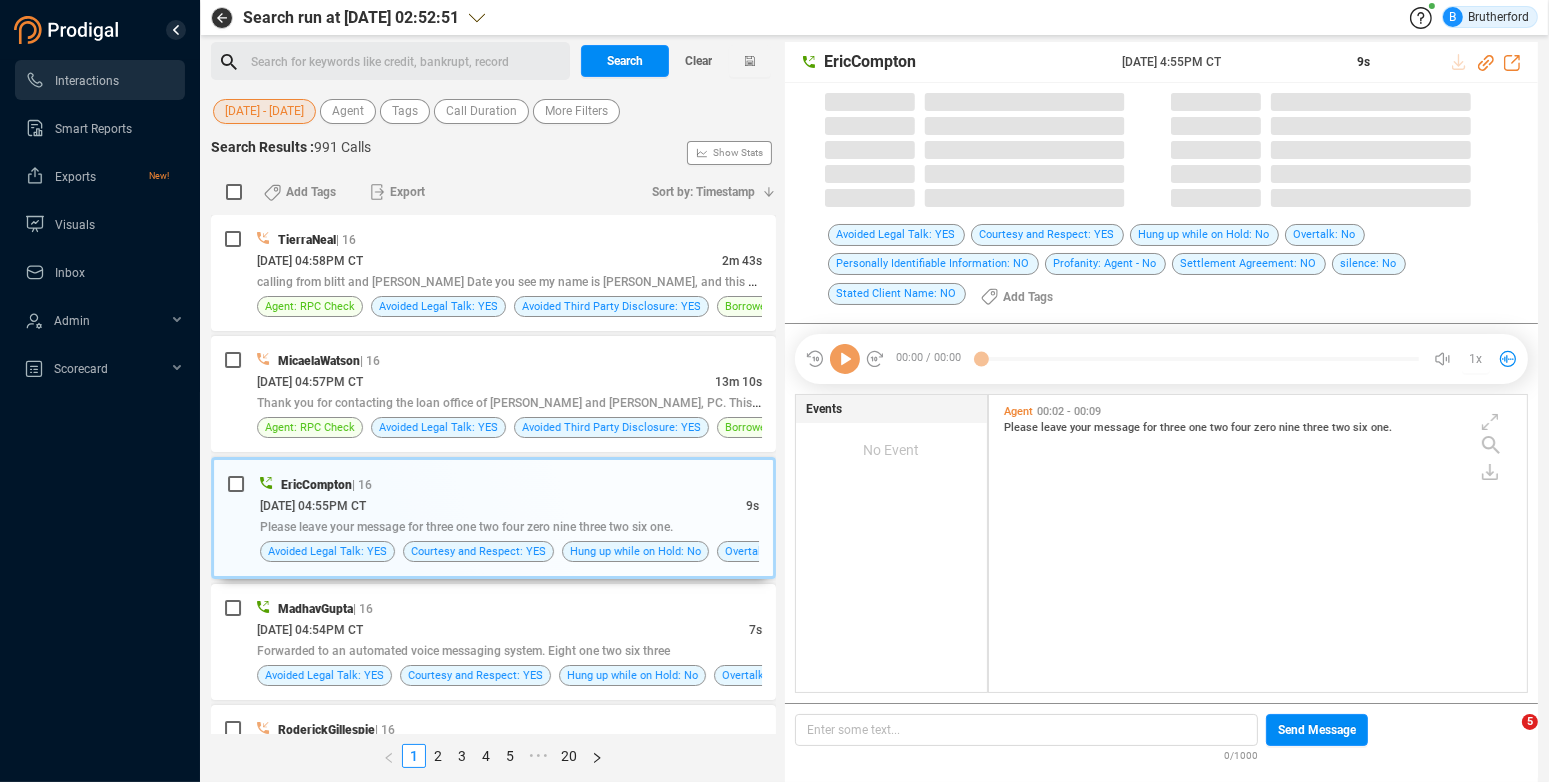 scroll, scrollTop: 15, scrollLeft: 15, axis: both 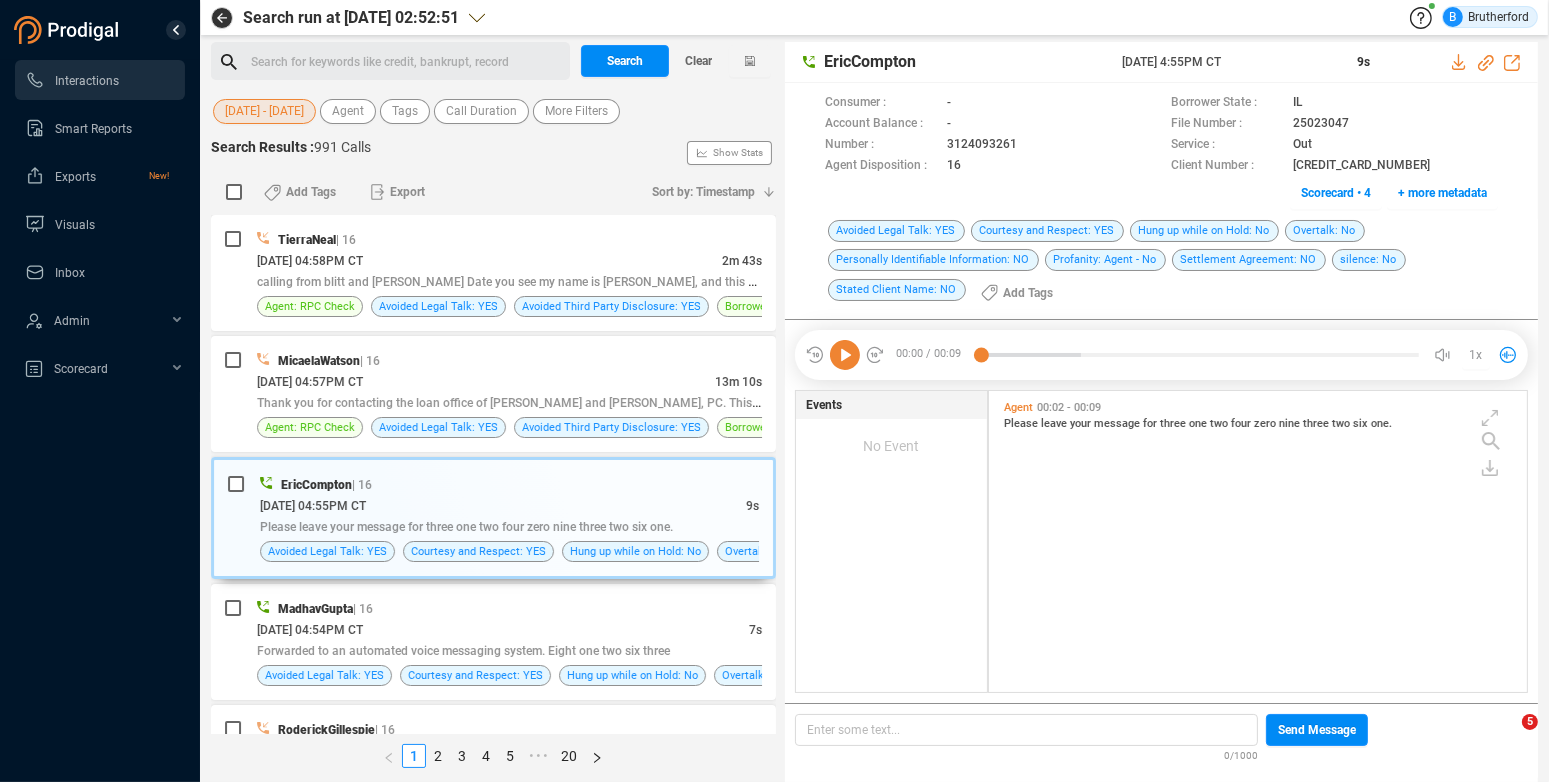 click on "[DATE] - [DATE]" at bounding box center (264, 111) 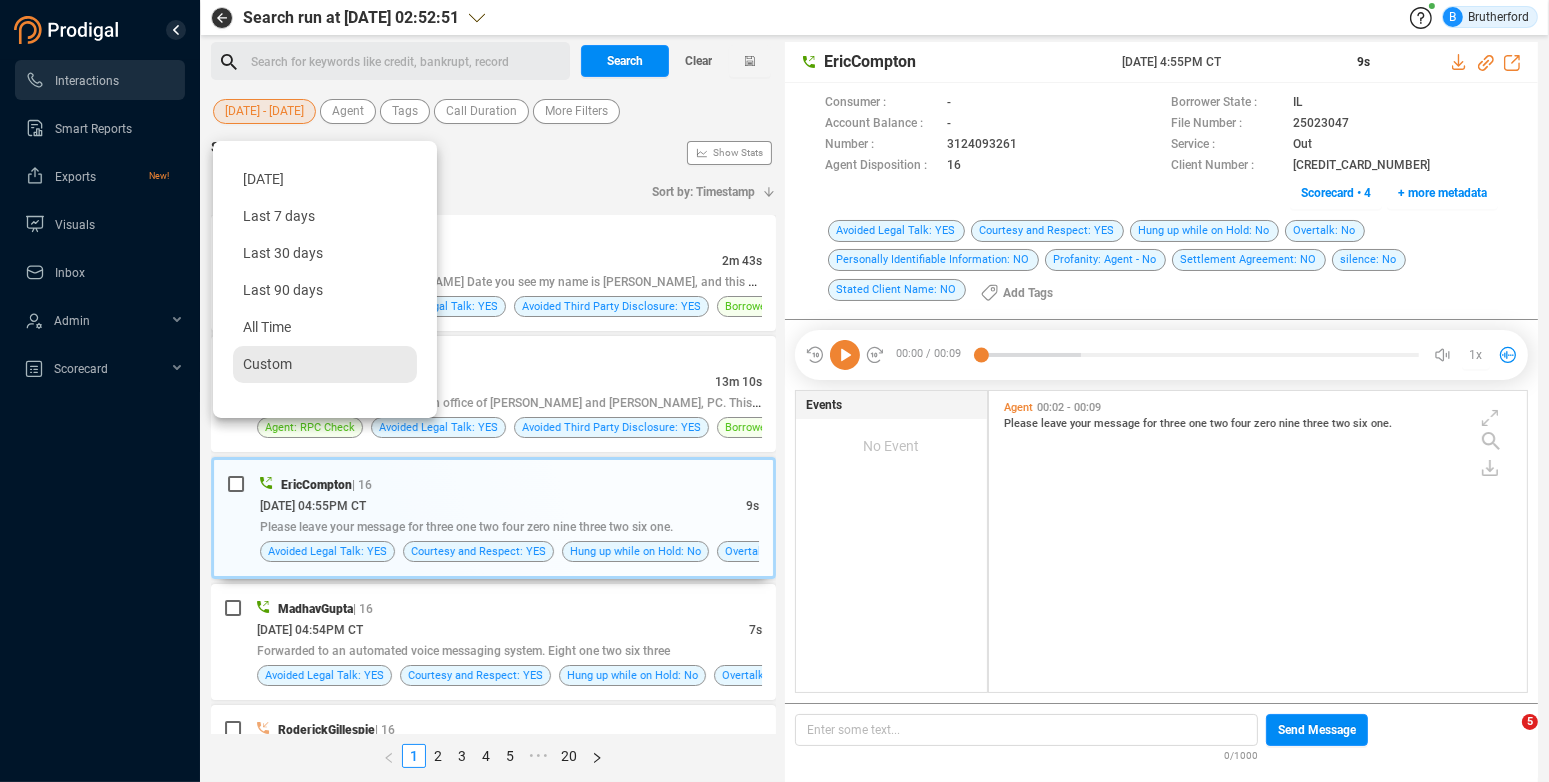 click on "Custom" at bounding box center [267, 364] 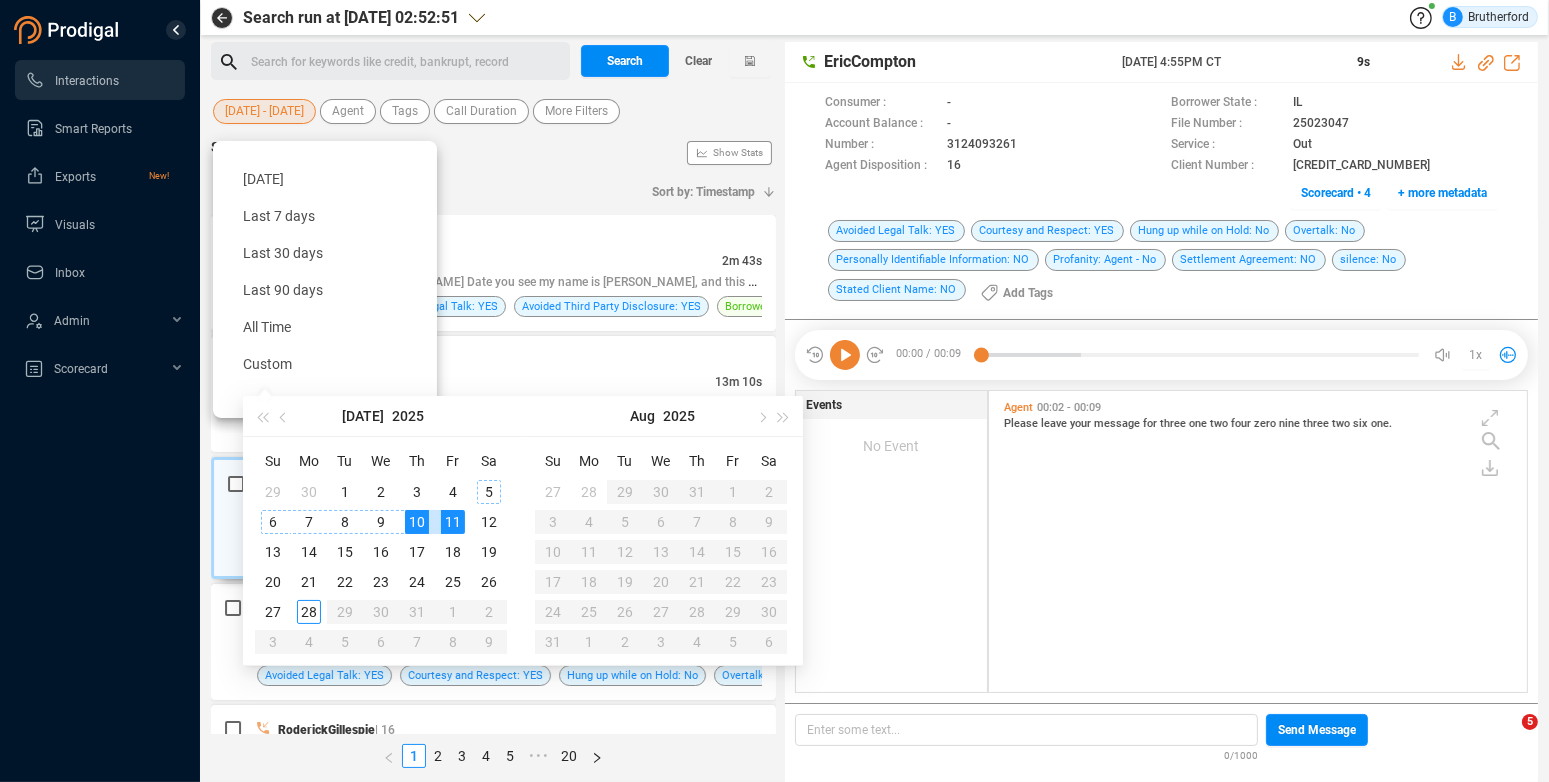 type on "[DATE]" 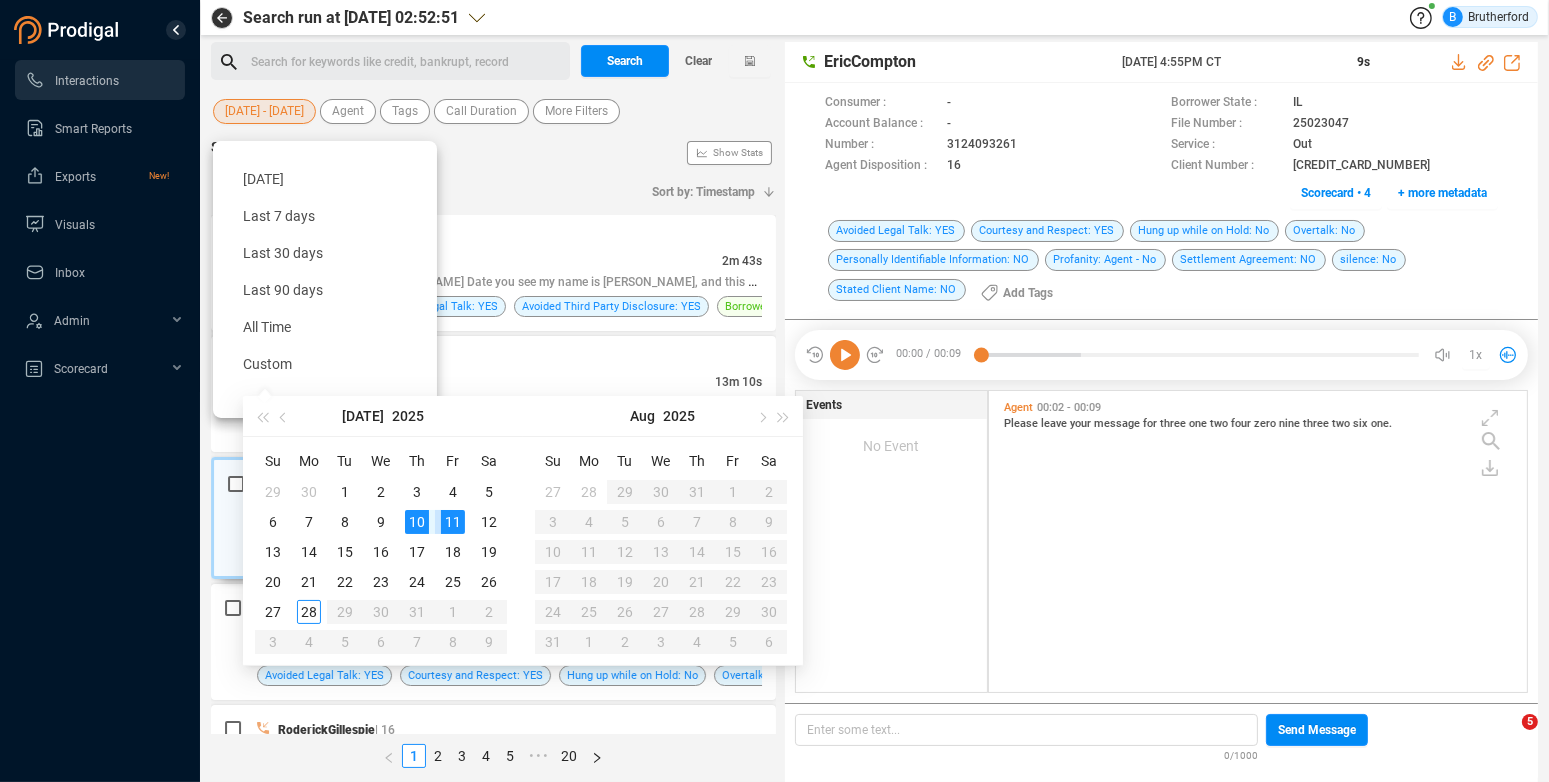 click on "11" at bounding box center [453, 522] 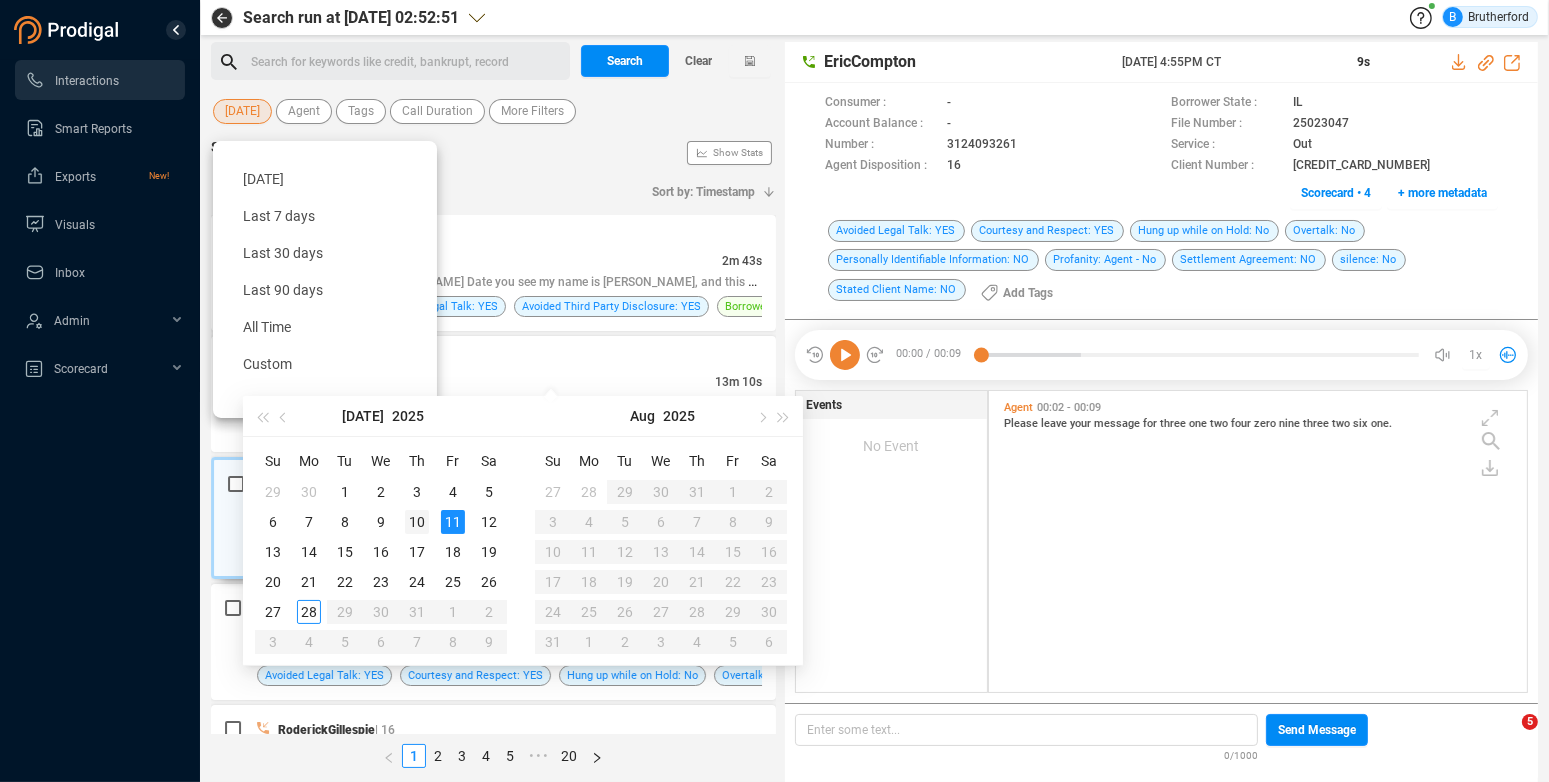 type on "[DATE]" 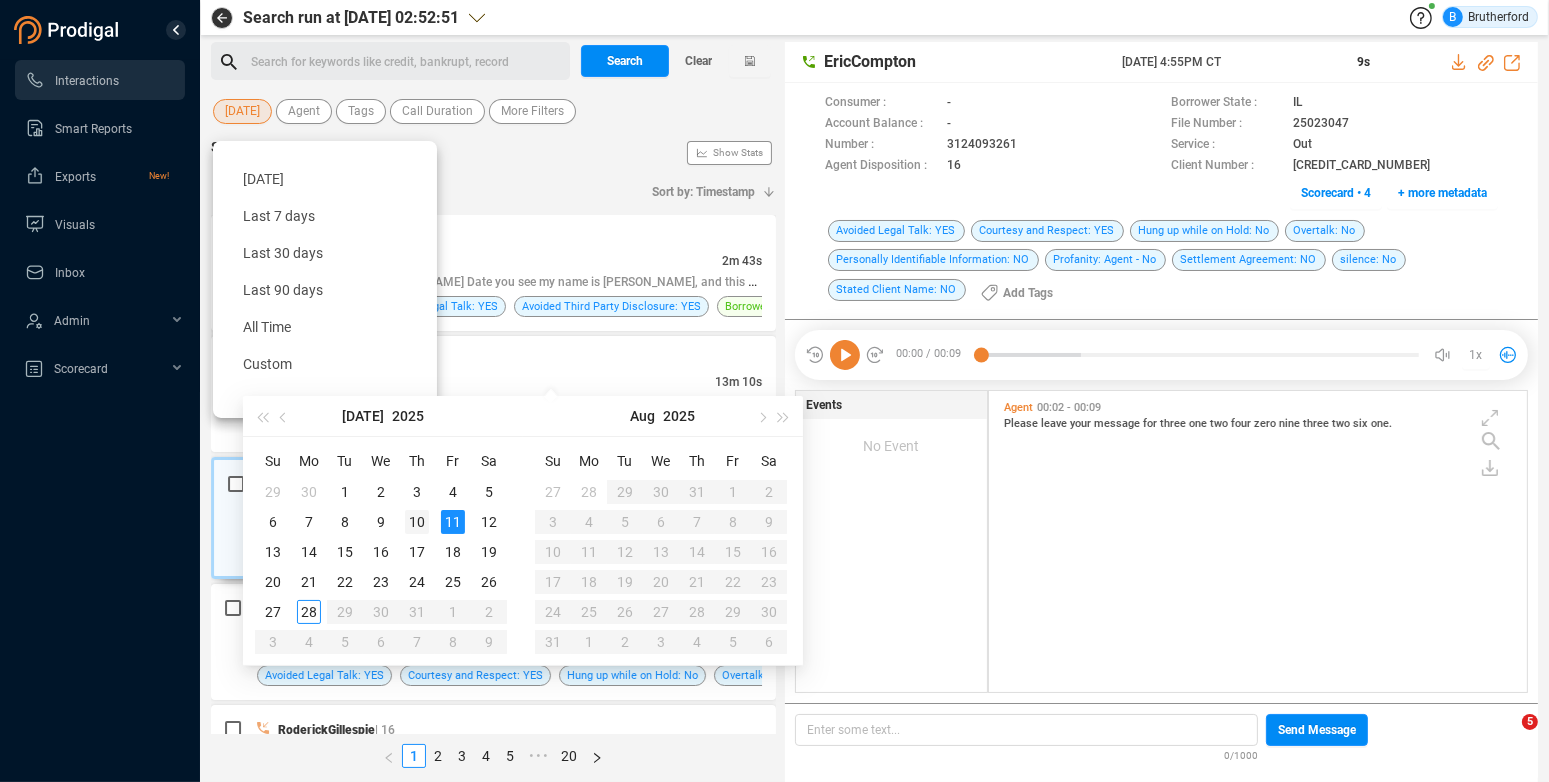 click on "10" at bounding box center (417, 522) 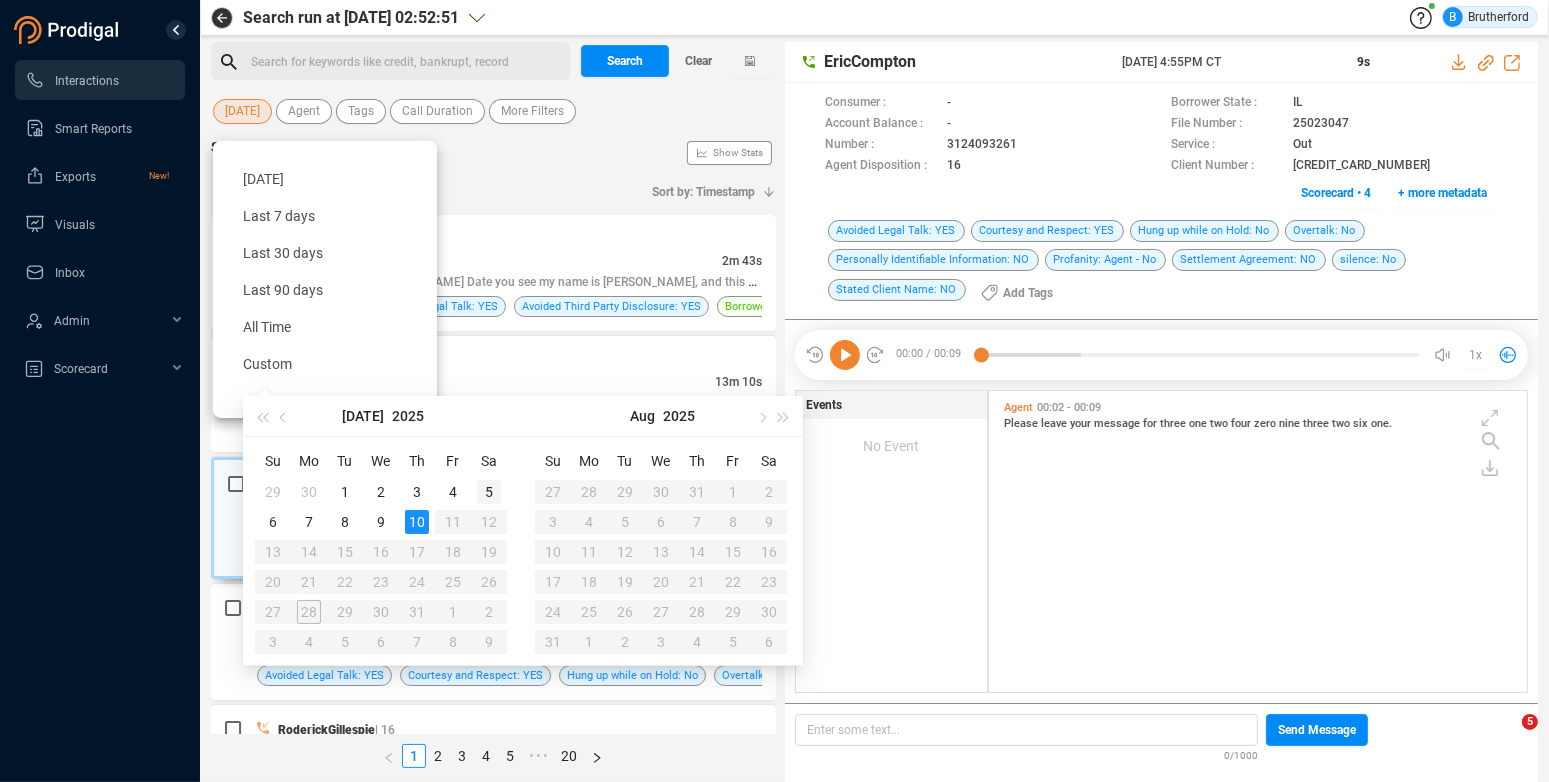 type on "[DATE]" 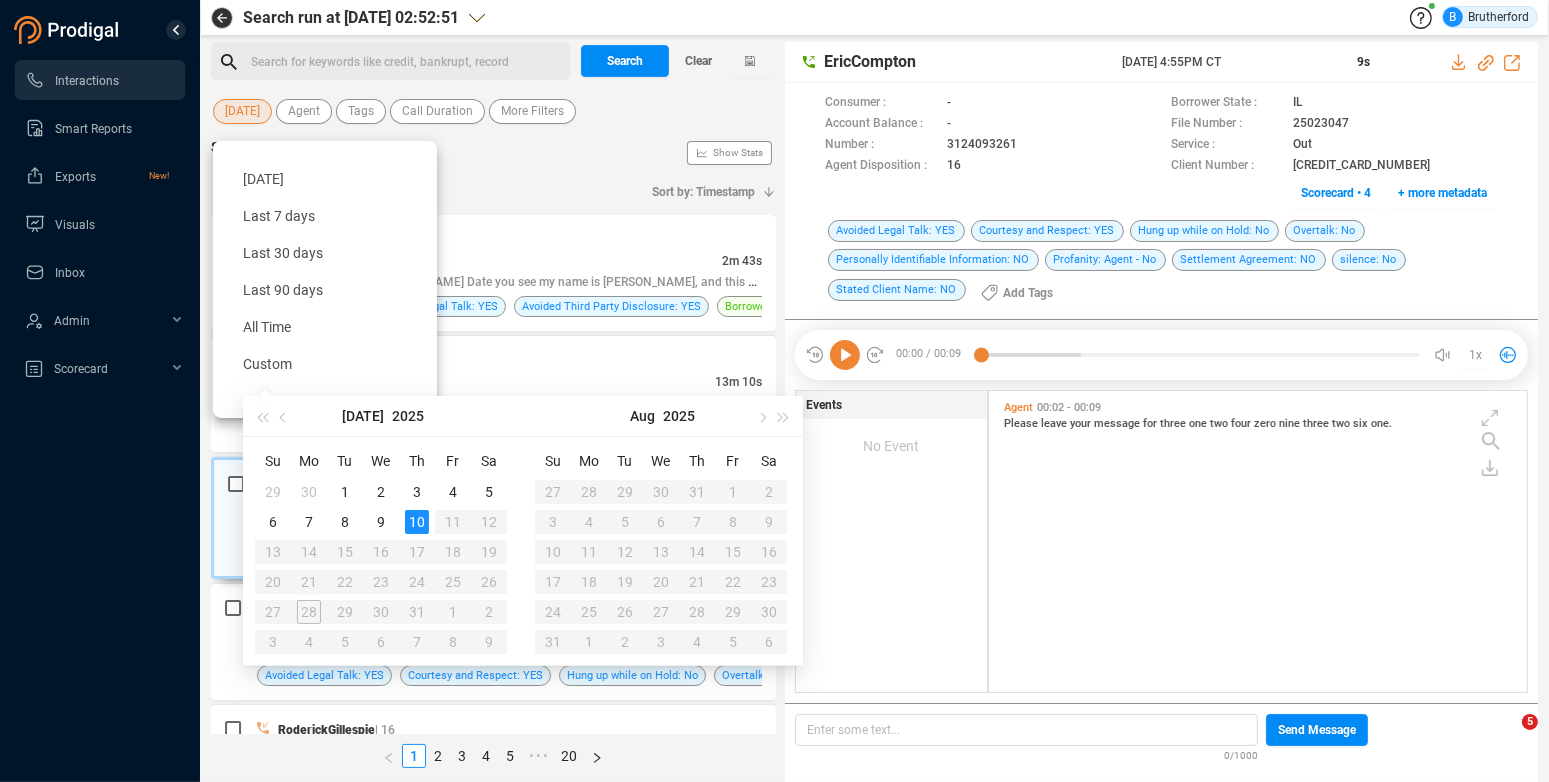 type 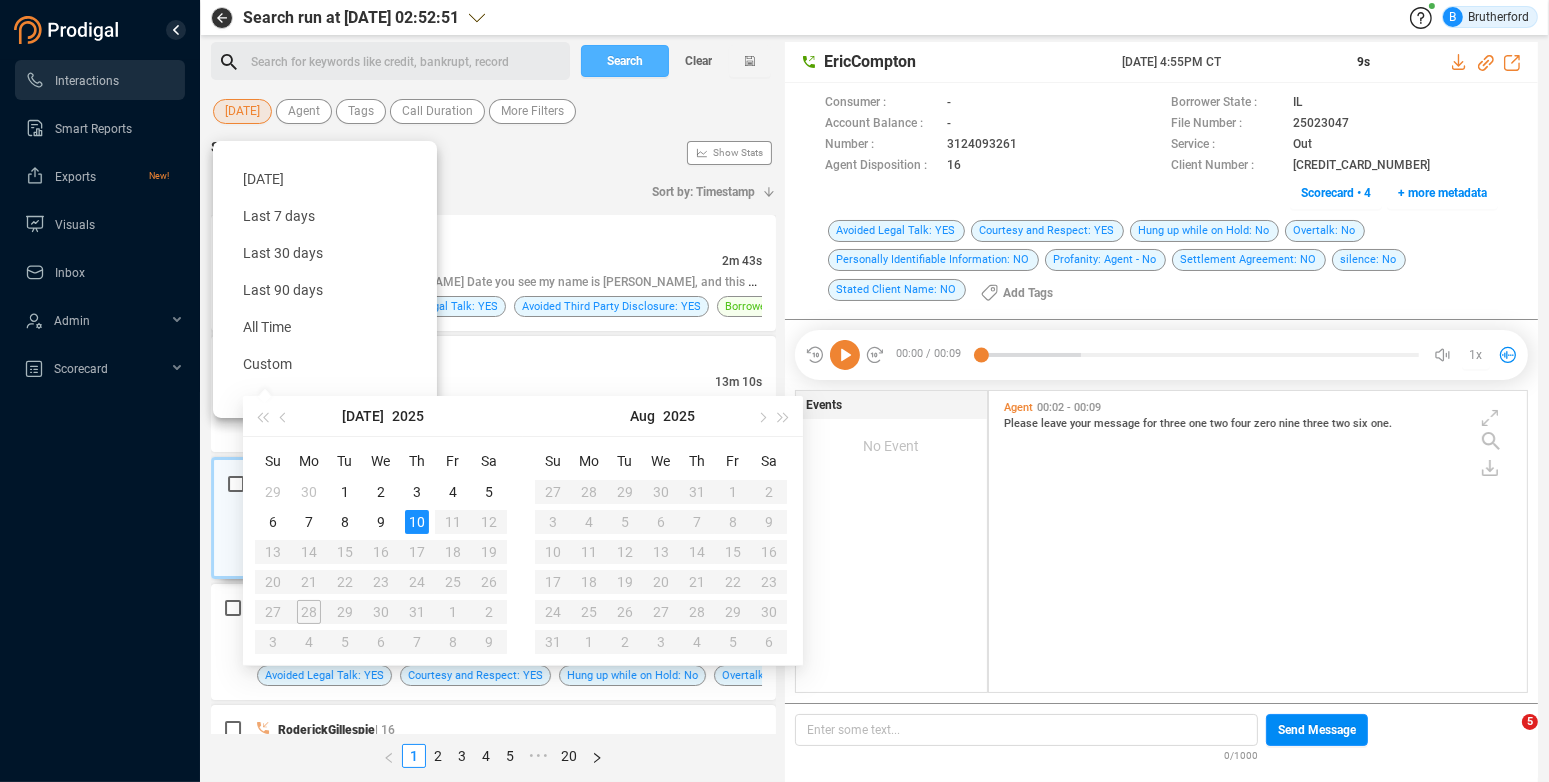 click on "Search" at bounding box center [625, 61] 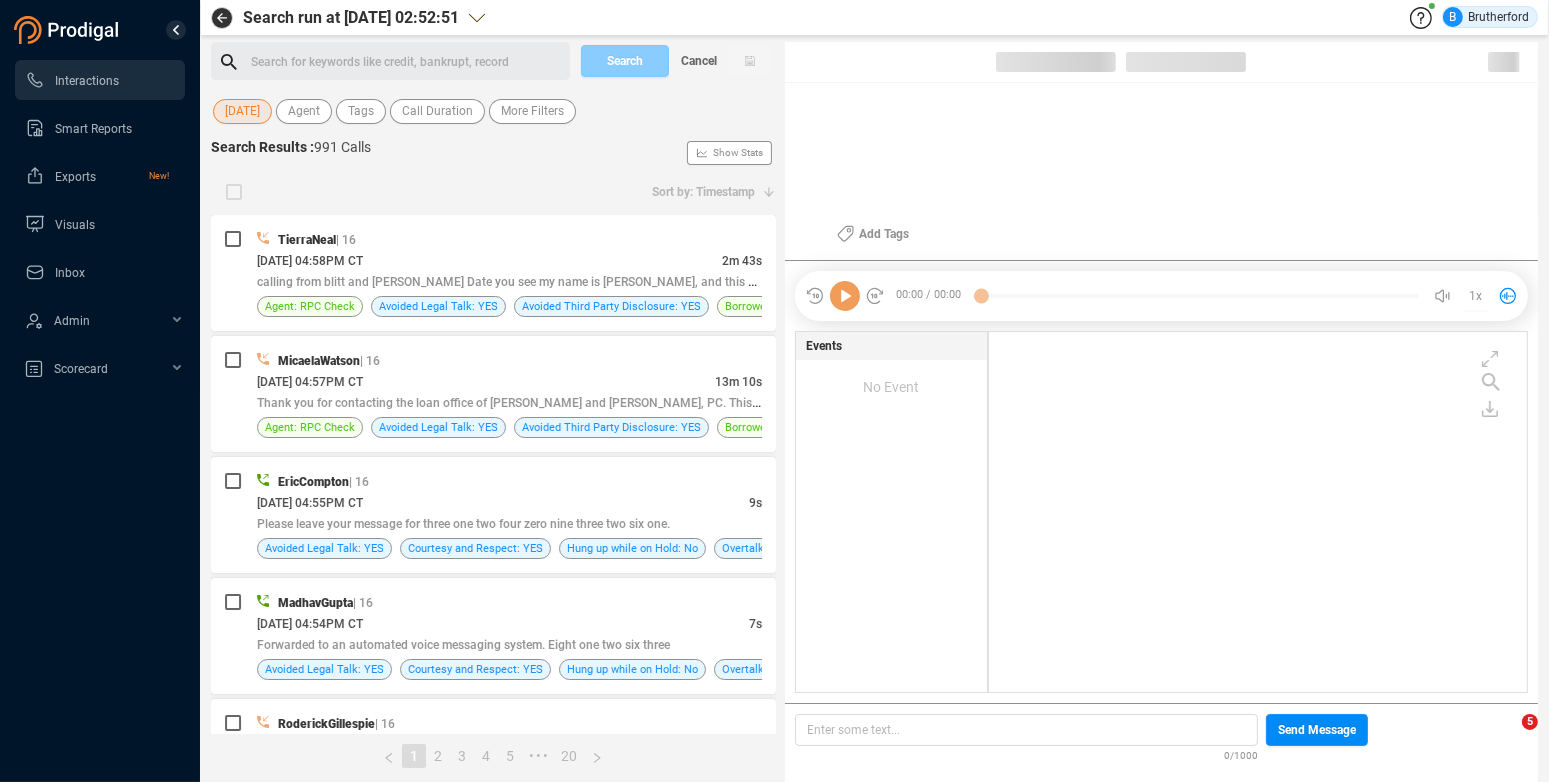 scroll, scrollTop: 346, scrollLeft: 523, axis: both 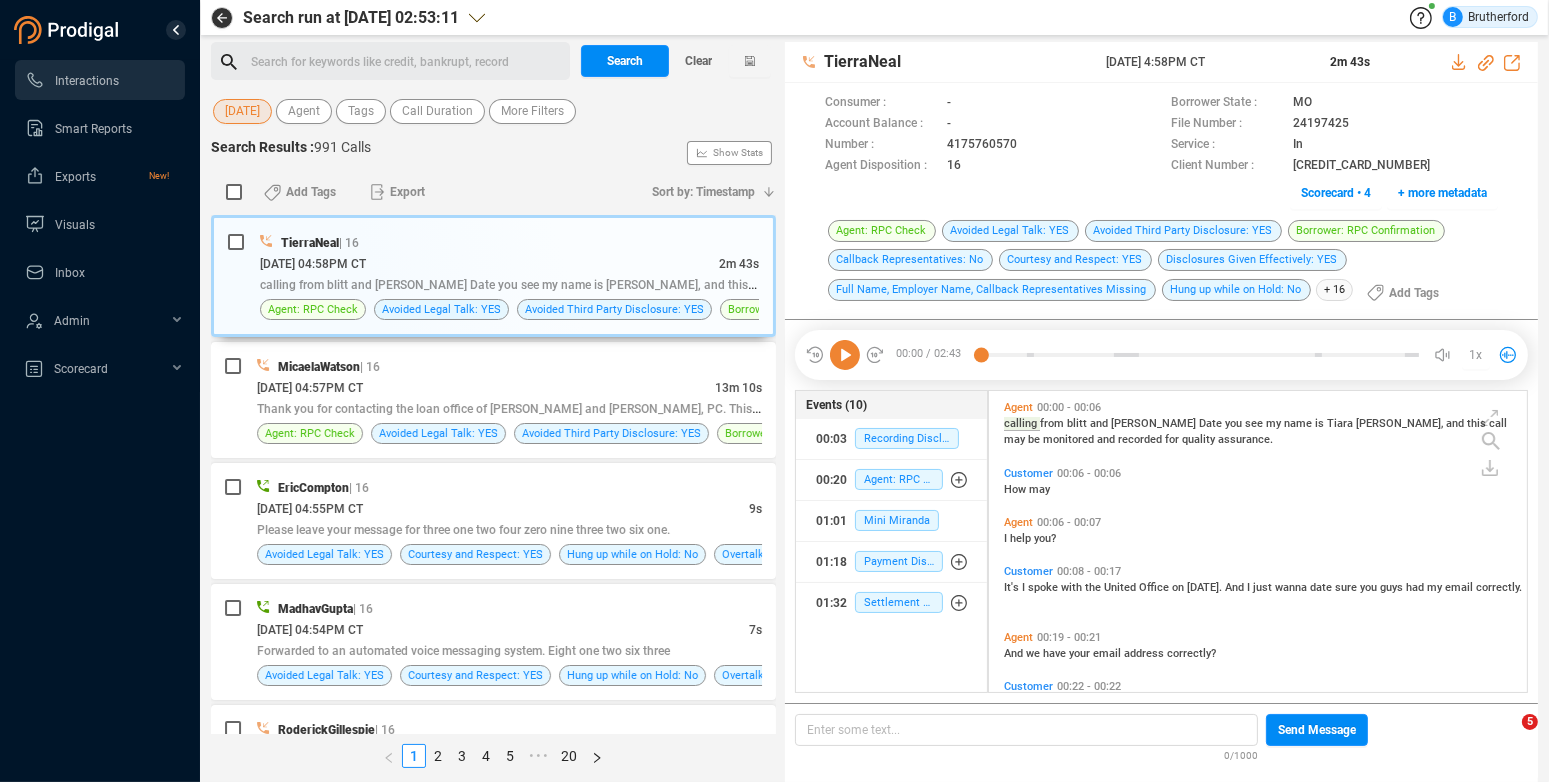 click on "[DATE]" at bounding box center [242, 111] 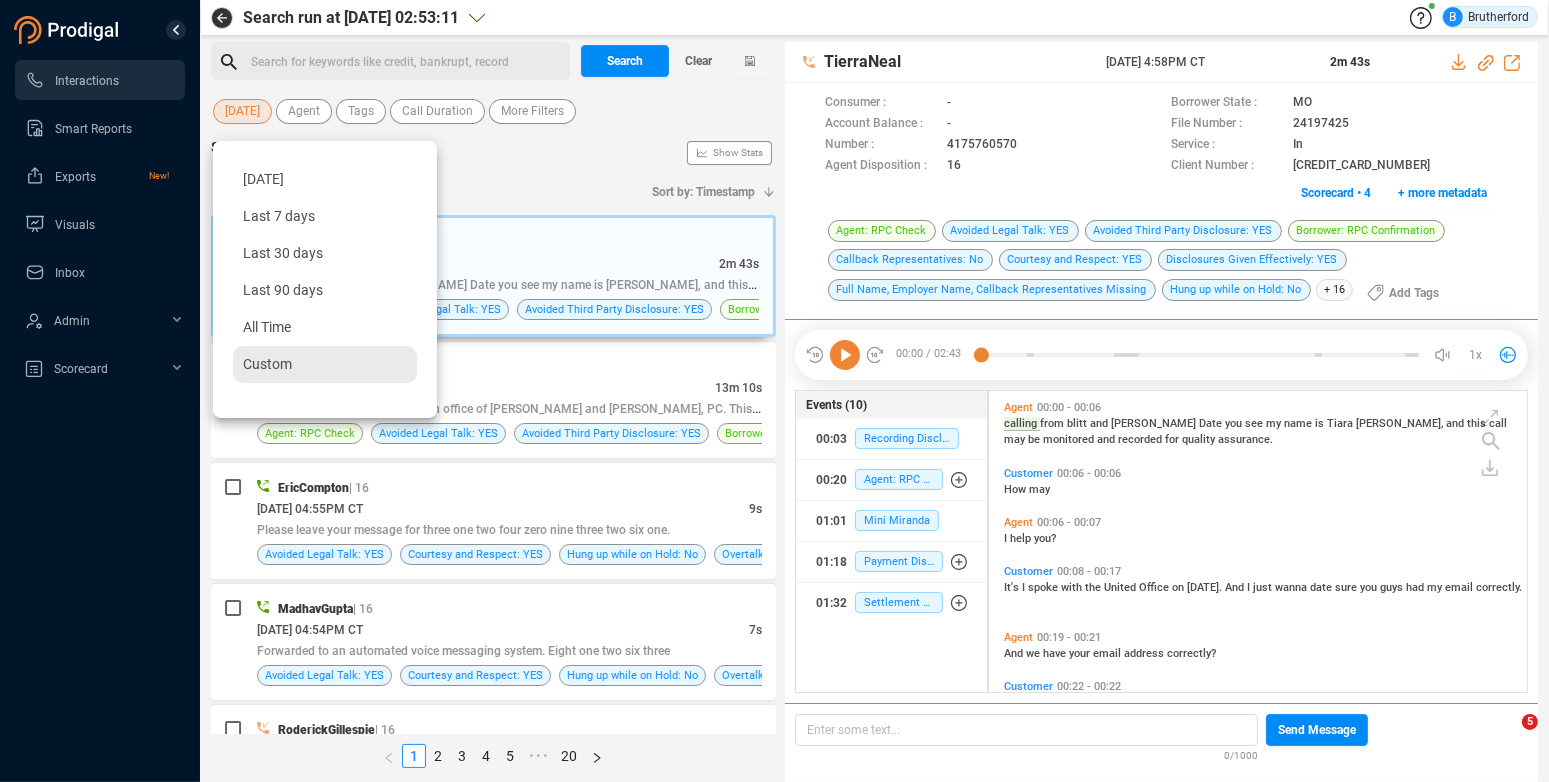 click on "Custom" at bounding box center [325, 364] 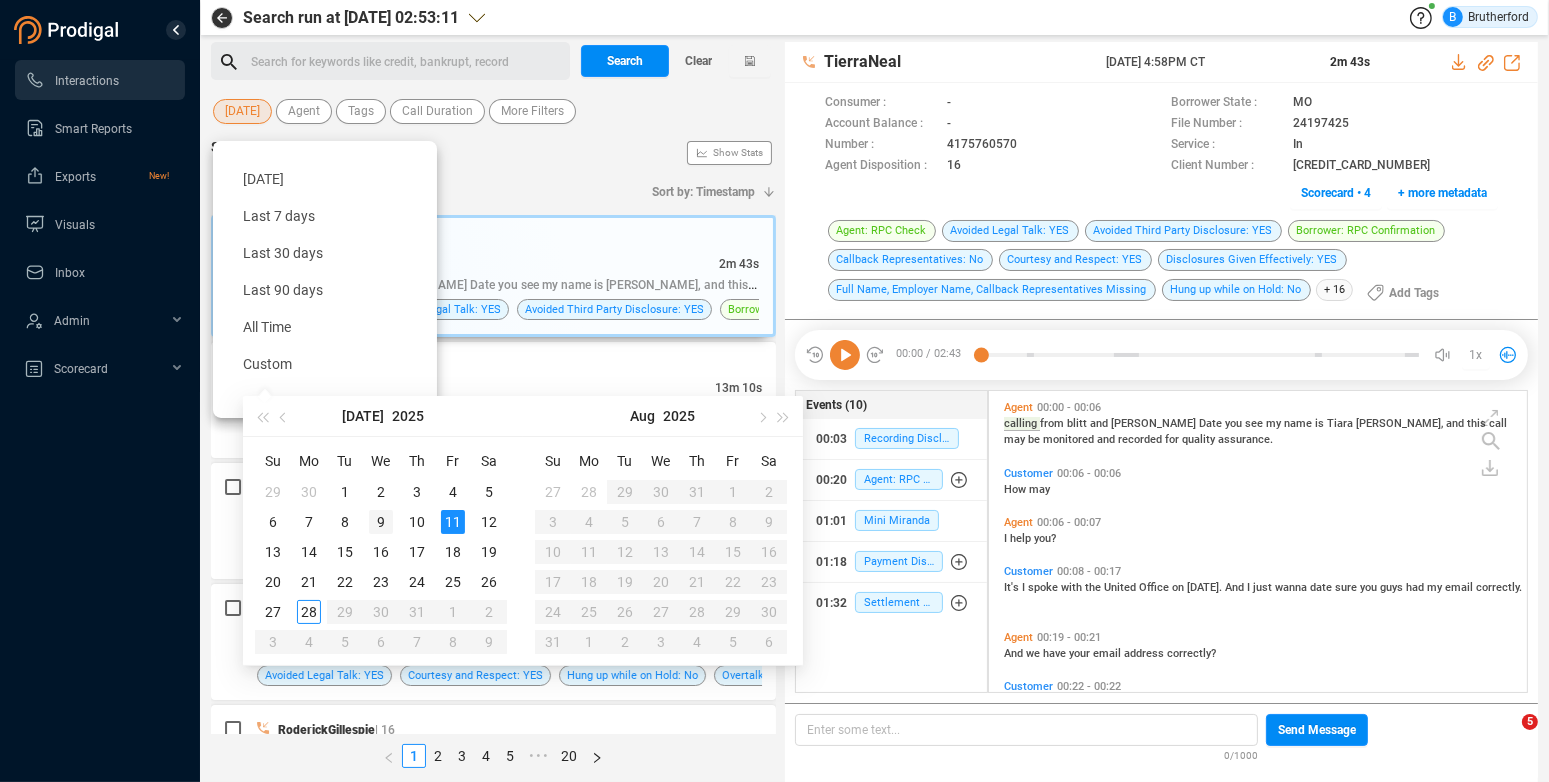 type on "[DATE]" 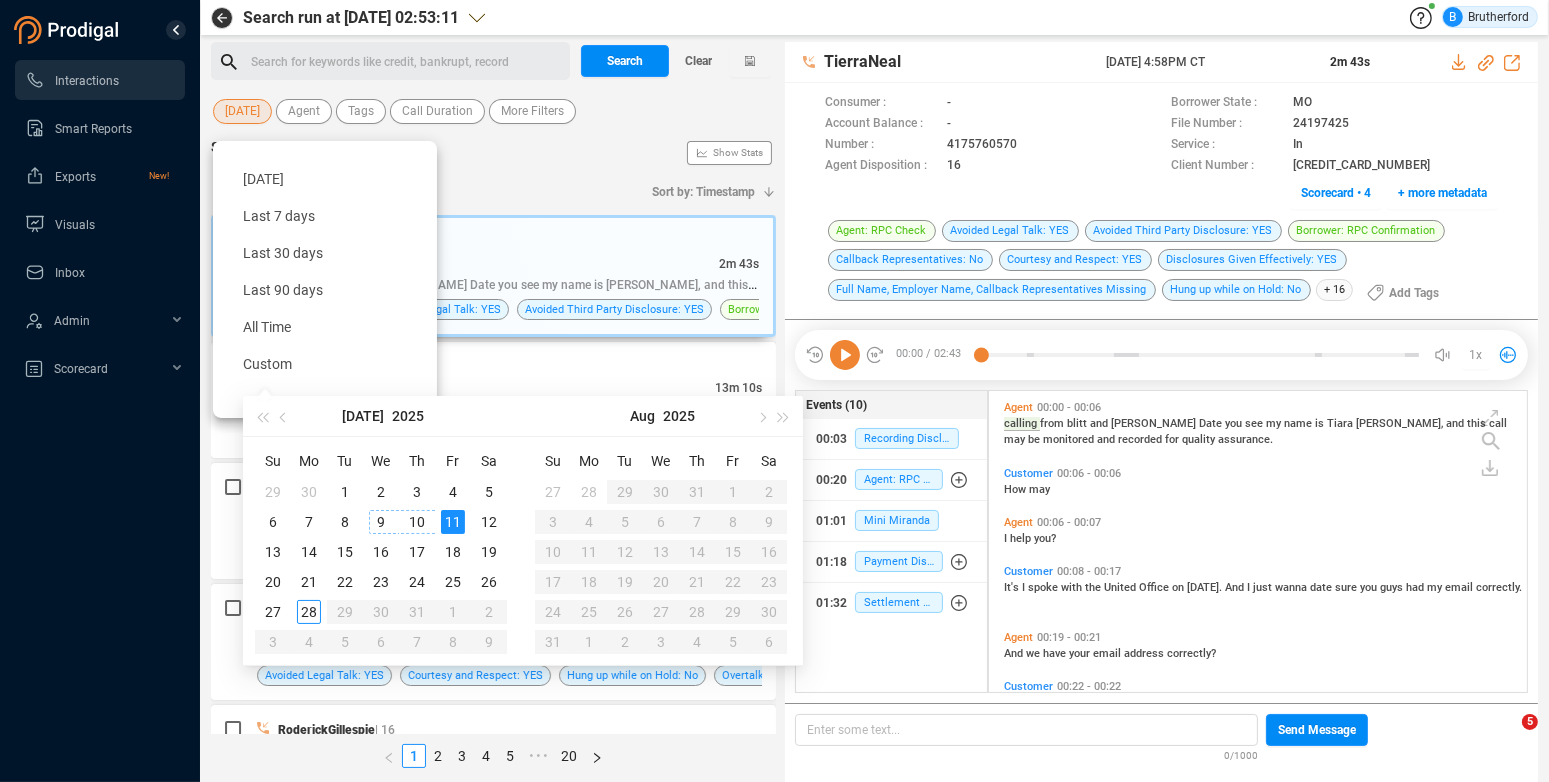 click on "9" at bounding box center (381, 522) 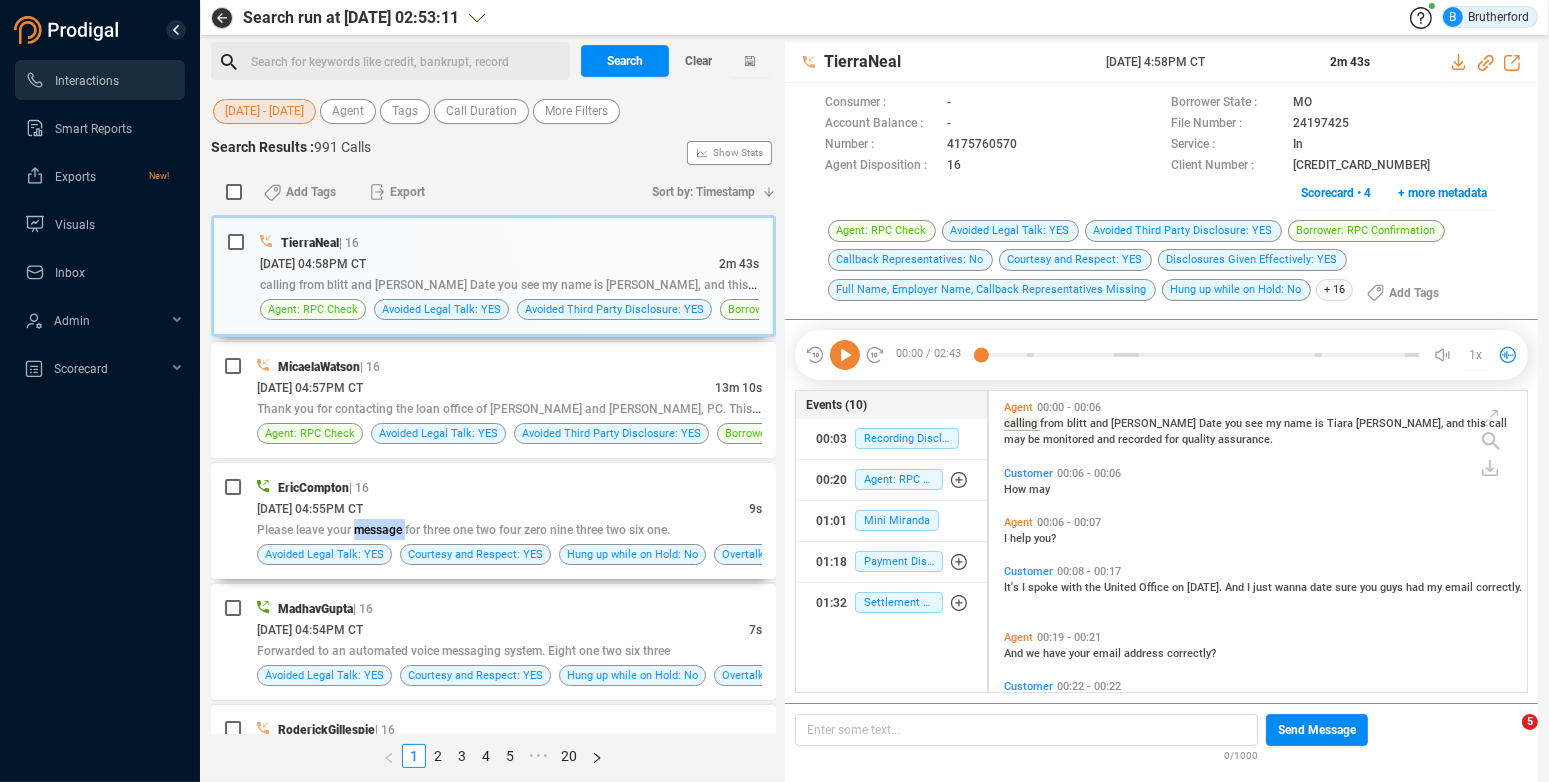 click on "Please leave your message for three one two four zero nine three two six one." at bounding box center (463, 530) 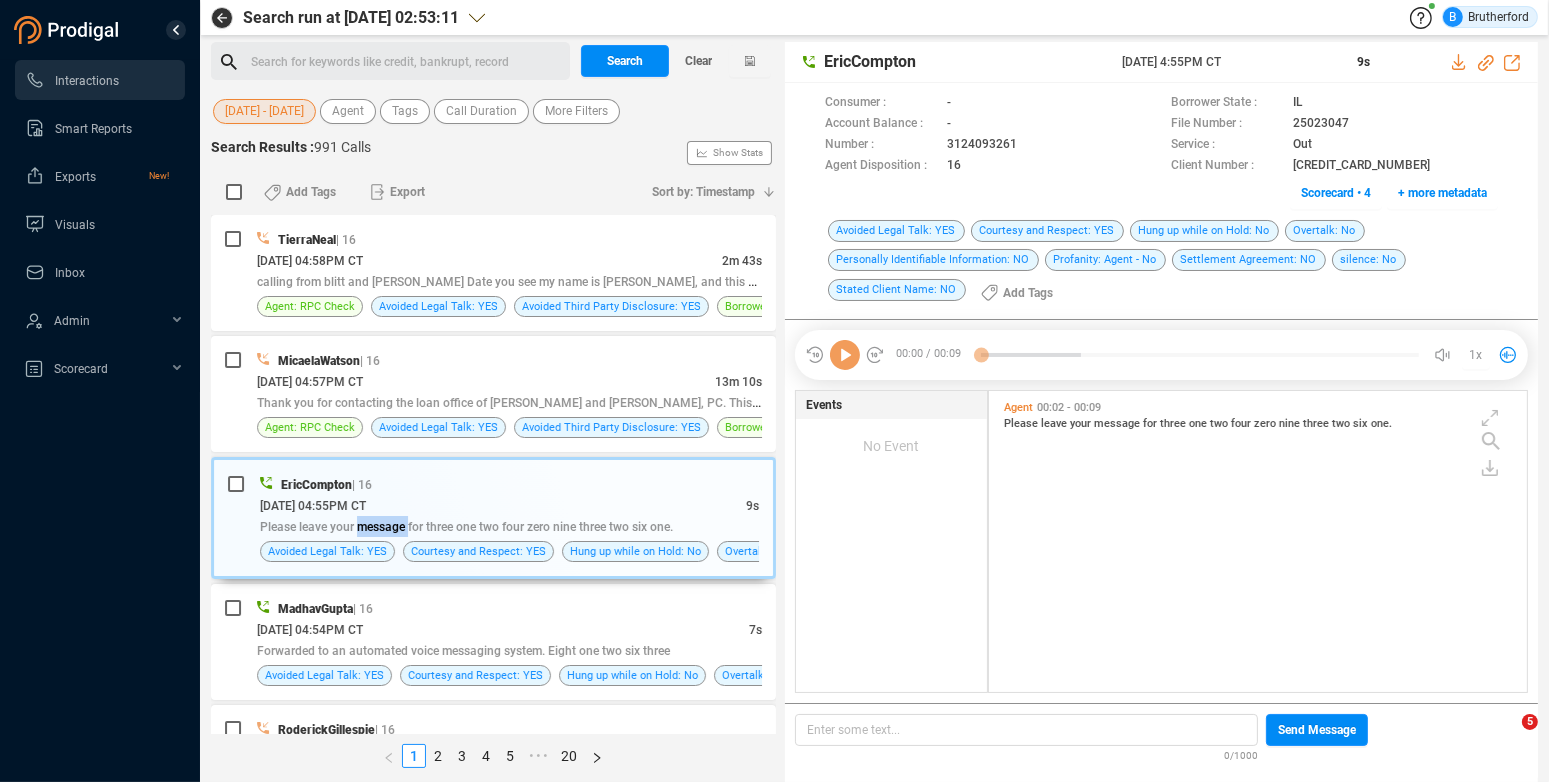 scroll, scrollTop: 15, scrollLeft: 15, axis: both 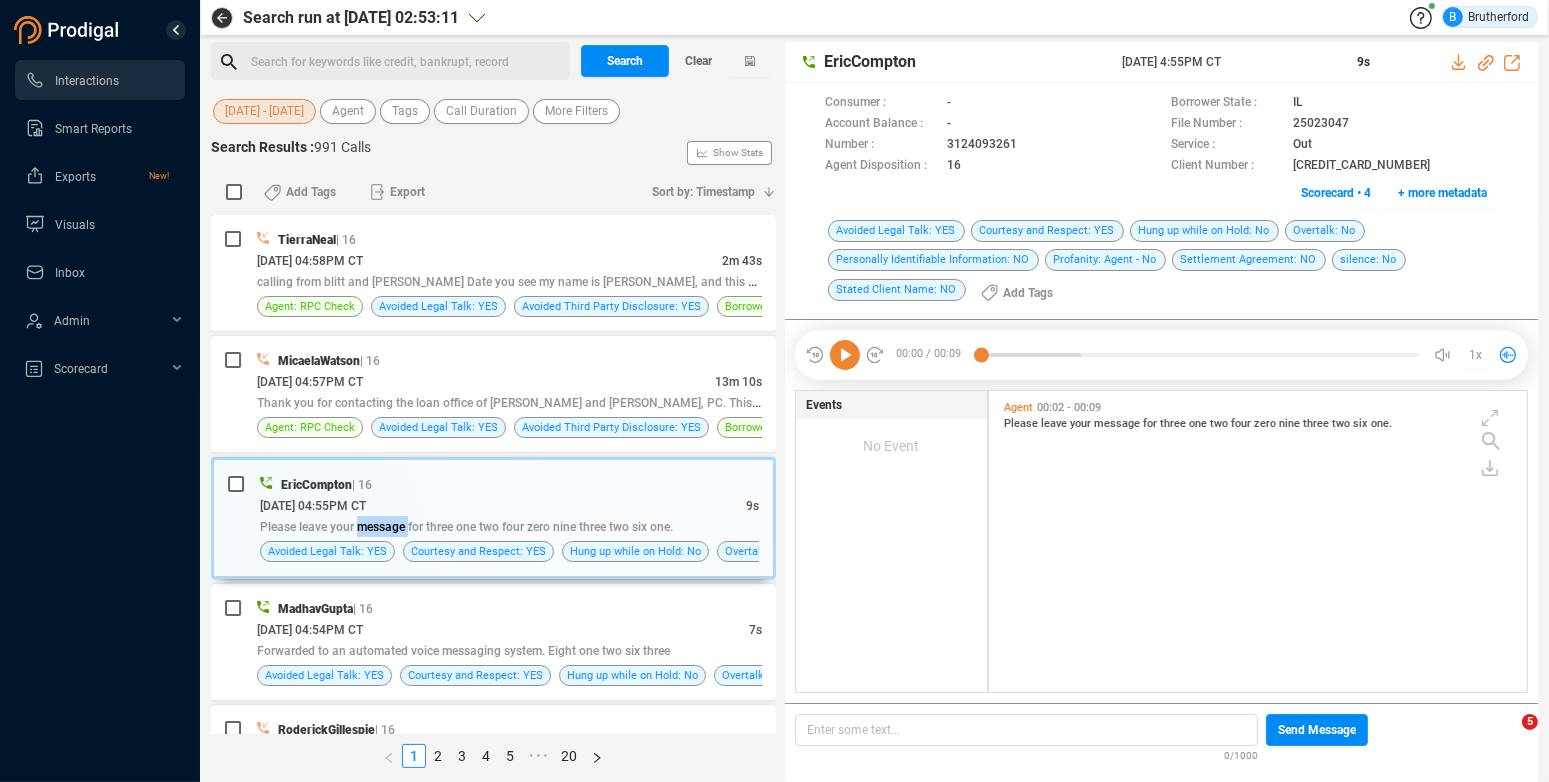 click on "[DATE] - [DATE]" at bounding box center (264, 111) 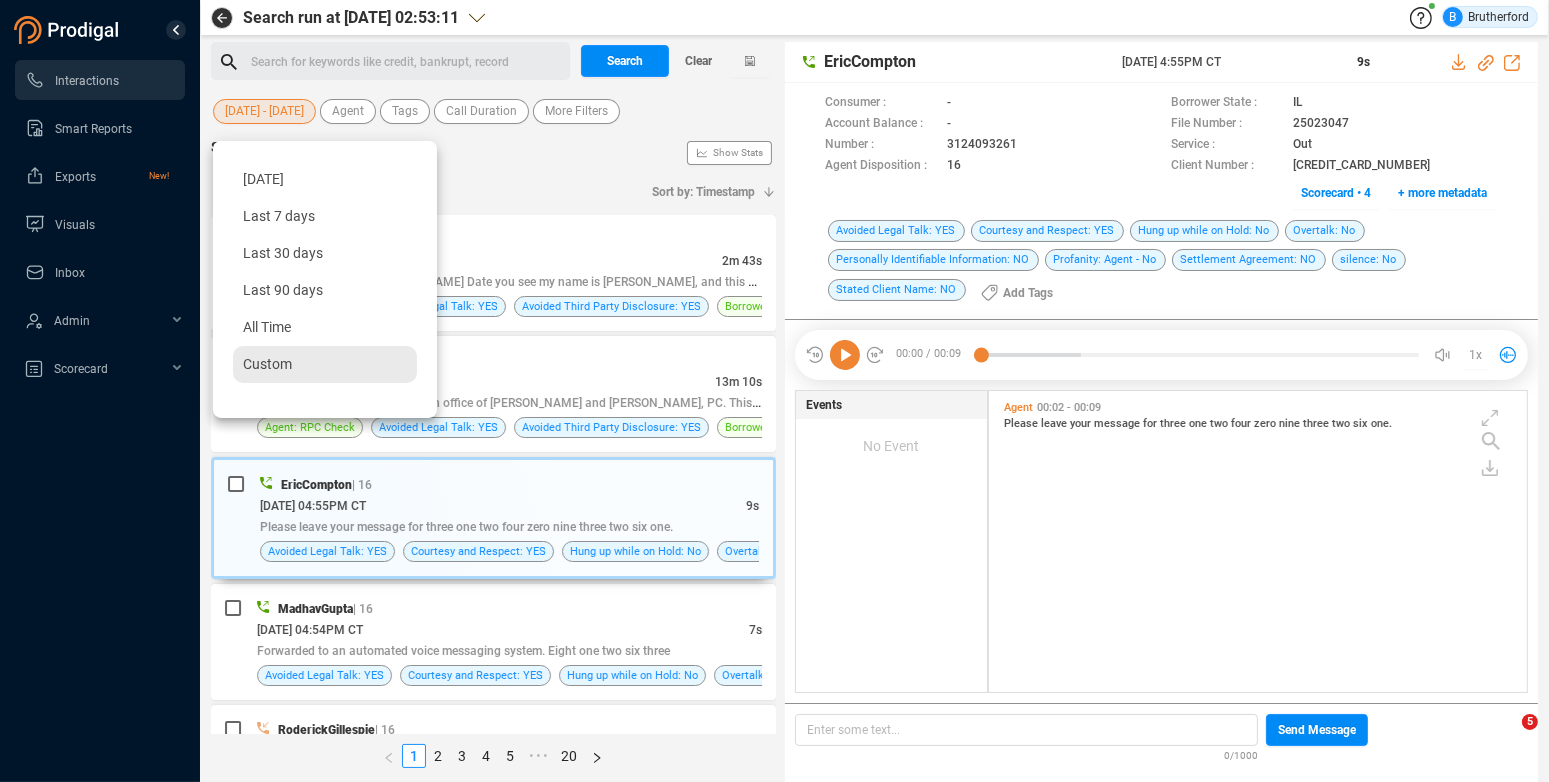 click on "Custom" at bounding box center (325, 364) 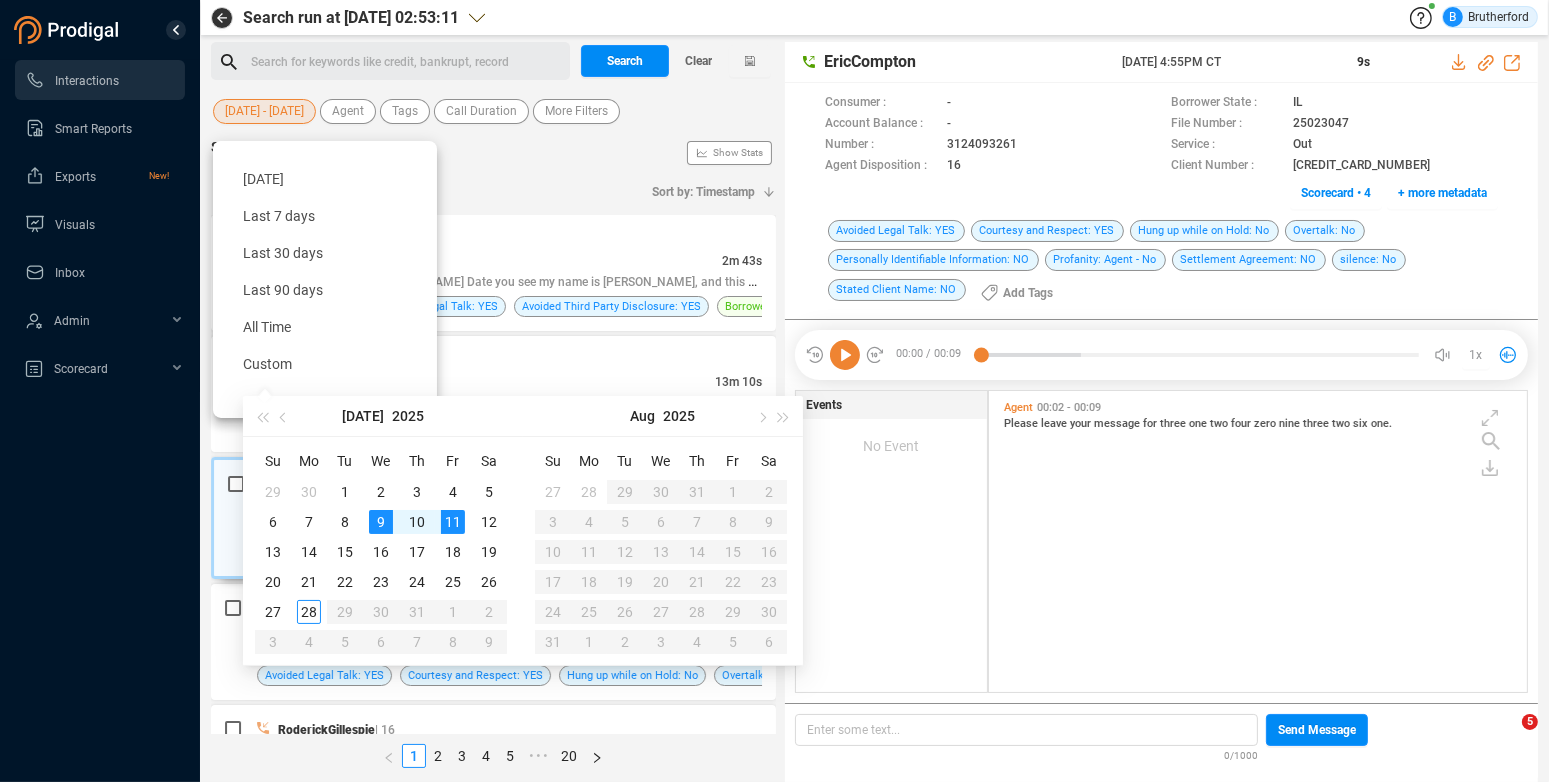 type on "[DATE]" 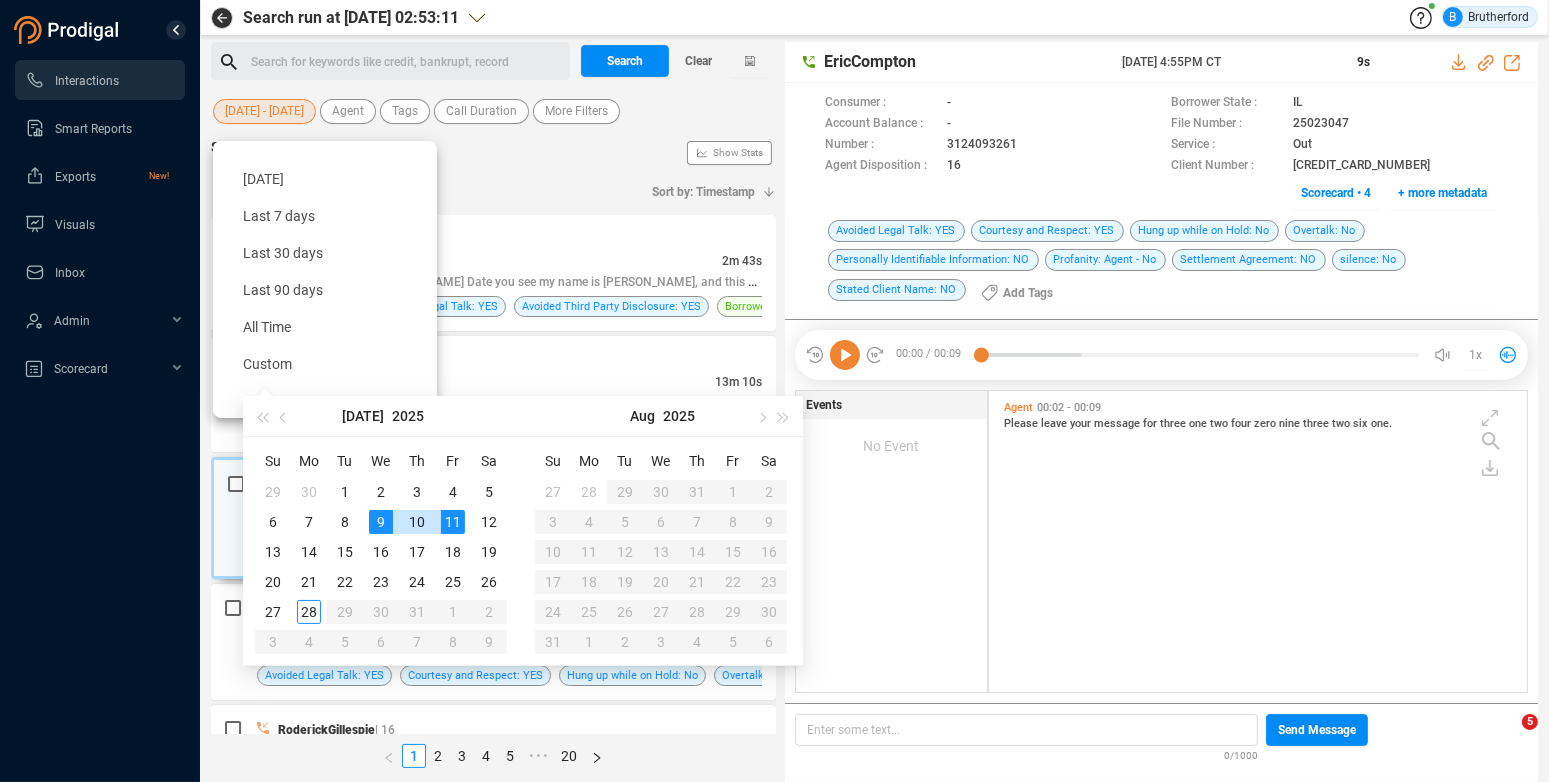 click on "9" at bounding box center [381, 522] 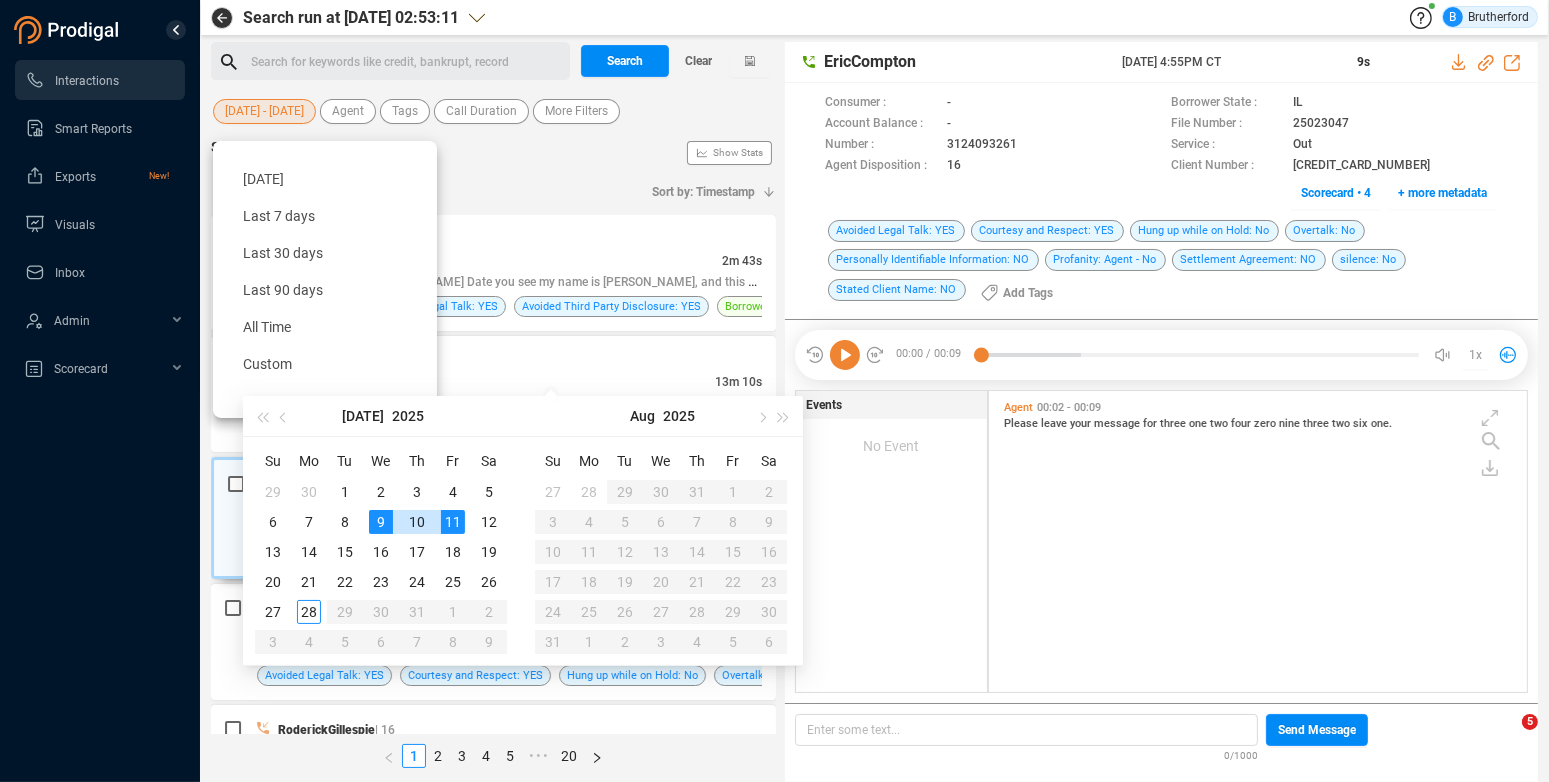 click on "9" at bounding box center [381, 522] 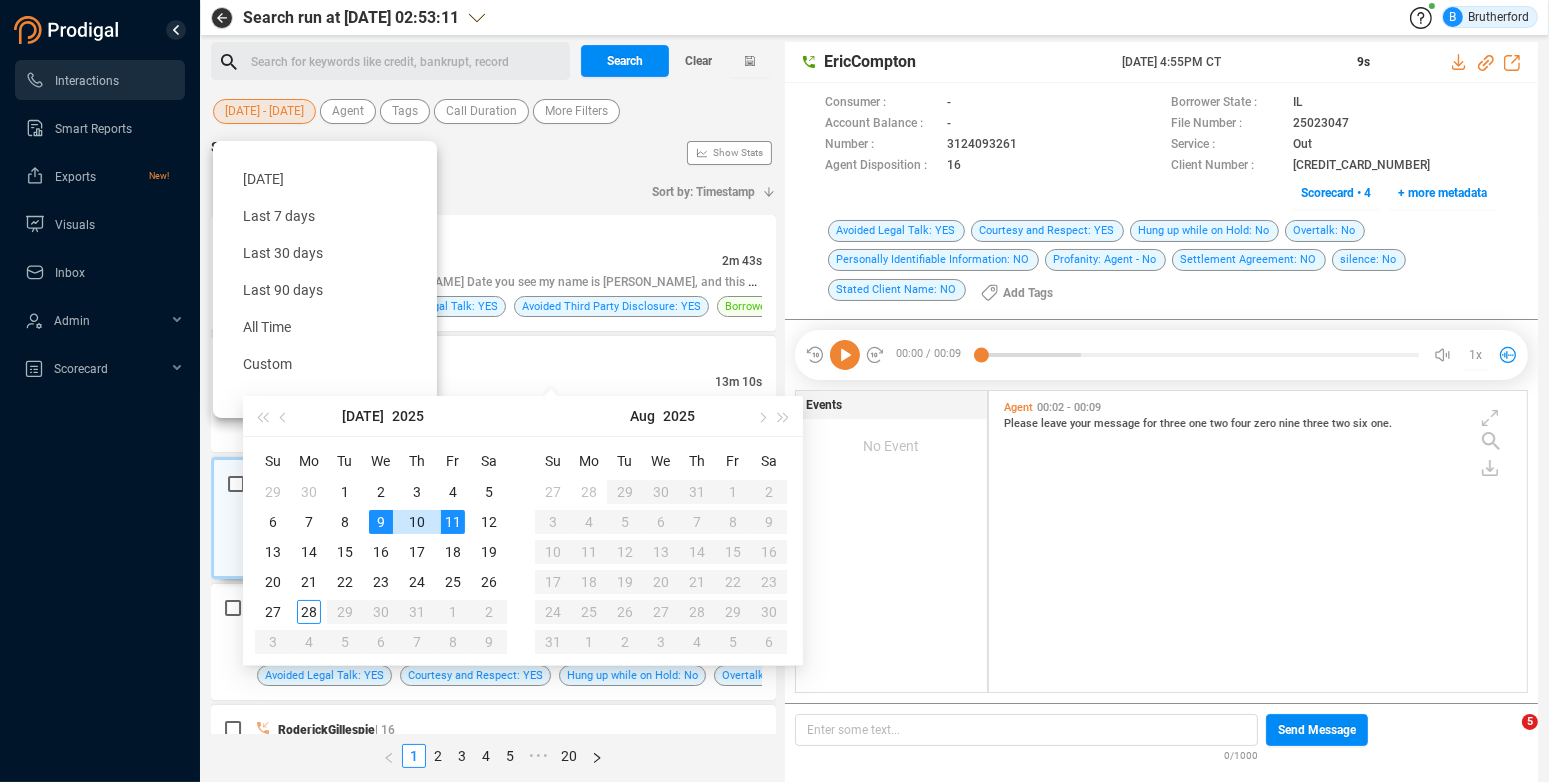 type on "[DATE]" 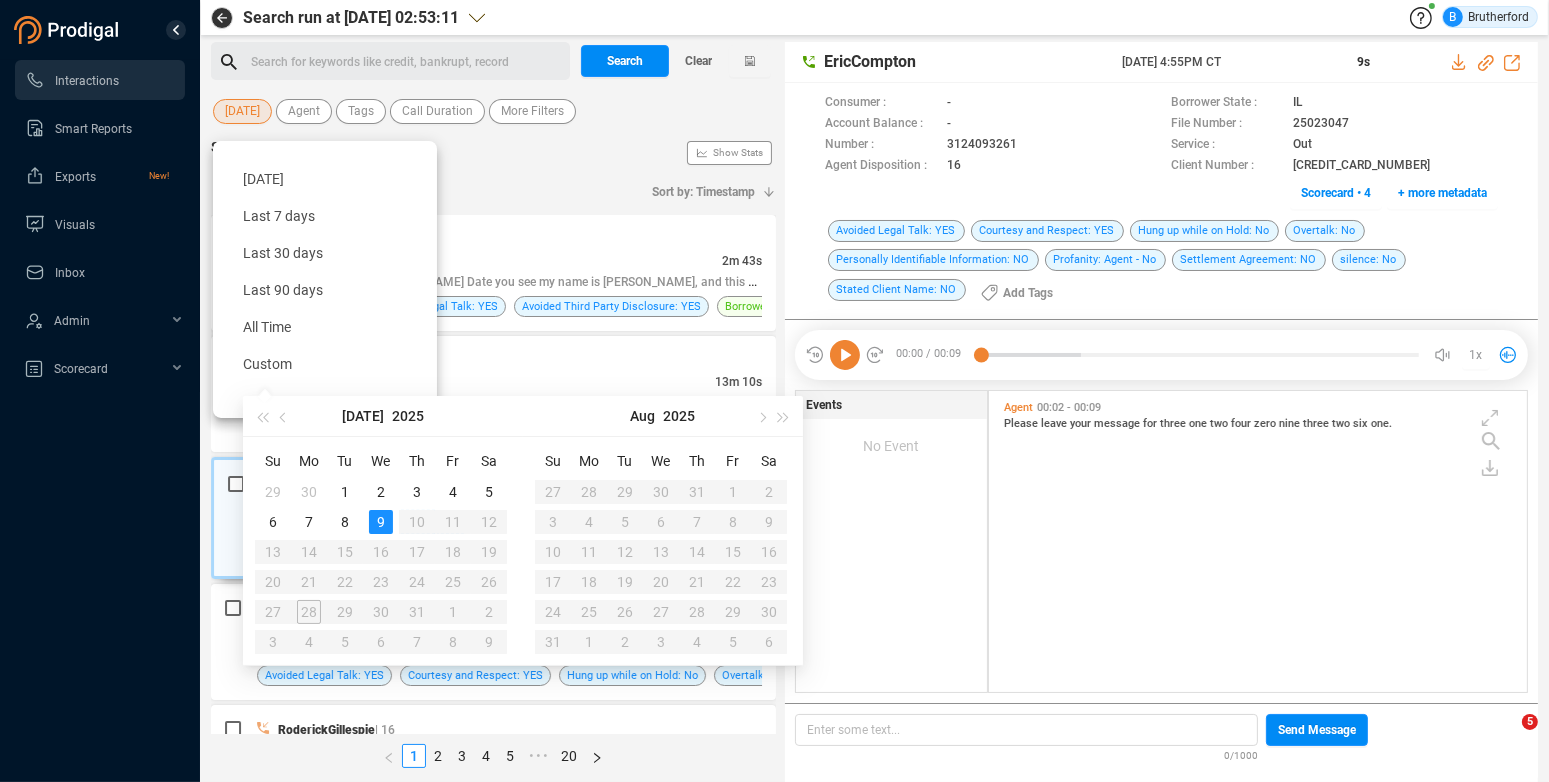 click on "9" at bounding box center (381, 522) 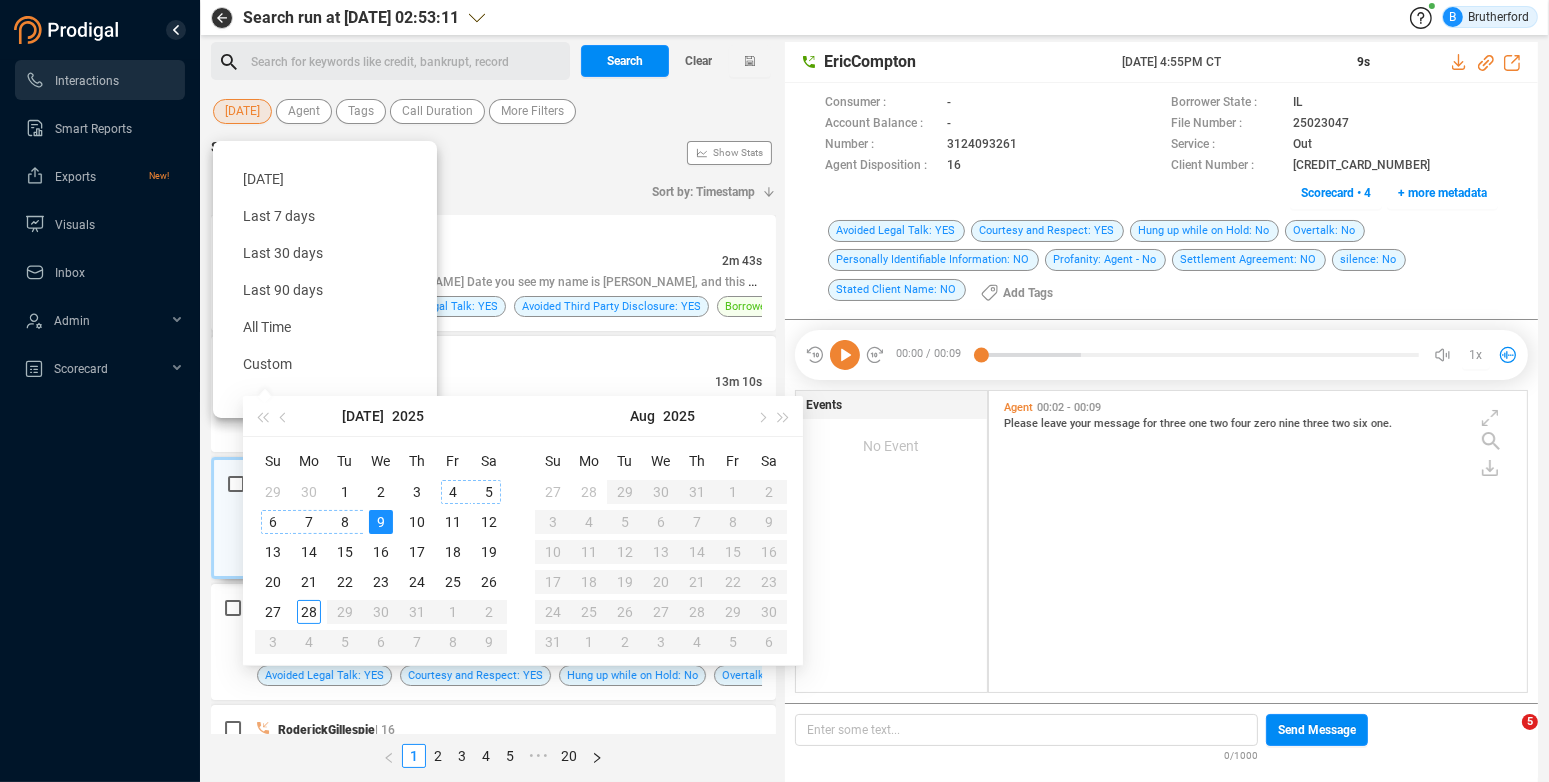 type on "[DATE]" 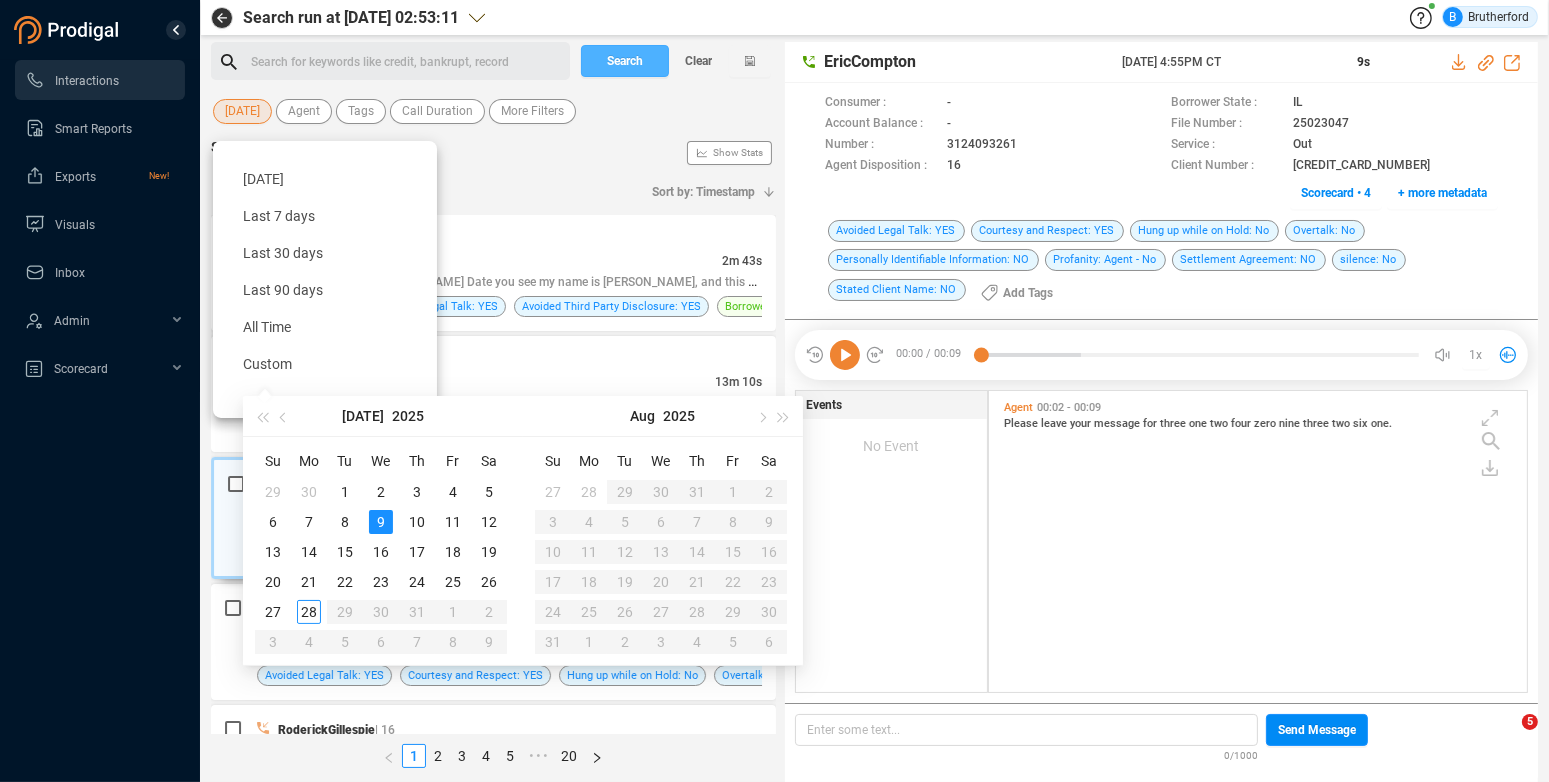 click on "Search" at bounding box center (625, 61) 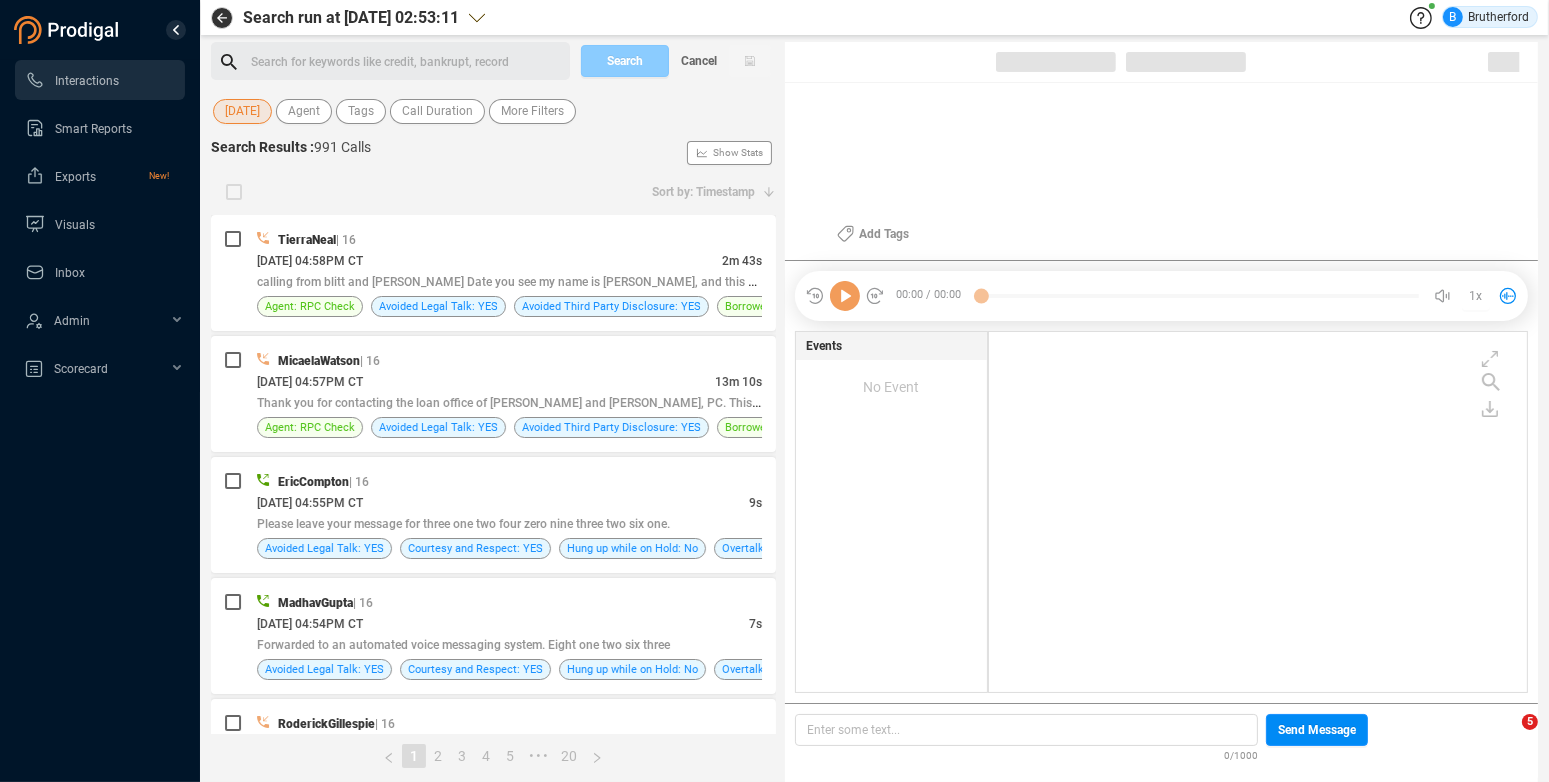 scroll, scrollTop: 346, scrollLeft: 523, axis: both 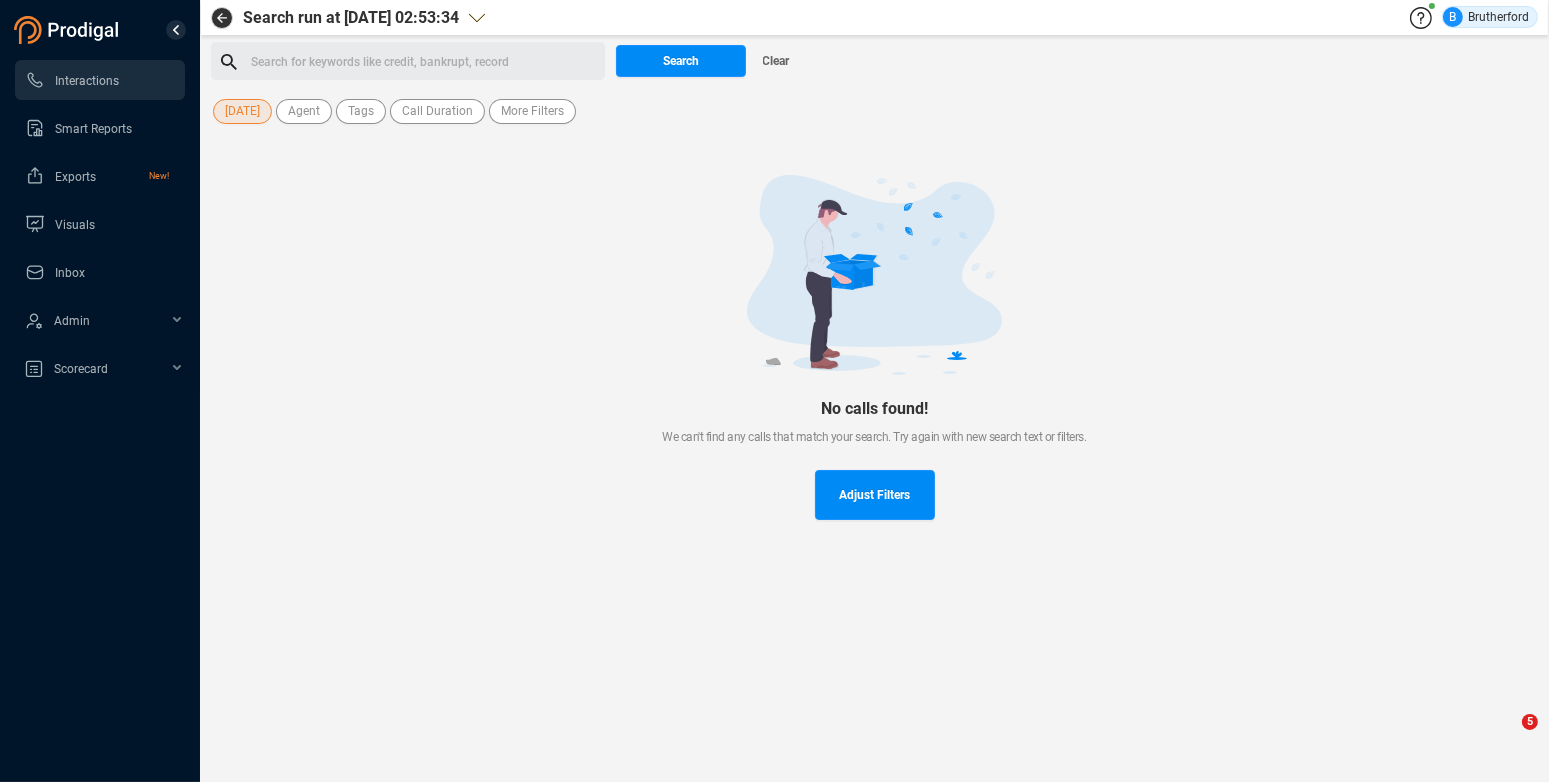 click on "[DATE]" at bounding box center [242, 111] 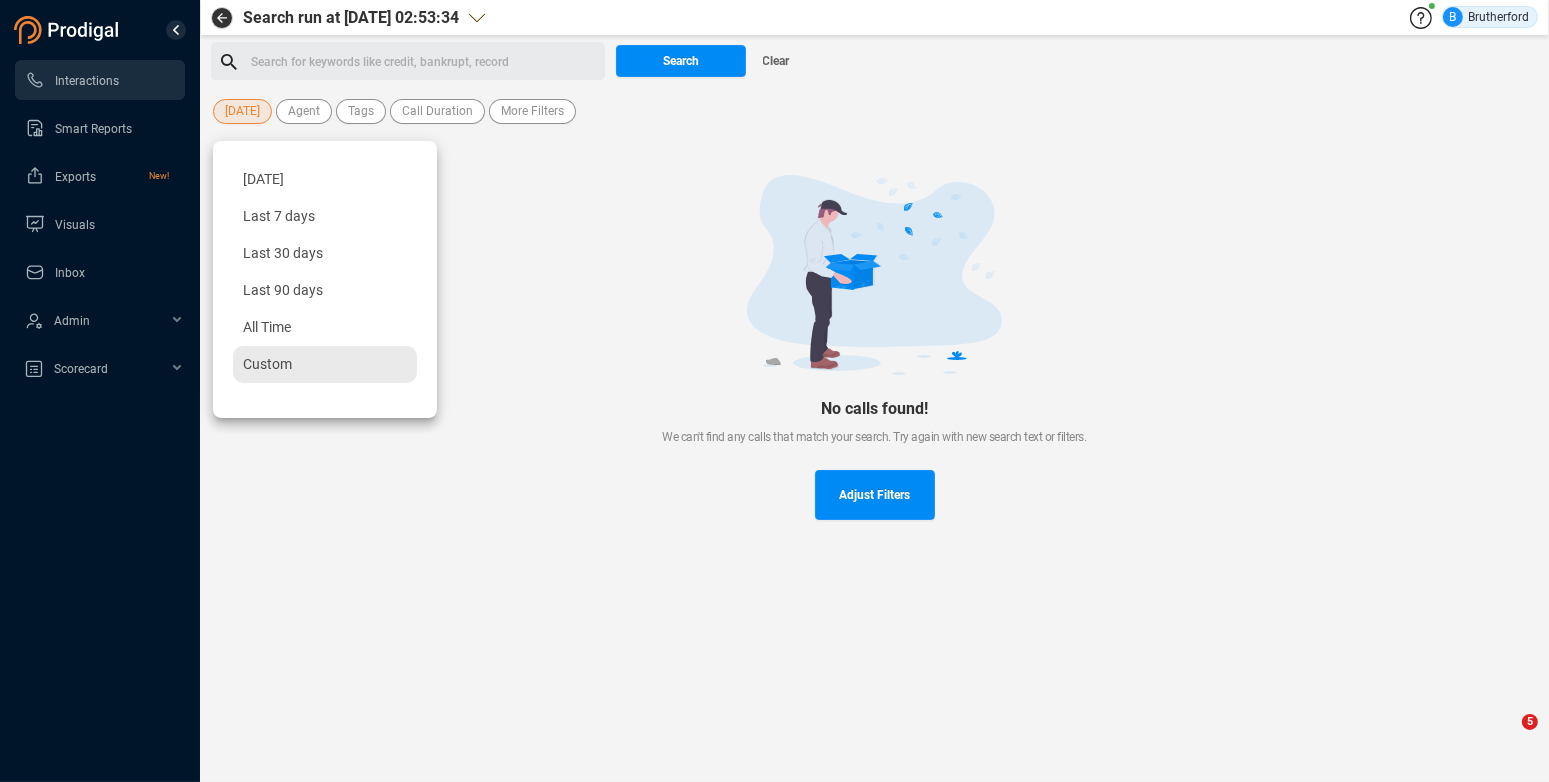 click on "Custom" at bounding box center [267, 364] 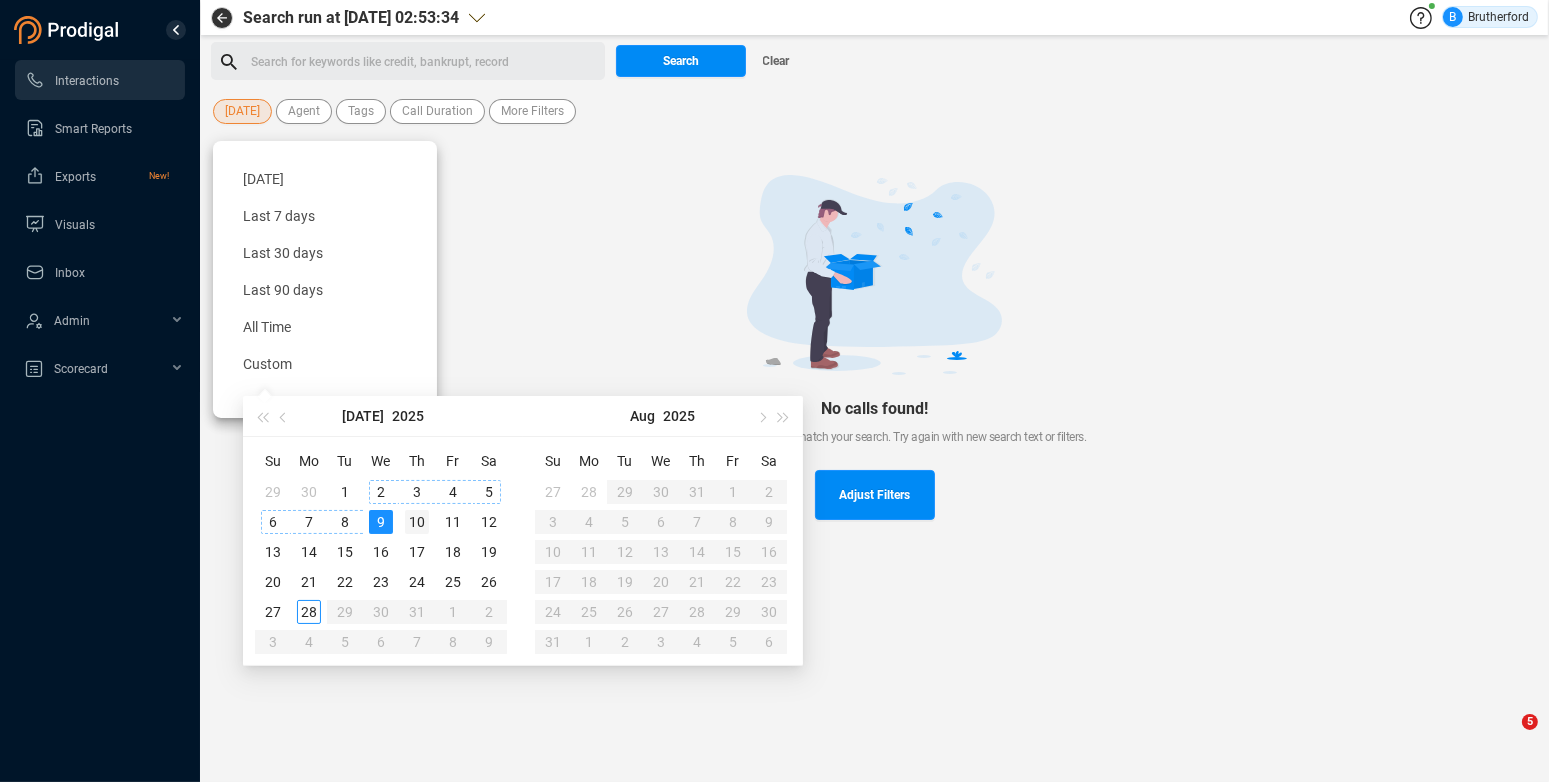 type on "[DATE]" 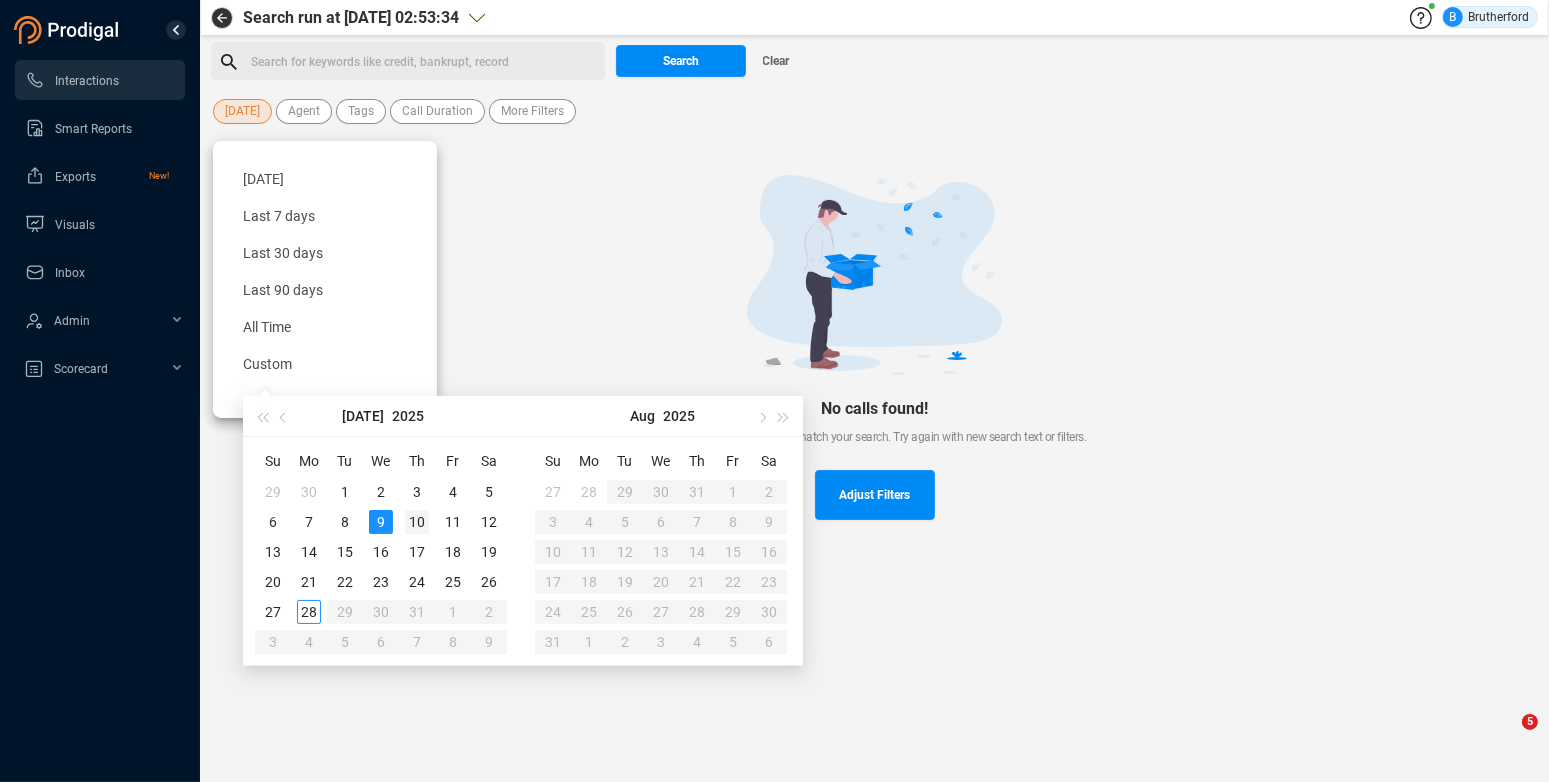 click on "10" at bounding box center [417, 522] 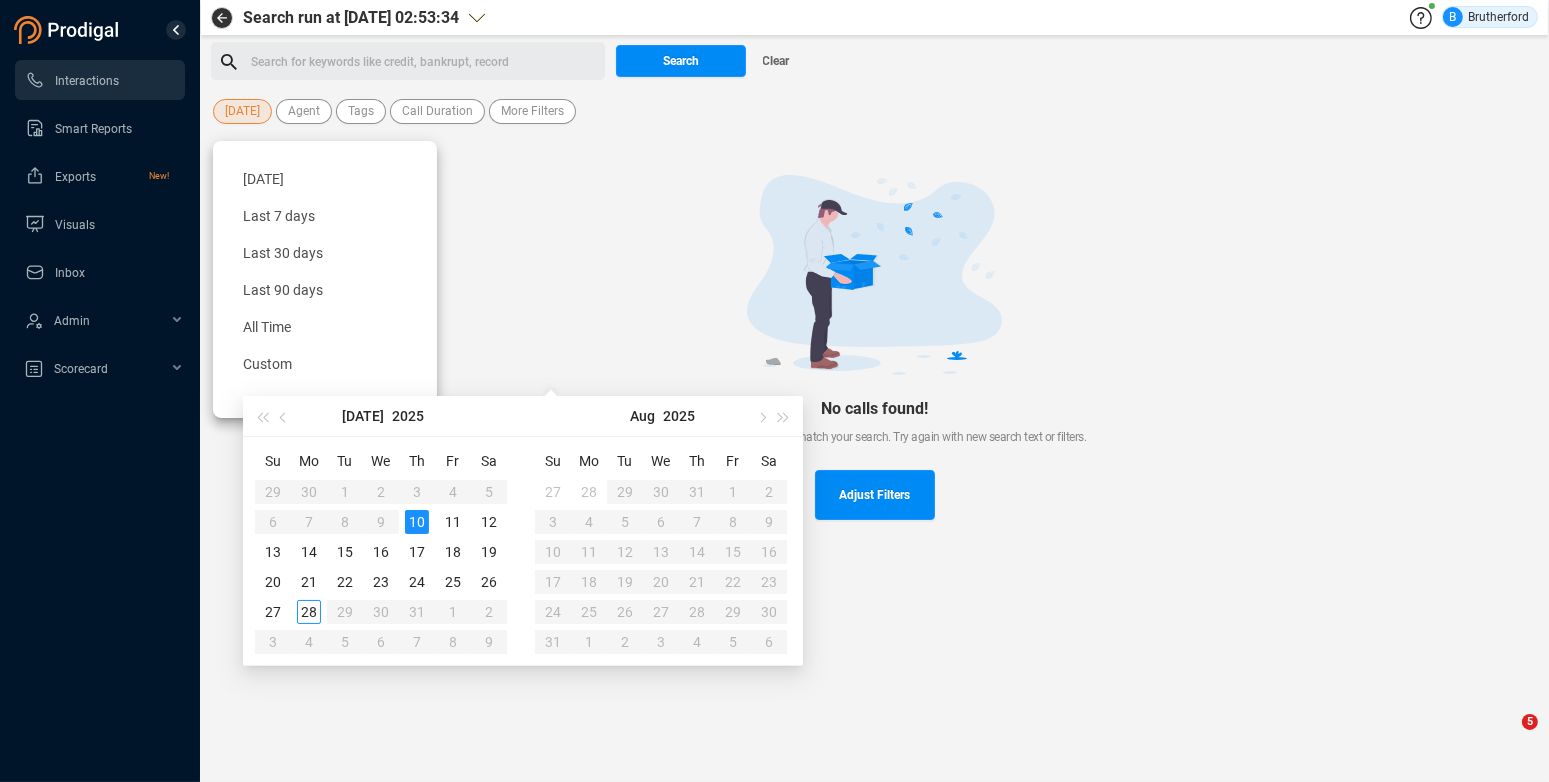 type 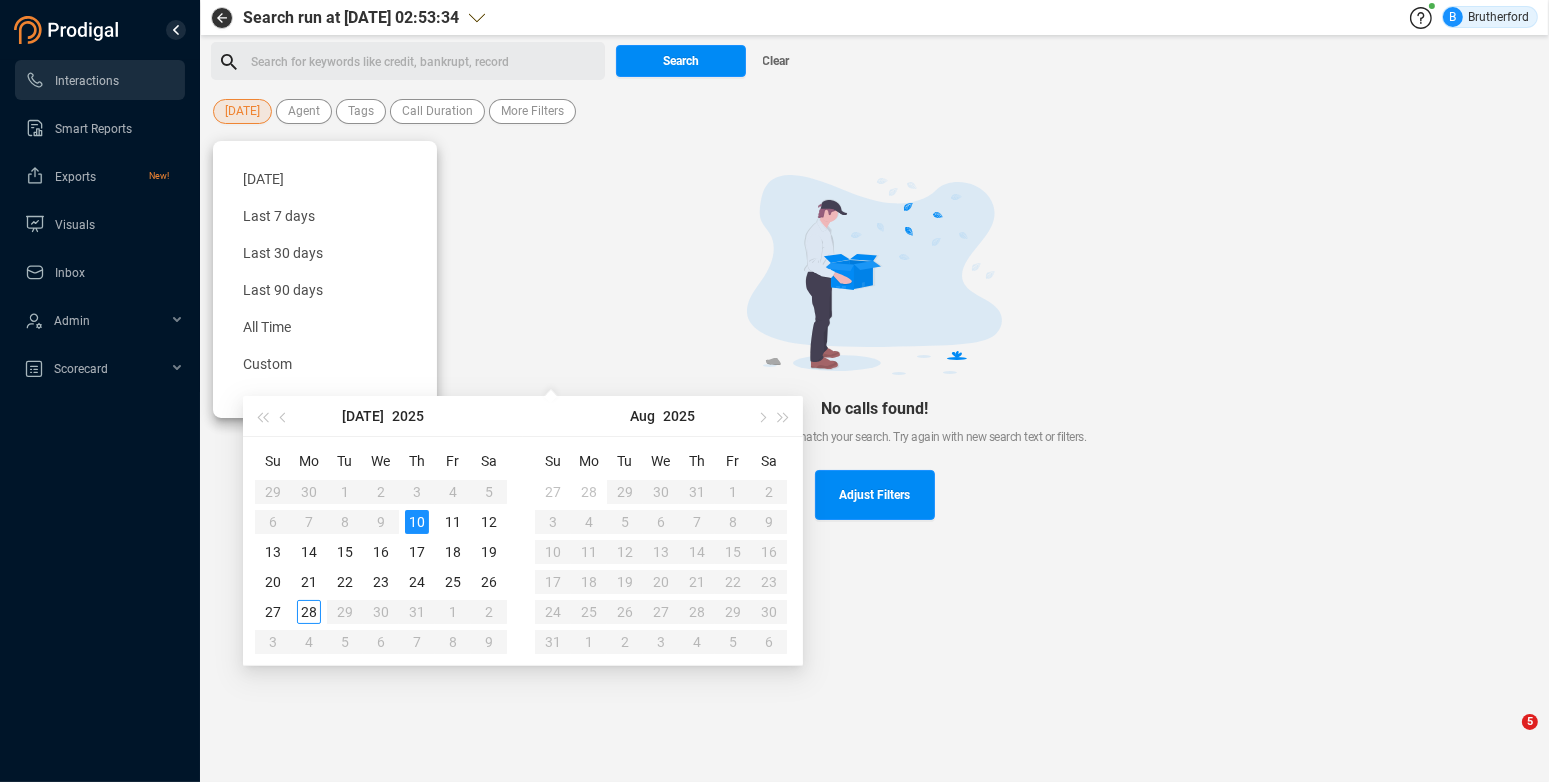 click on "10" at bounding box center (417, 522) 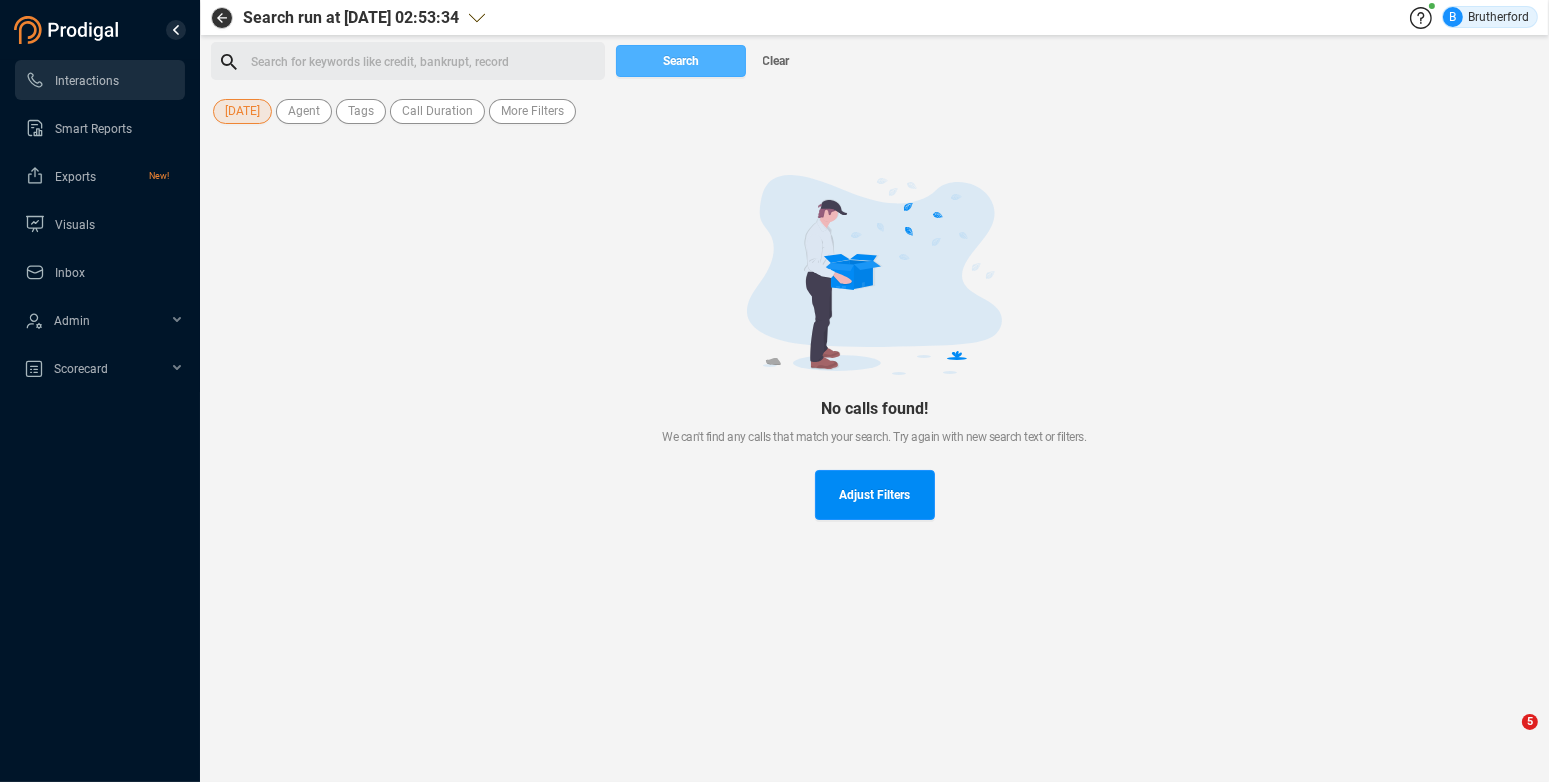 click on "Search" at bounding box center [681, 61] 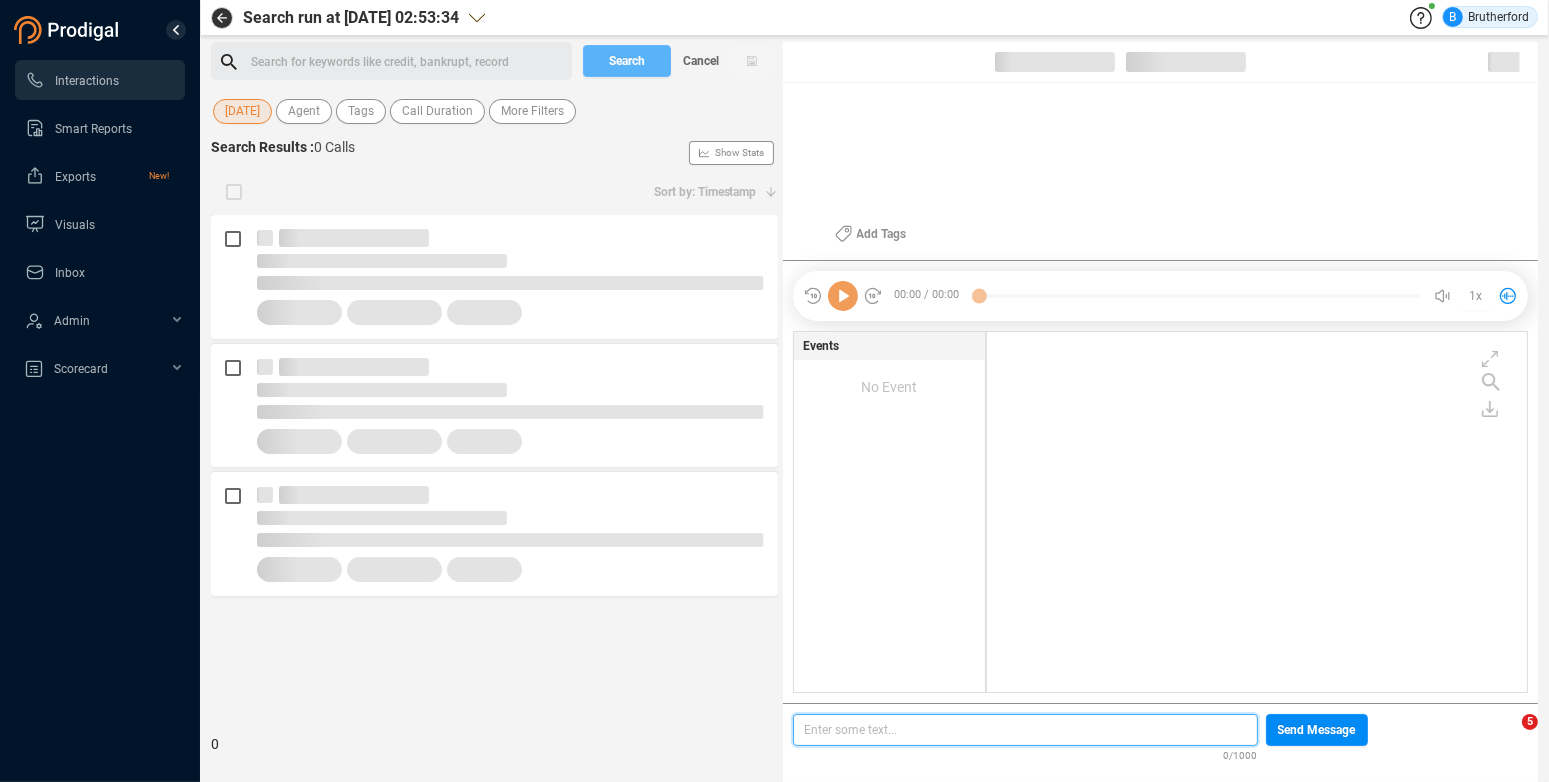 scroll, scrollTop: 346, scrollLeft: 525, axis: both 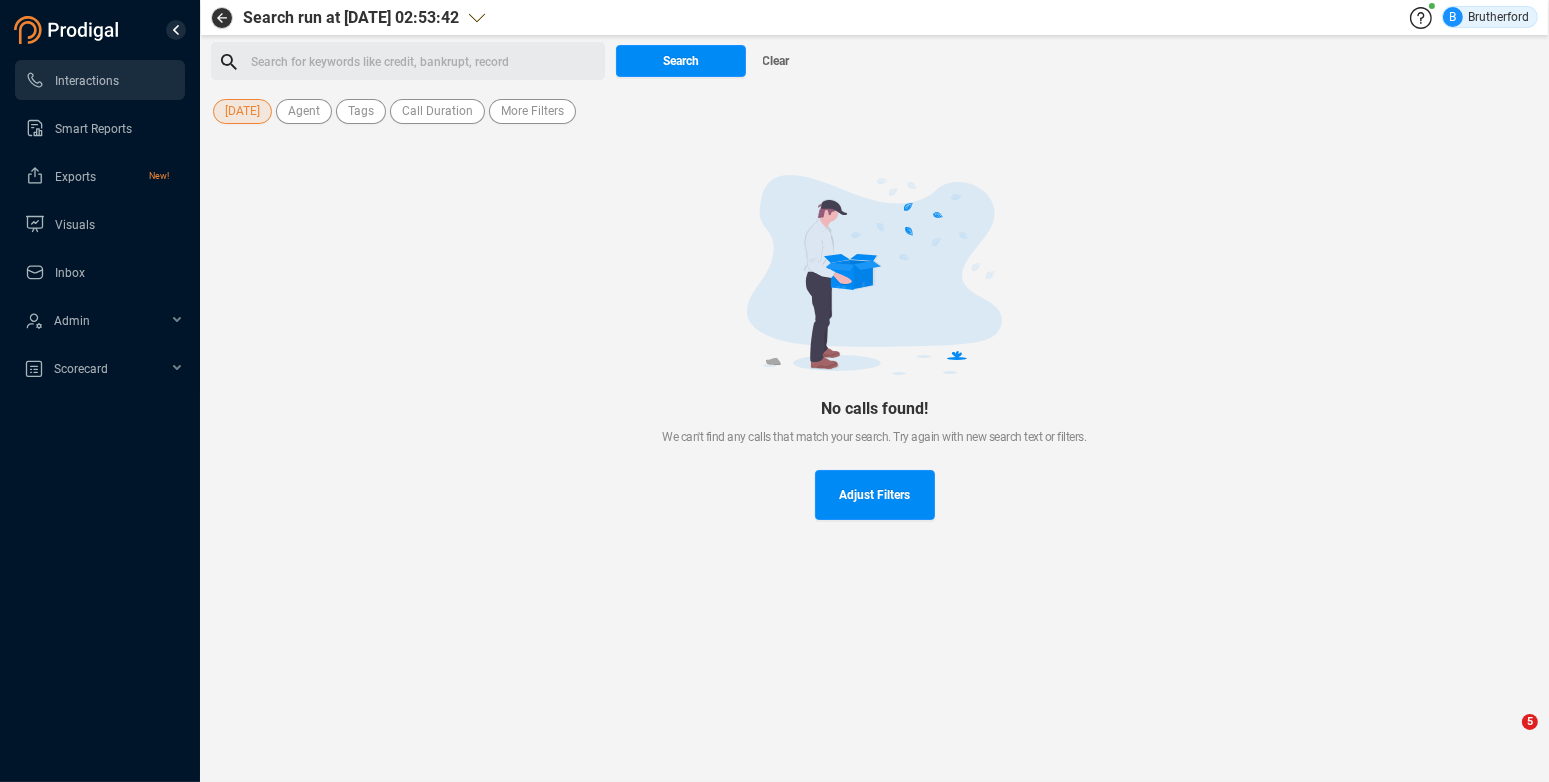 click on "[DATE]" at bounding box center [242, 111] 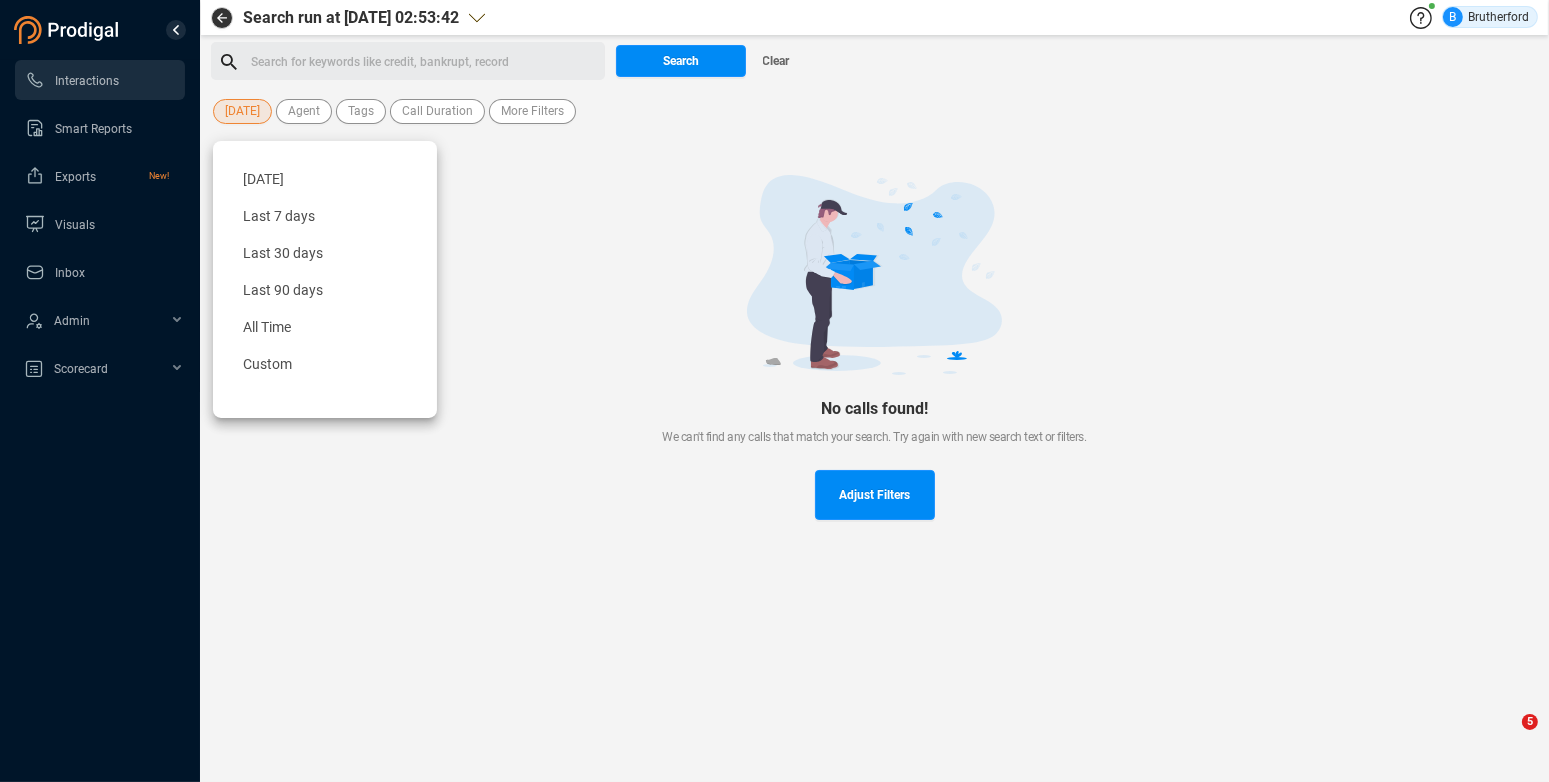 click on "[DATE]" at bounding box center (242, 111) 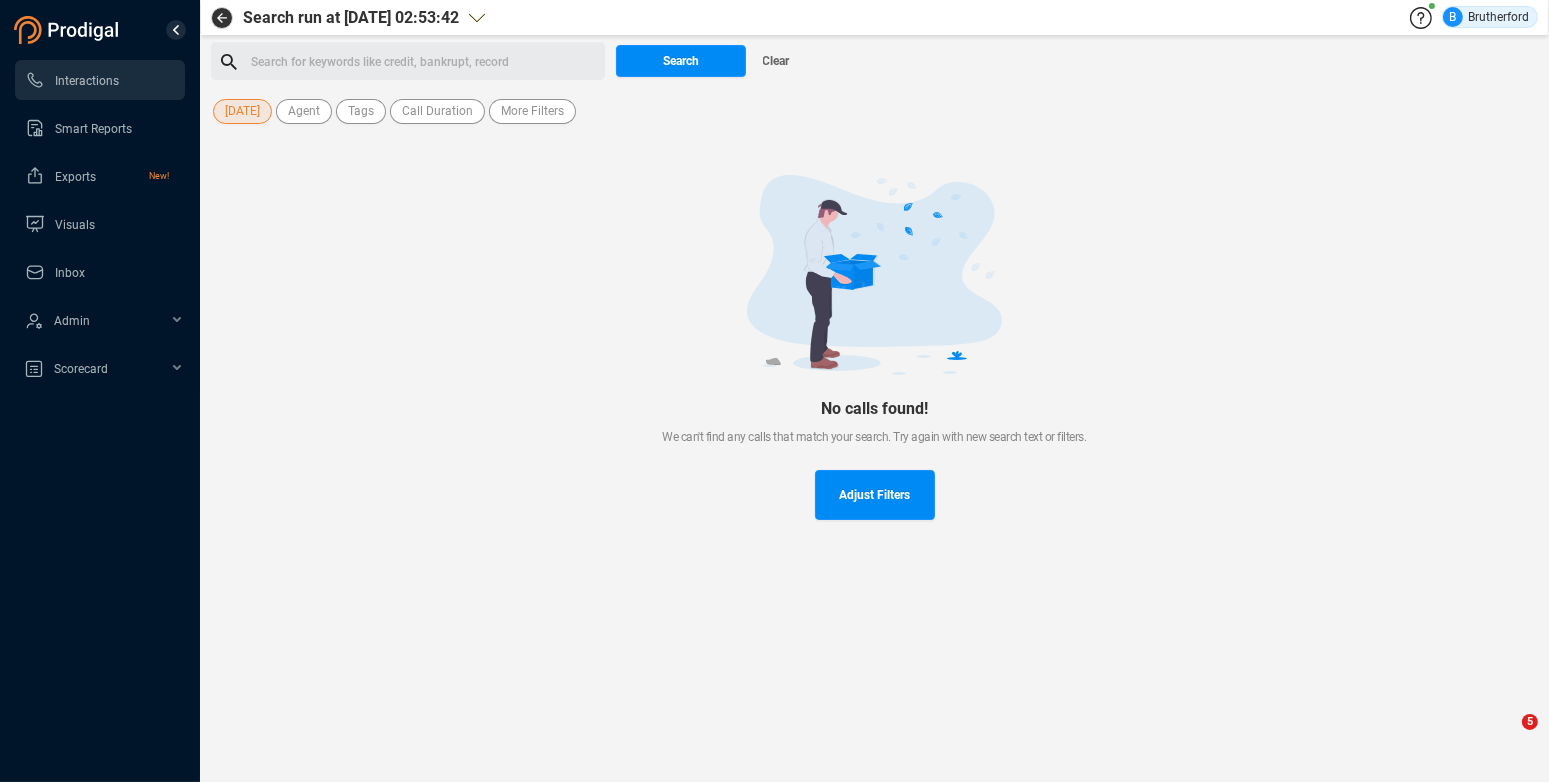 click on "[DATE]" at bounding box center (242, 111) 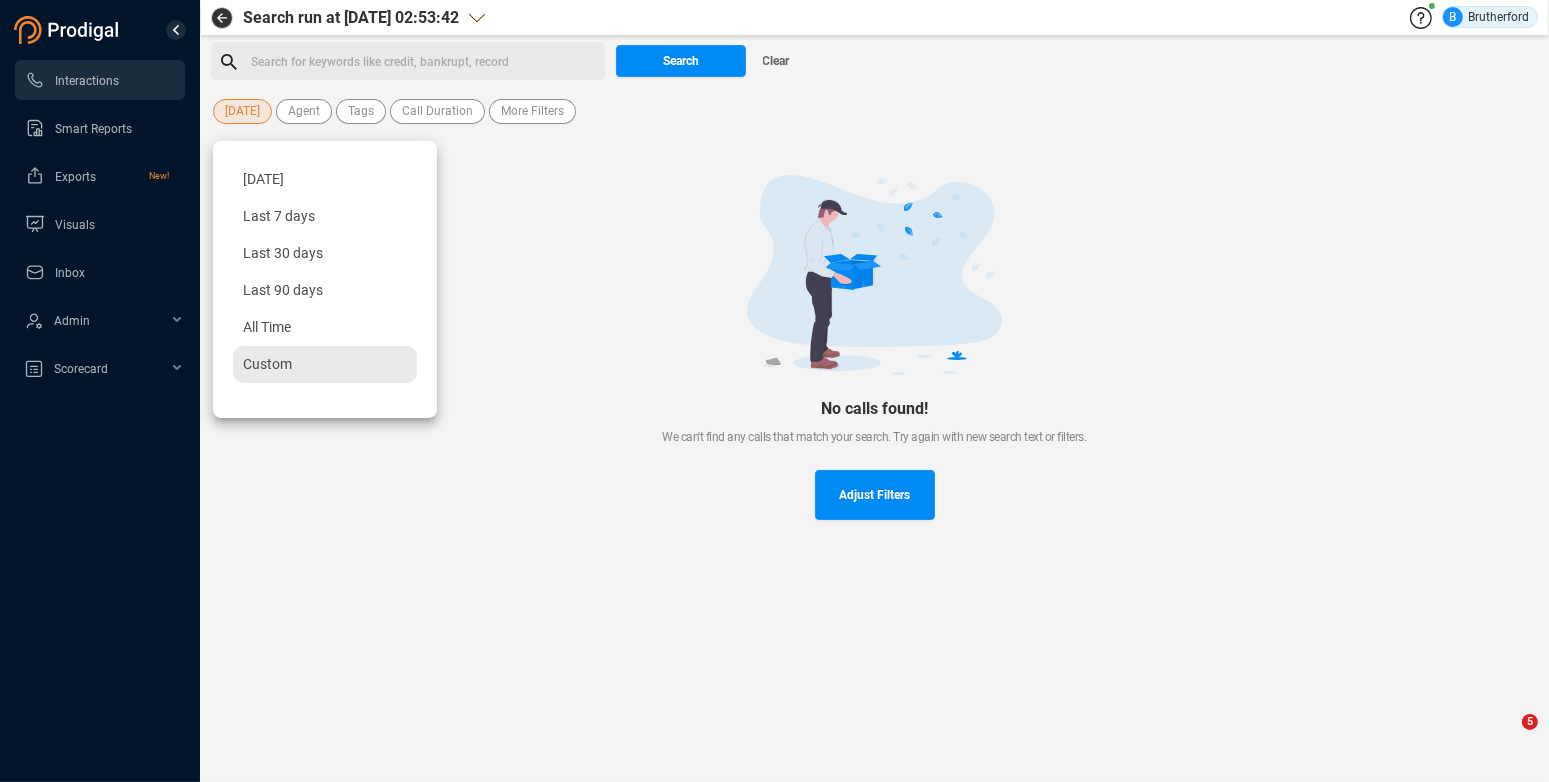 click on "Custom" at bounding box center [267, 364] 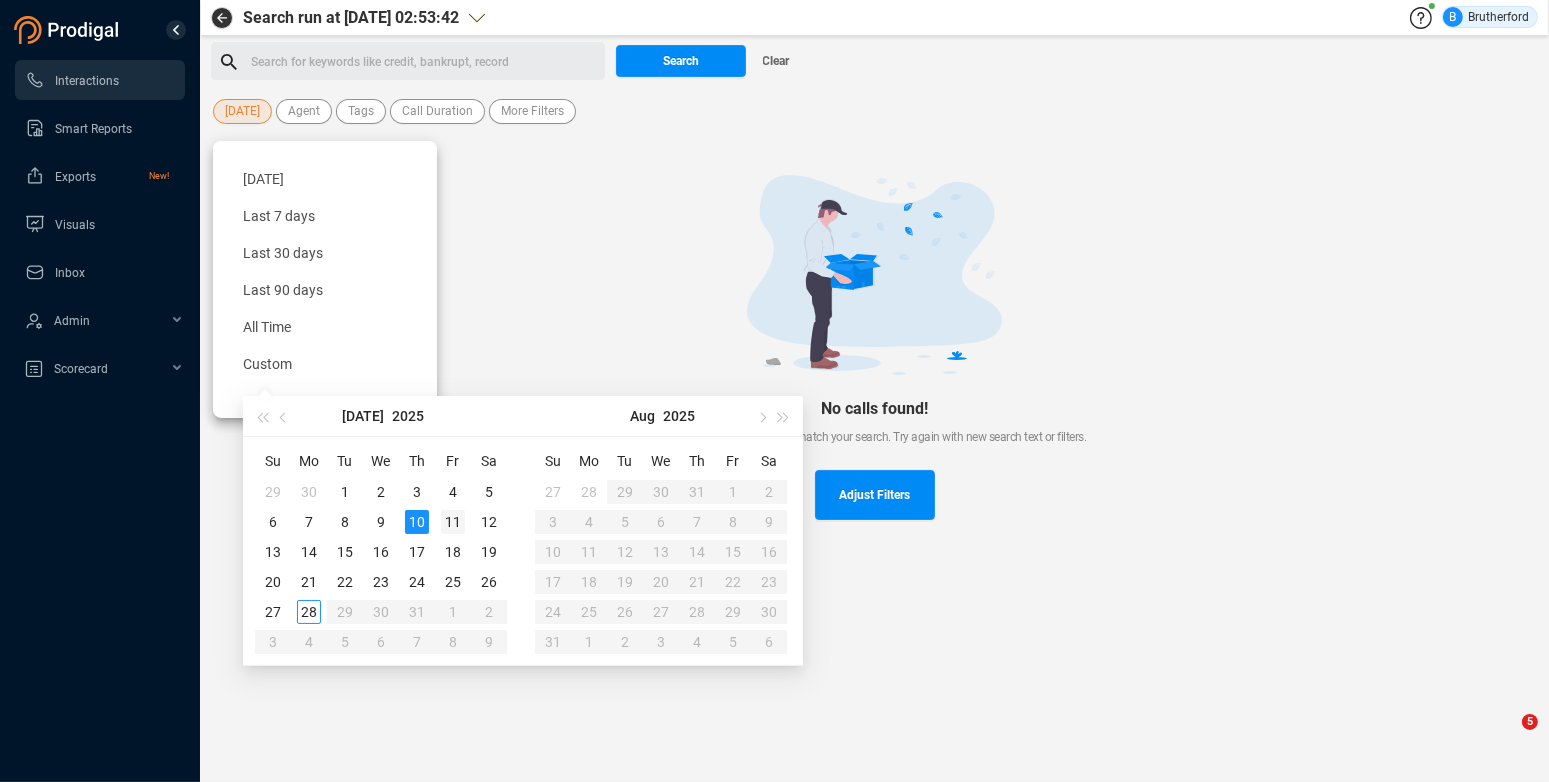 type on "[DATE]" 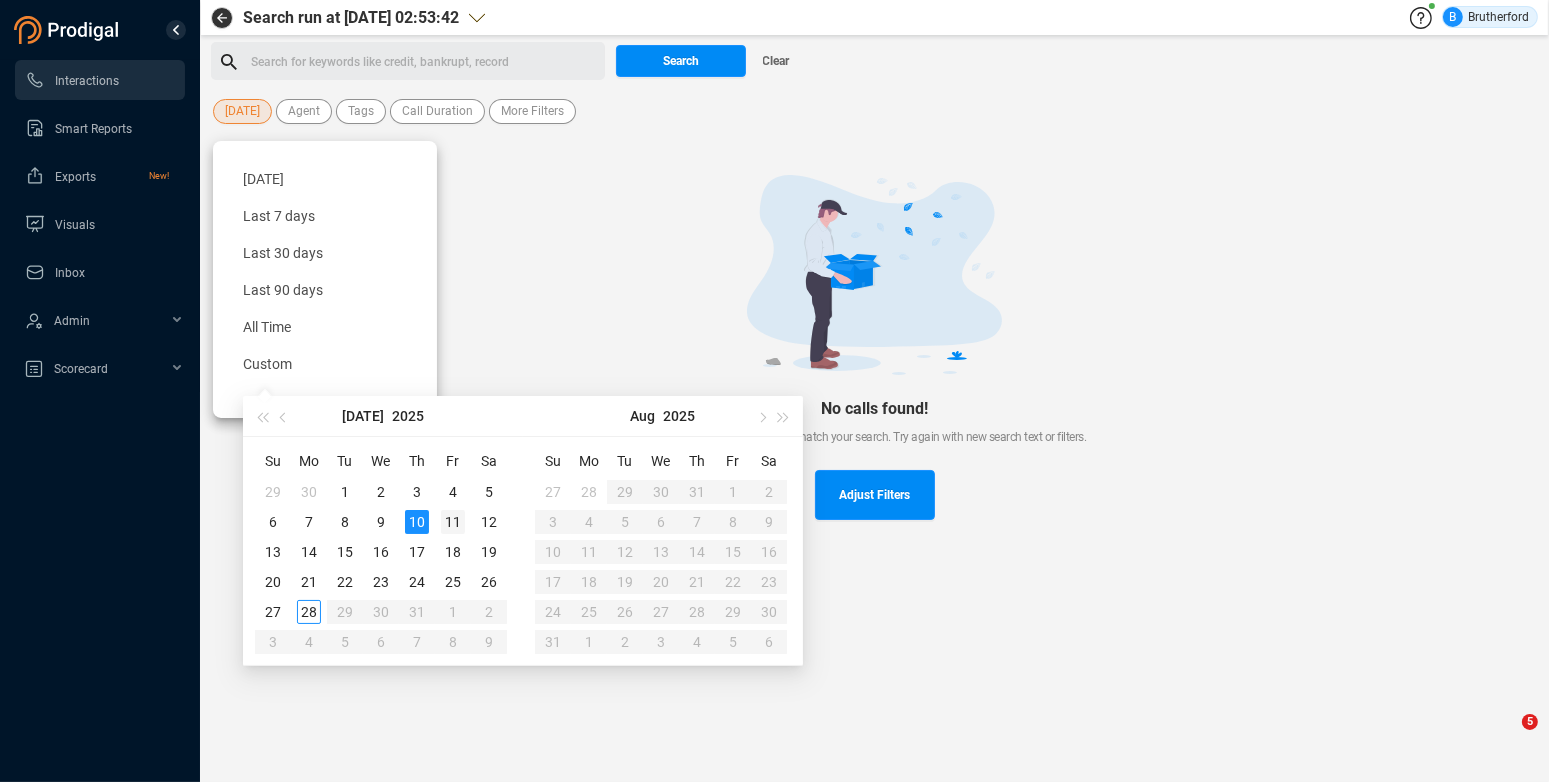 click on "11" at bounding box center (453, 522) 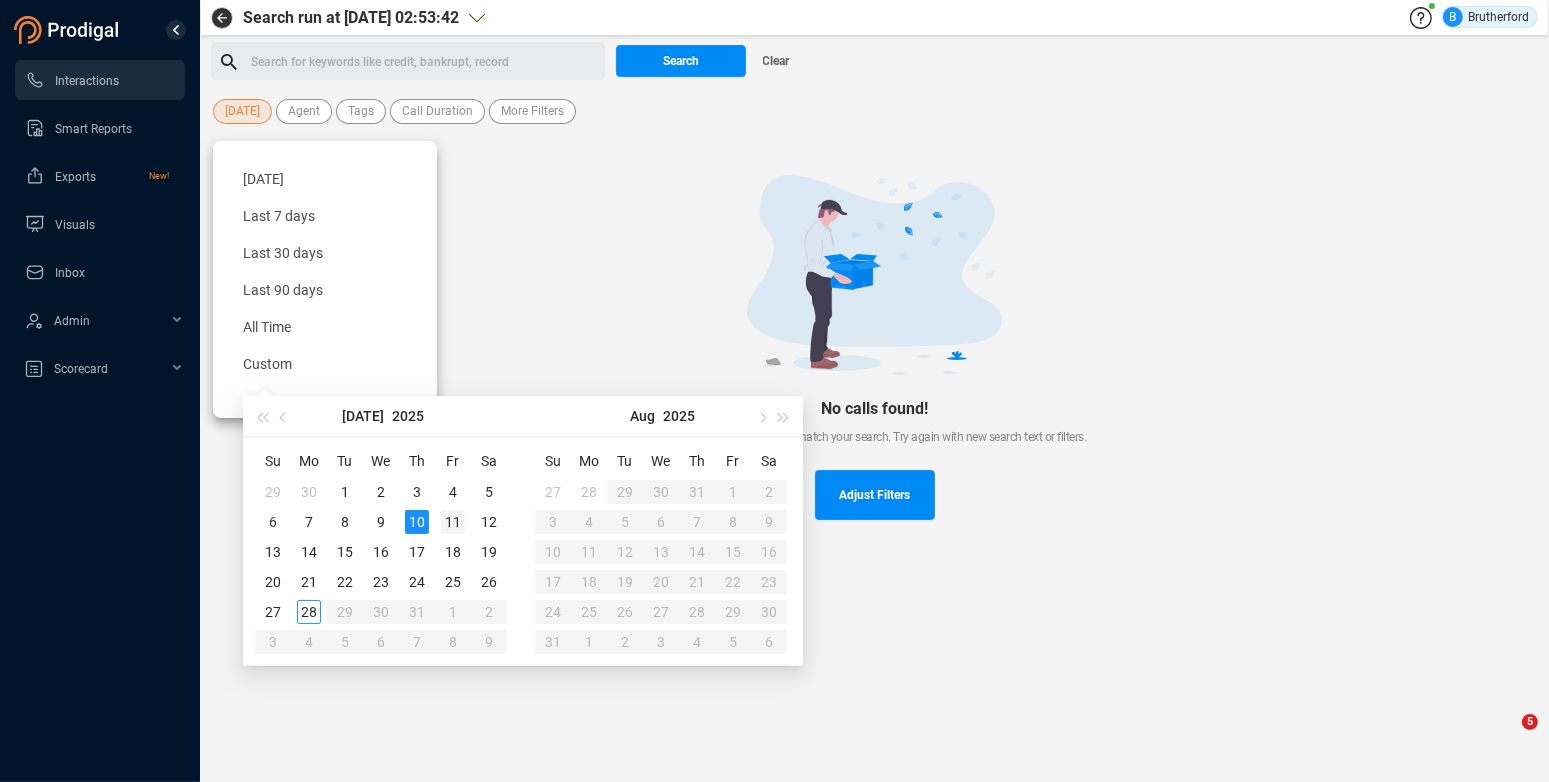 type 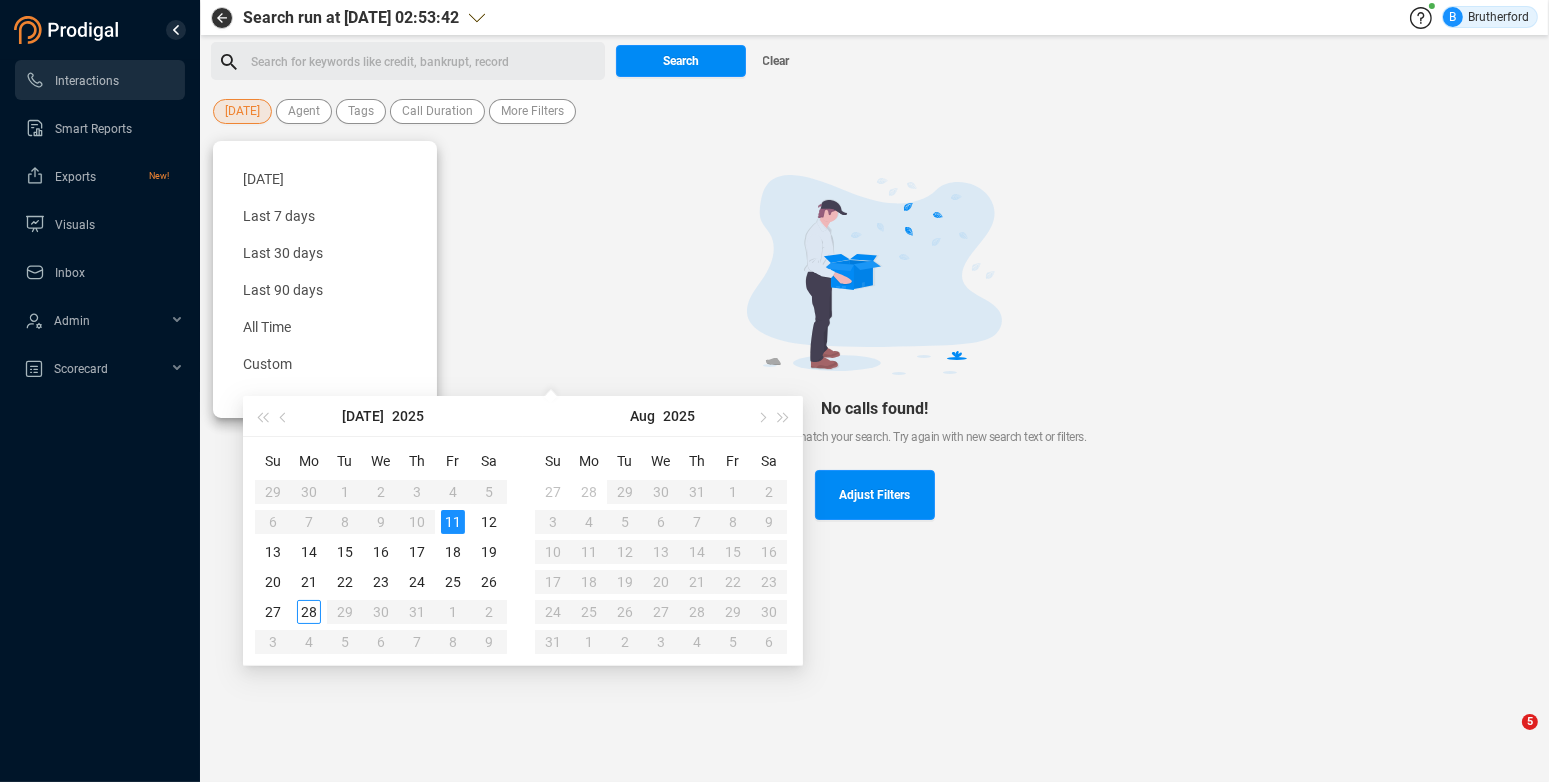 click on "11" at bounding box center [453, 522] 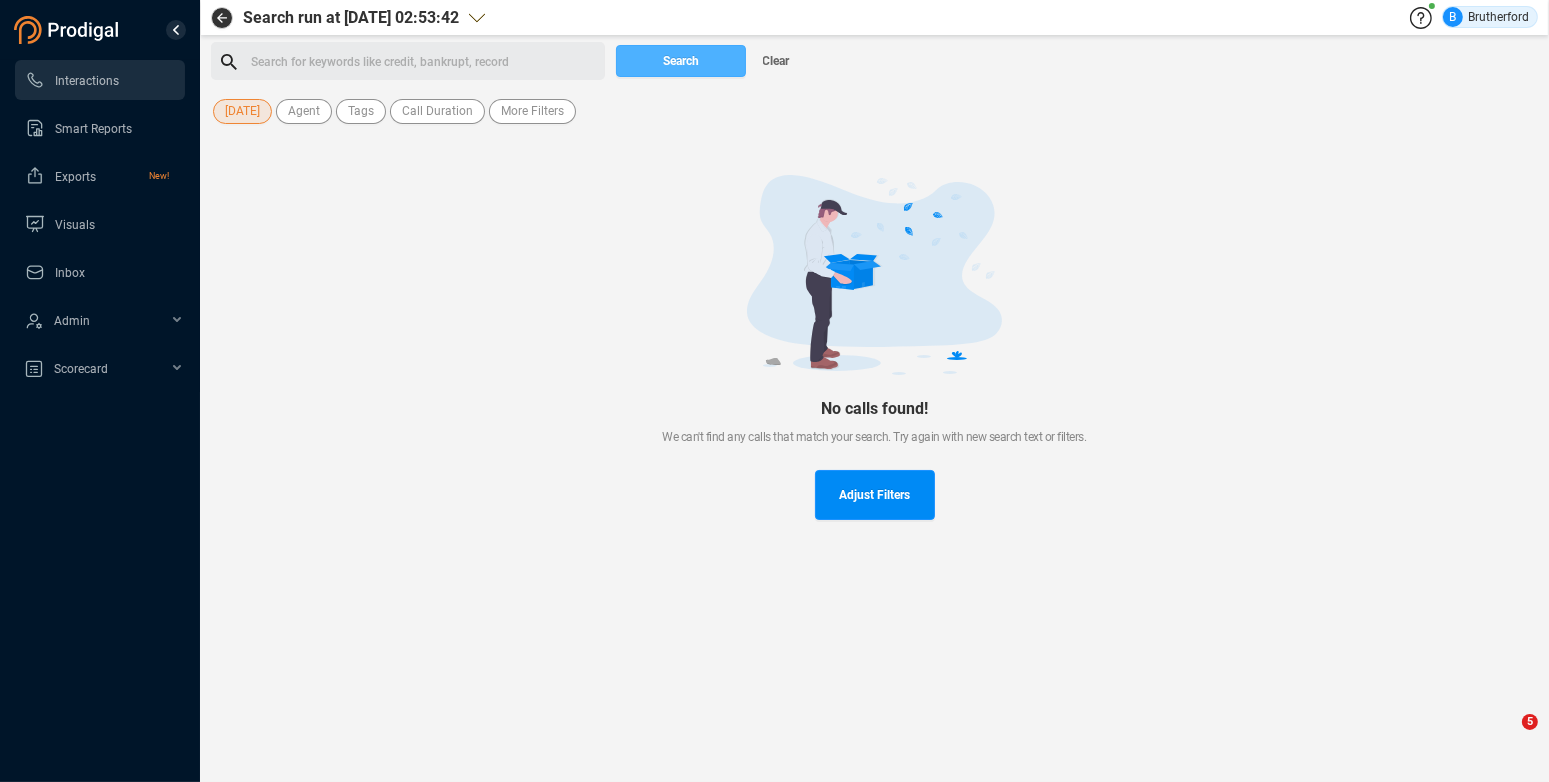 click on "Search" at bounding box center (681, 61) 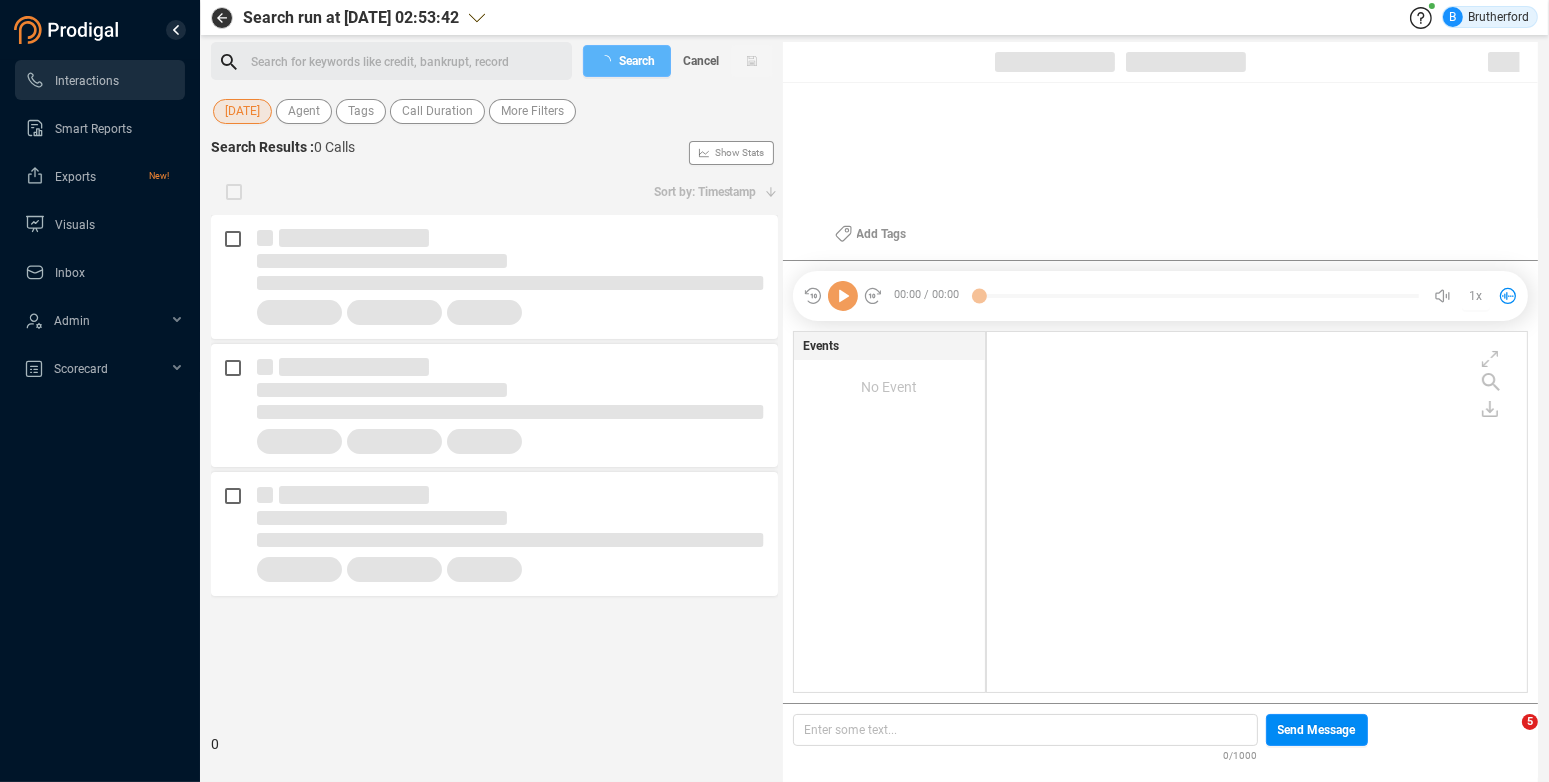 scroll, scrollTop: 15, scrollLeft: 15, axis: both 